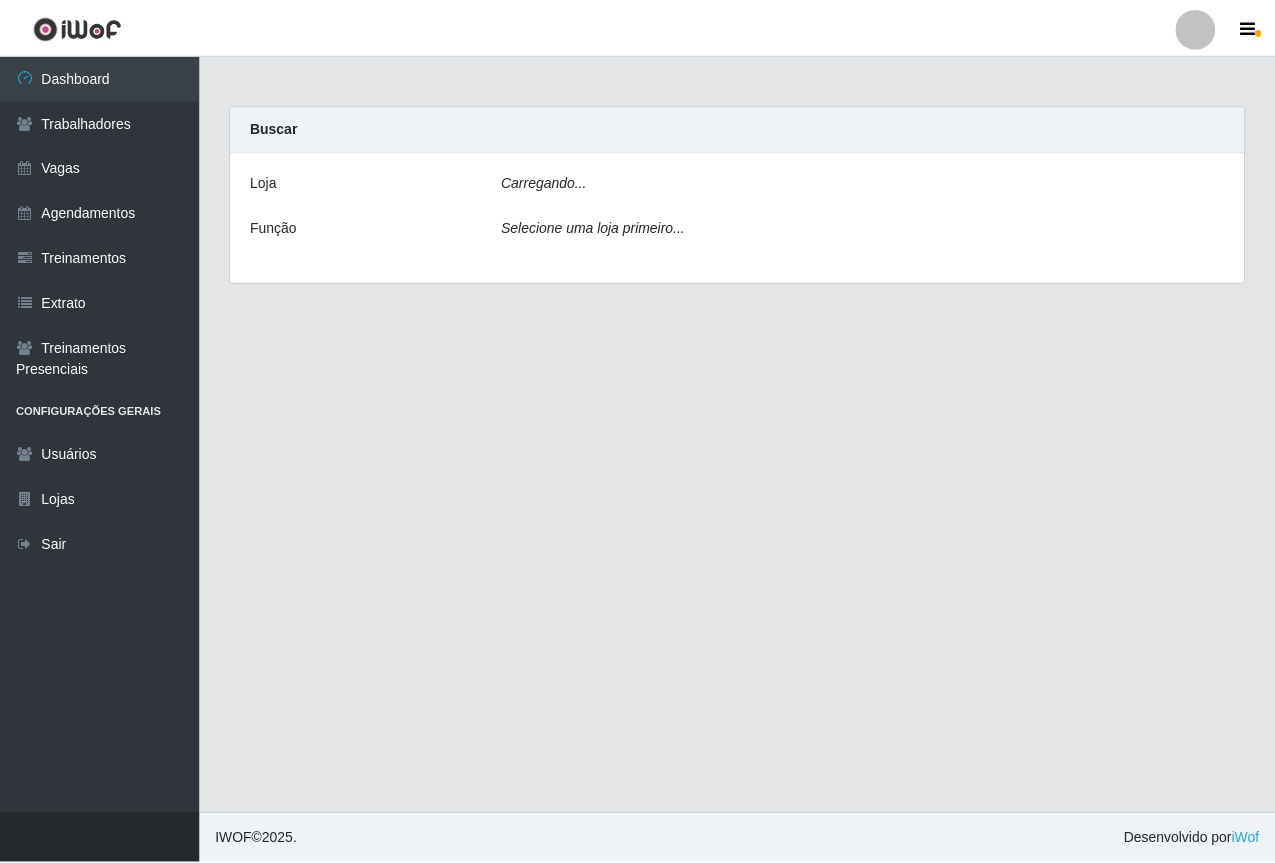 scroll, scrollTop: 0, scrollLeft: 0, axis: both 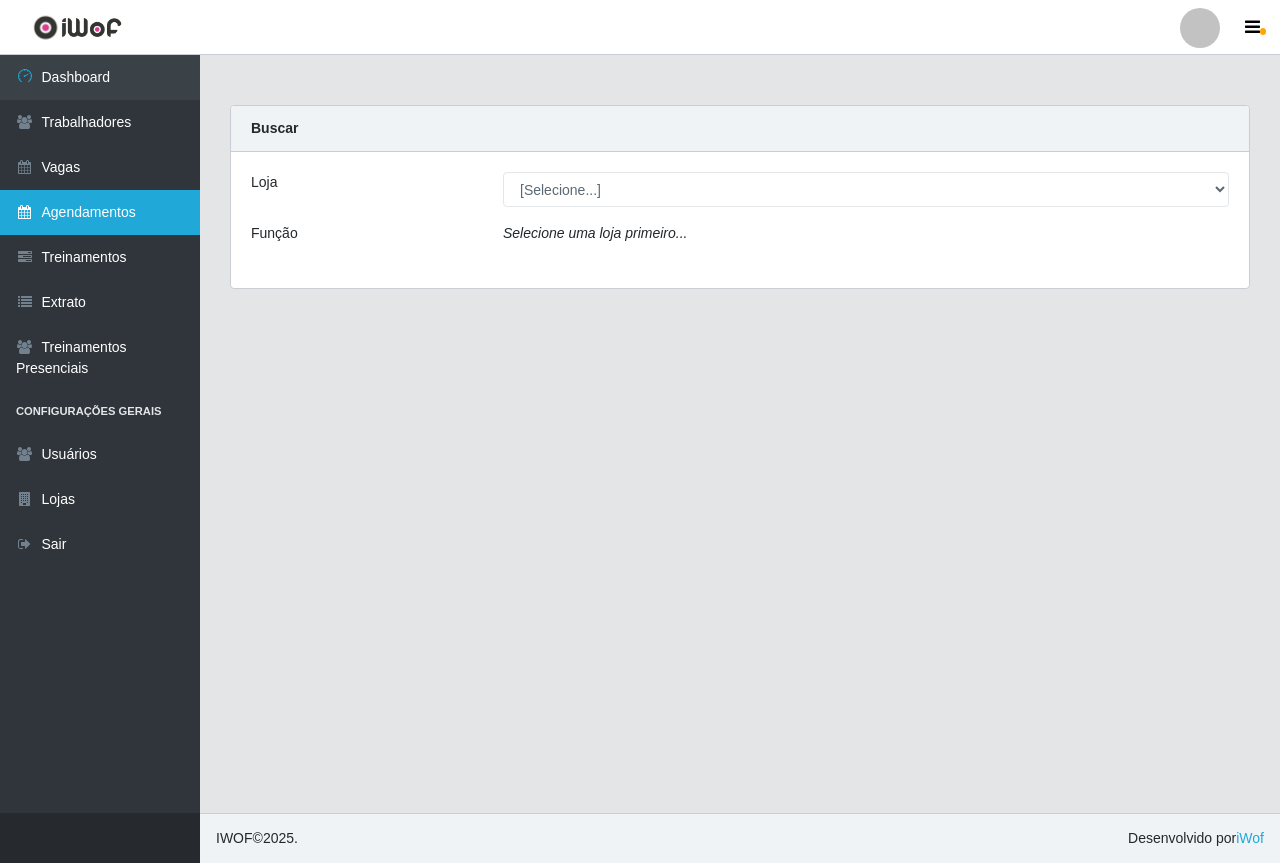 click on "Agendamentos" at bounding box center [100, 212] 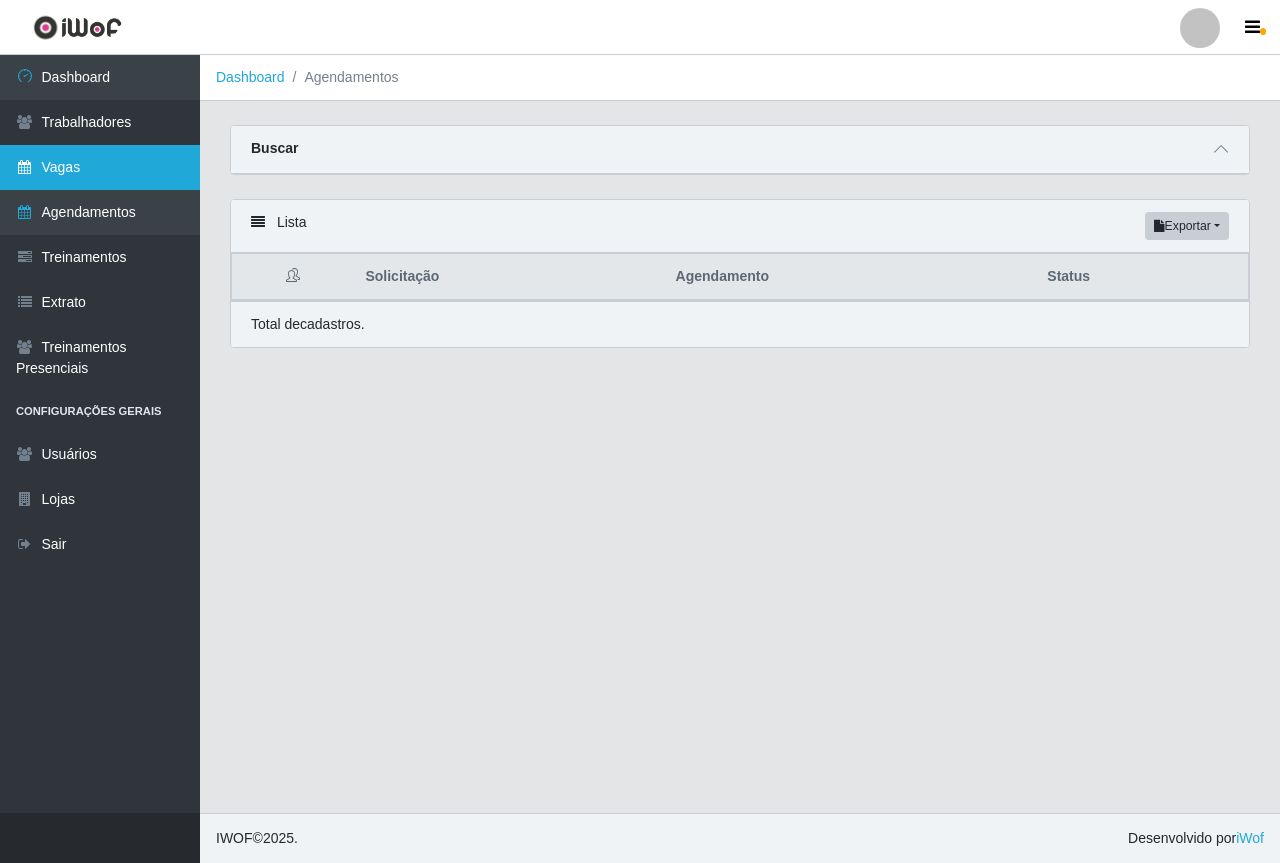 click on "Vagas" at bounding box center (100, 167) 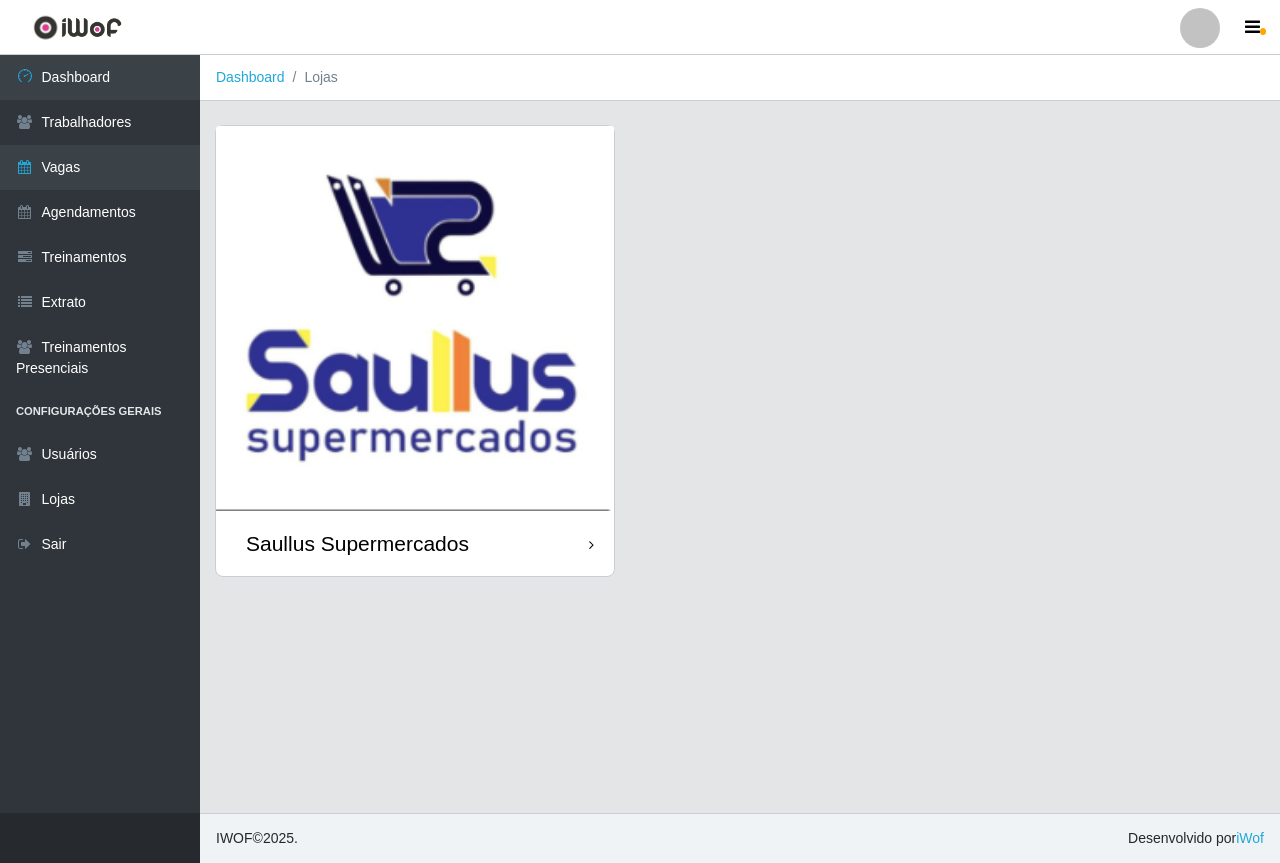 drag, startPoint x: 402, startPoint y: 277, endPoint x: 386, endPoint y: 287, distance: 18.867962 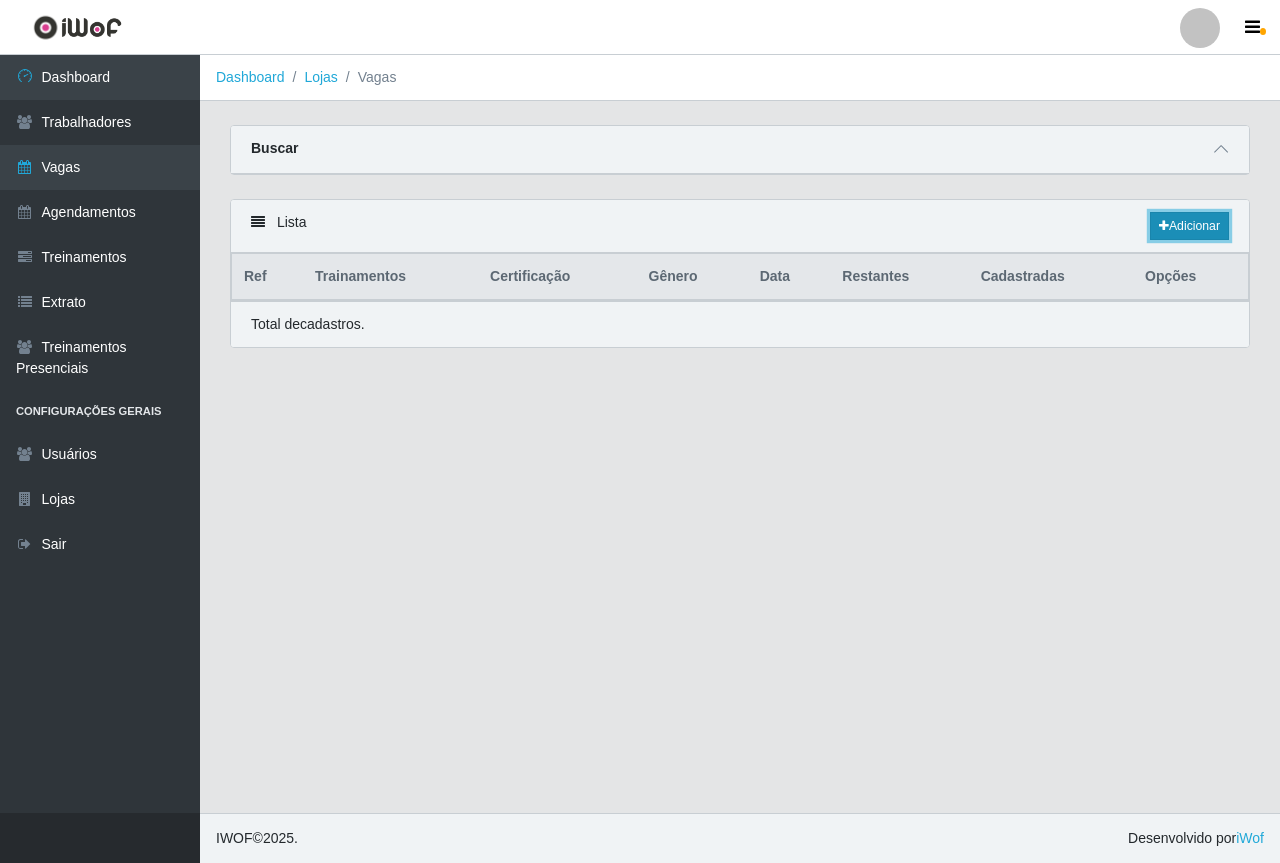 click on "Adicionar" at bounding box center (1189, 226) 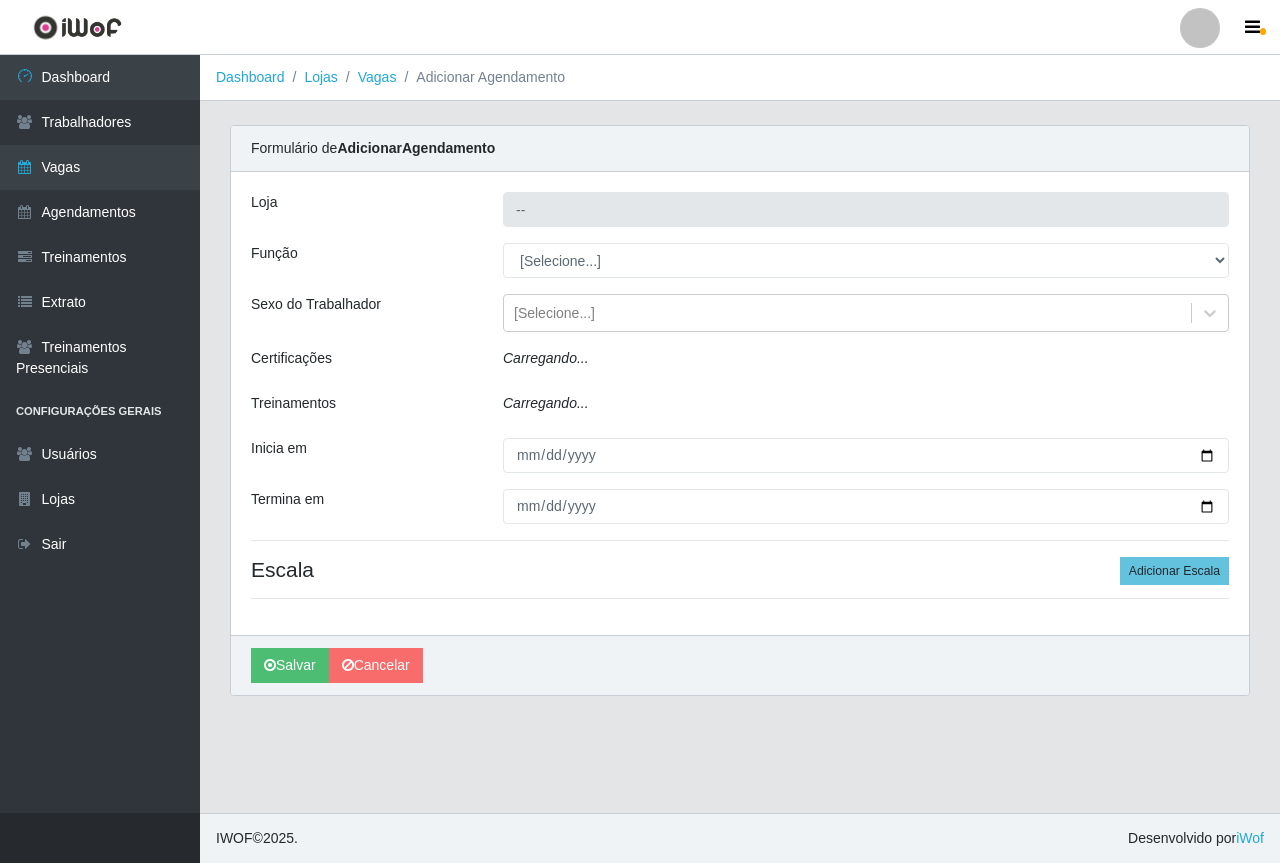 type on "Saullus Supermercados" 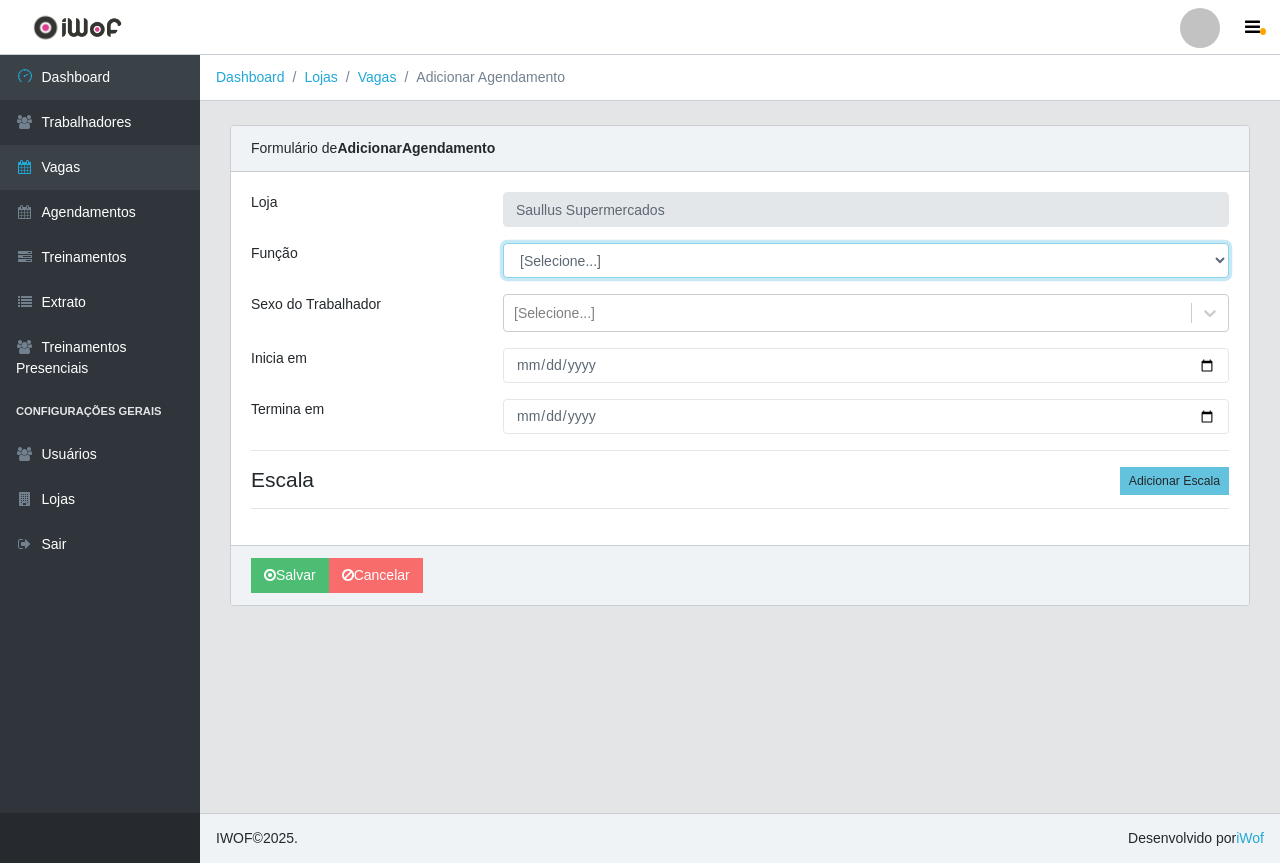 click on "[Selecione...] ASG ASG + ASG ++ Balconista de Açougue  Balconista de Açougue + Balconista de Açougue ++ Balconista de Padaria  Balconista de Padaria + Balconista de Padaria ++ Embalador Embalador + Embalador ++ Operador de Caixa Operador de Caixa + Operador de Caixa ++ Operador de Loja Operador de Loja + Operador de Loja ++ Repositor  Repositor + Repositor ++" at bounding box center (866, 260) 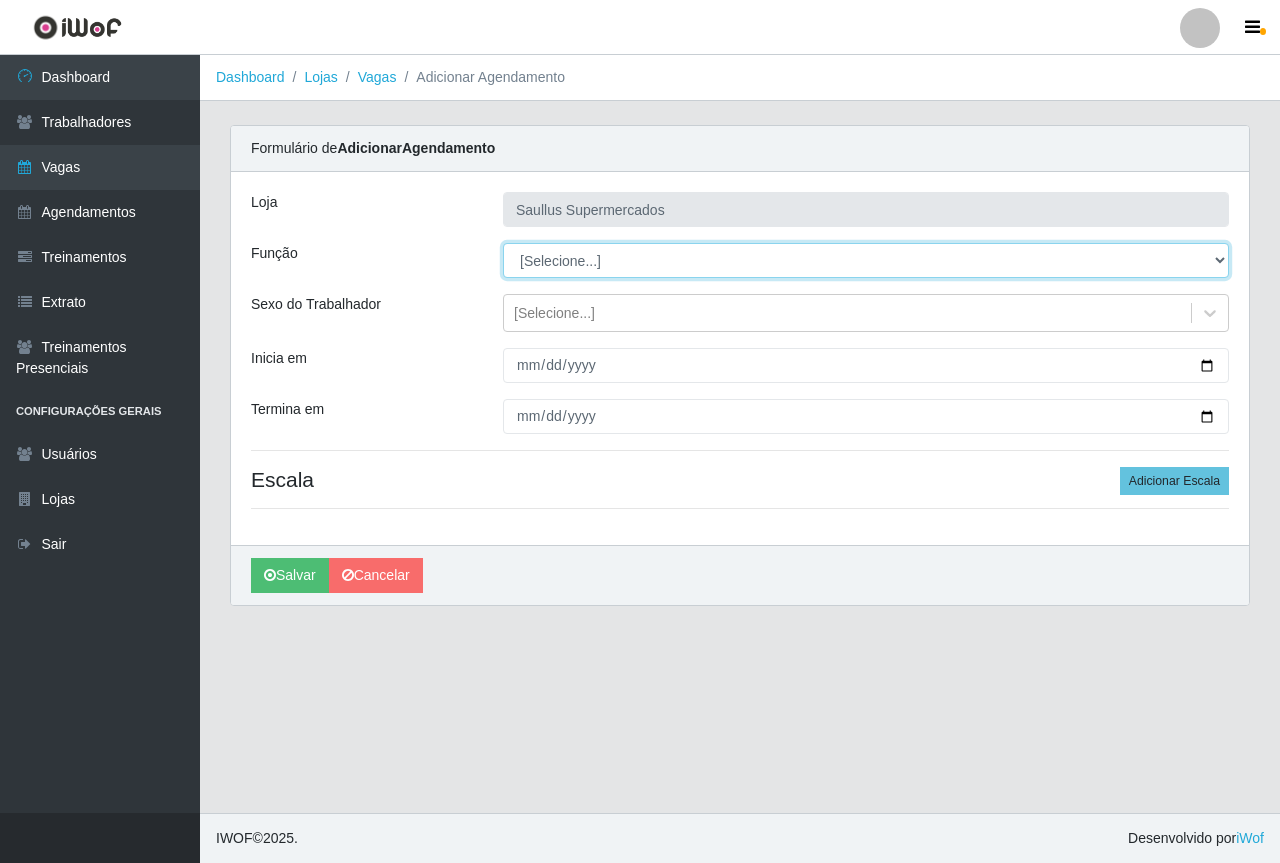 select on "22" 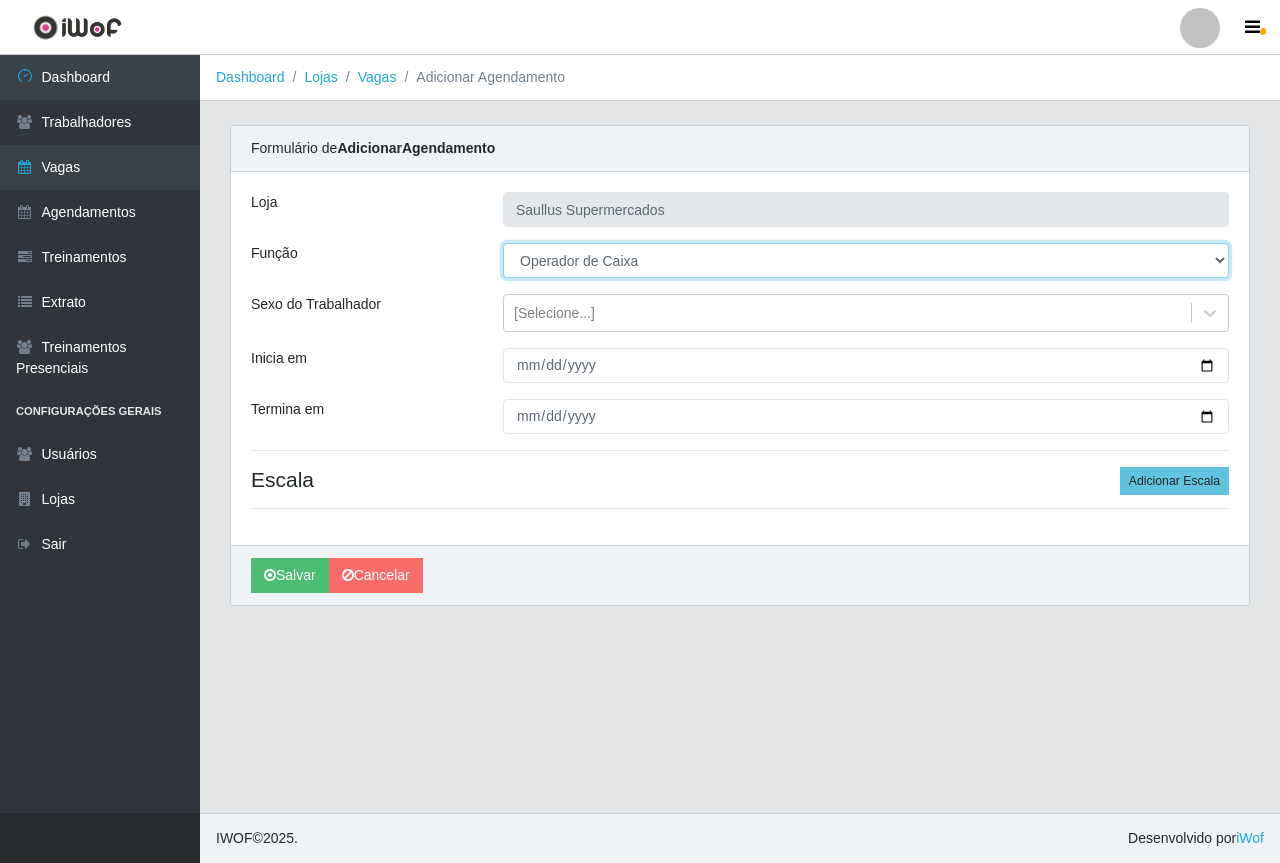 click on "[Selecione...] ASG ASG + ASG ++ Balconista de Açougue  Balconista de Açougue + Balconista de Açougue ++ Balconista de Padaria  Balconista de Padaria + Balconista de Padaria ++ Embalador Embalador + Embalador ++ Operador de Caixa Operador de Caixa + Operador de Caixa ++ Operador de Loja Operador de Loja + Operador de Loja ++ Repositor  Repositor + Repositor ++" at bounding box center (866, 260) 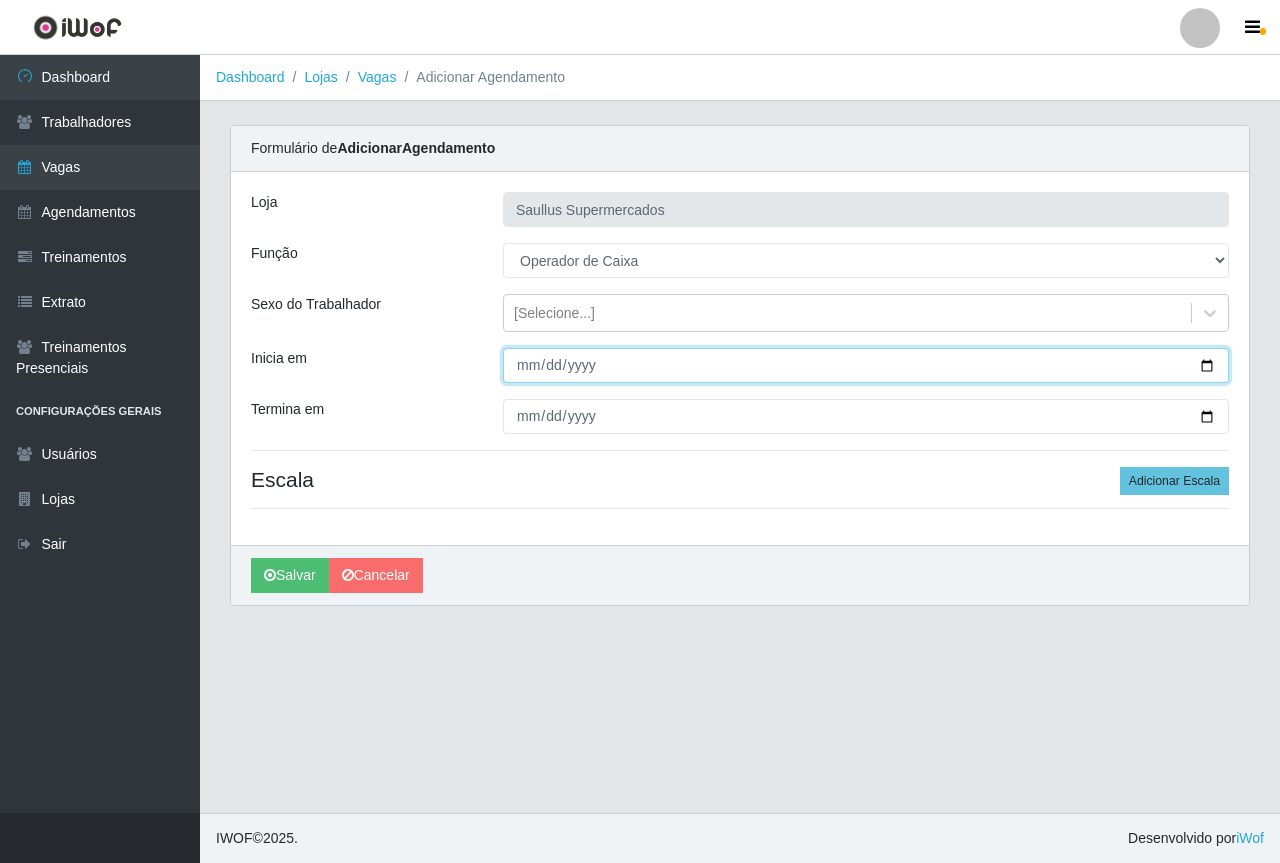 click on "Inicia em" at bounding box center [866, 365] 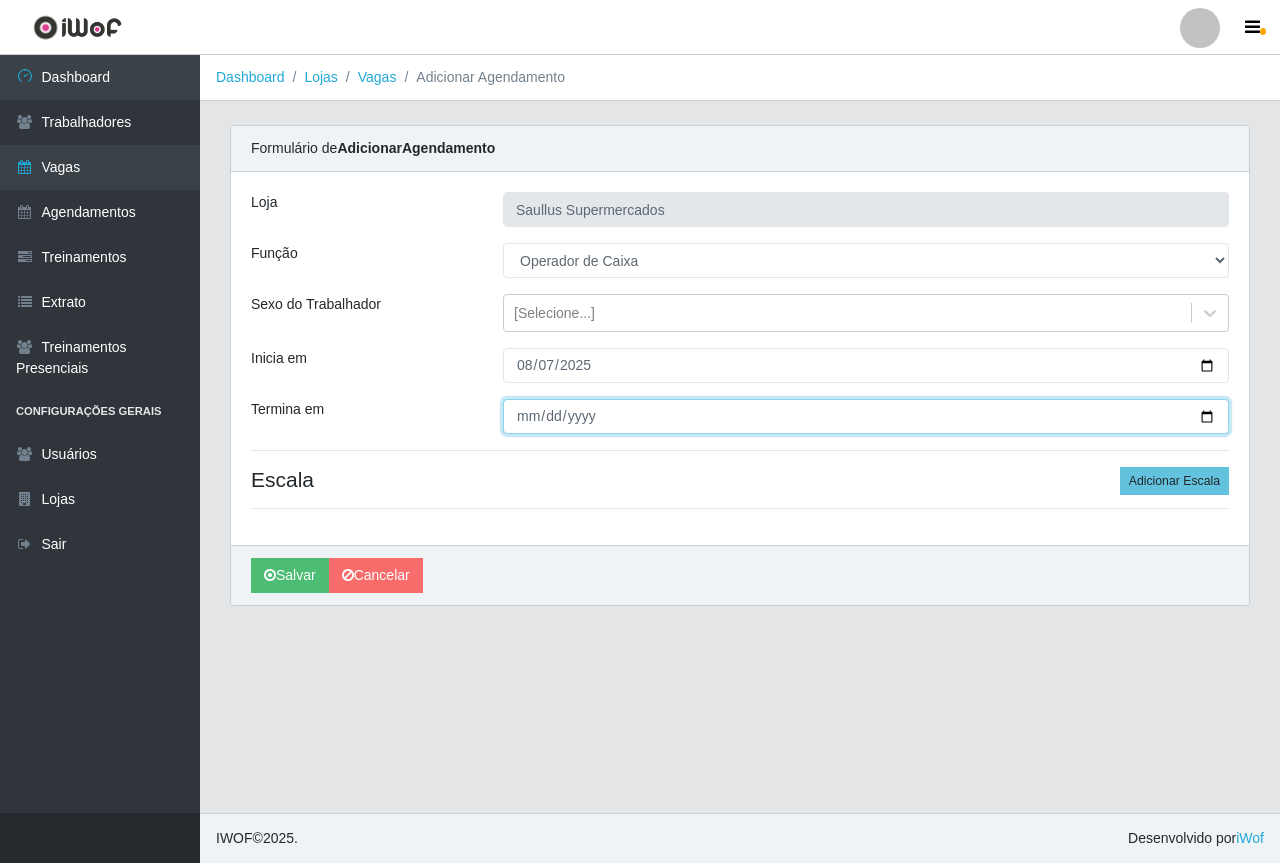 click on "Termina em" at bounding box center [866, 416] 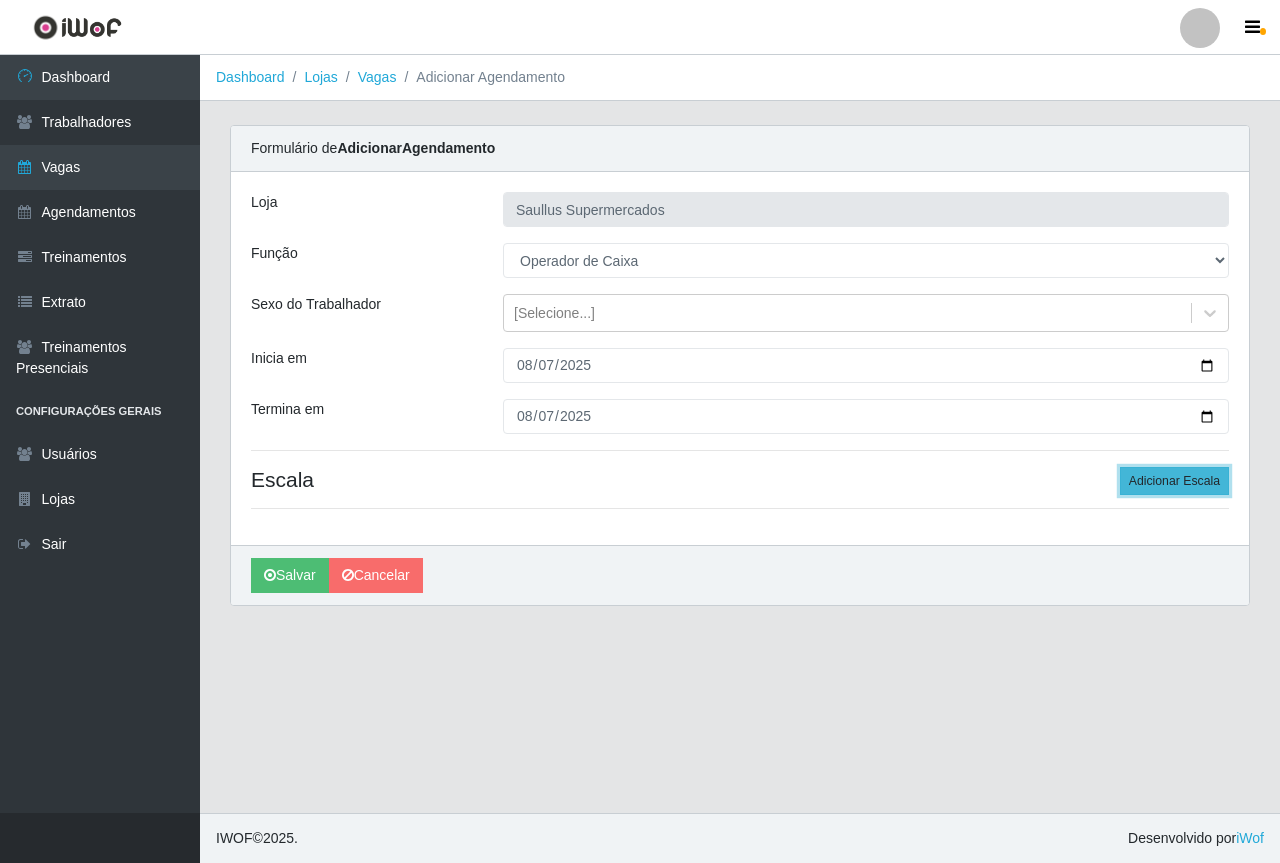 click on "Adicionar Escala" at bounding box center (1174, 481) 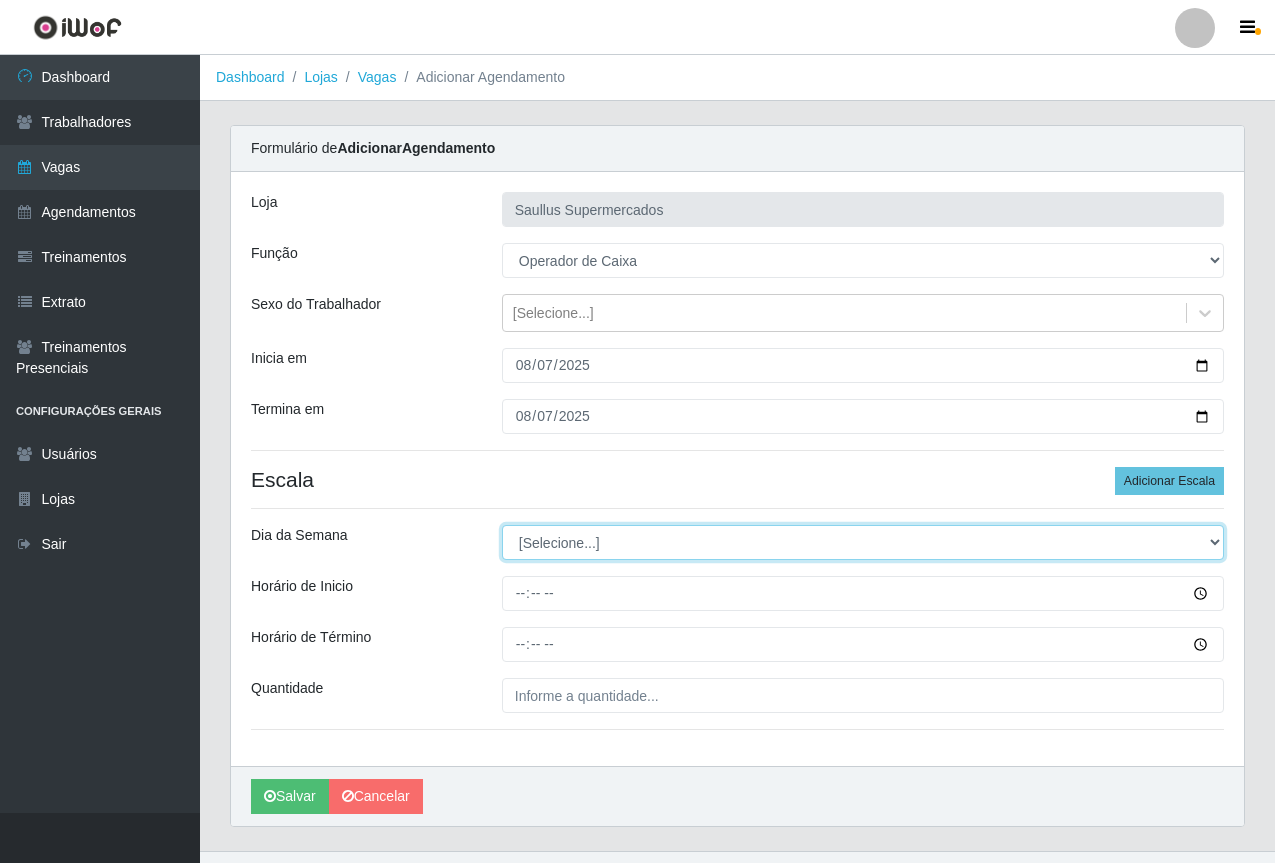 click on "[Selecione...] Segunda Terça Quarta Quinta Sexta Sábado Domingo" at bounding box center (863, 542) 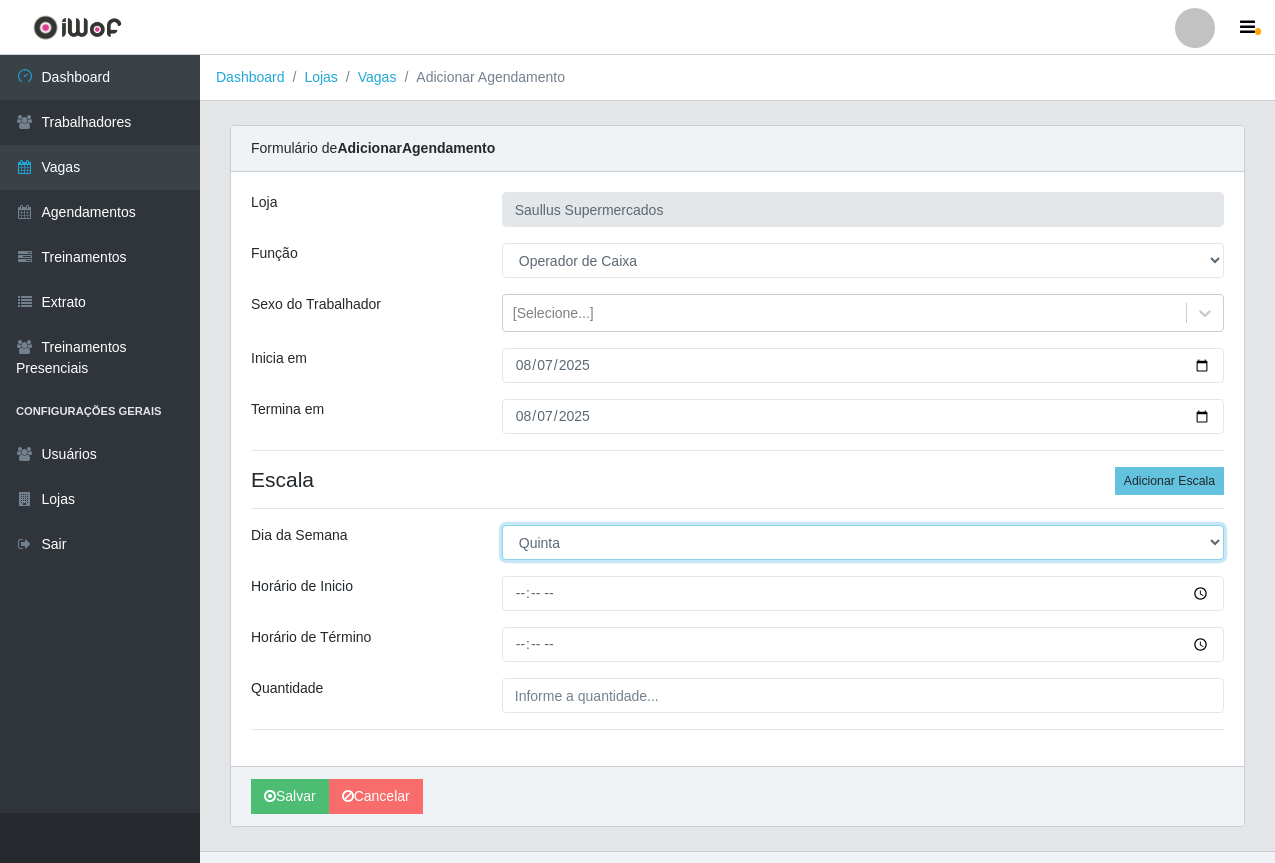 click on "[Selecione...] Segunda Terça Quarta Quinta Sexta Sábado Domingo" at bounding box center (863, 542) 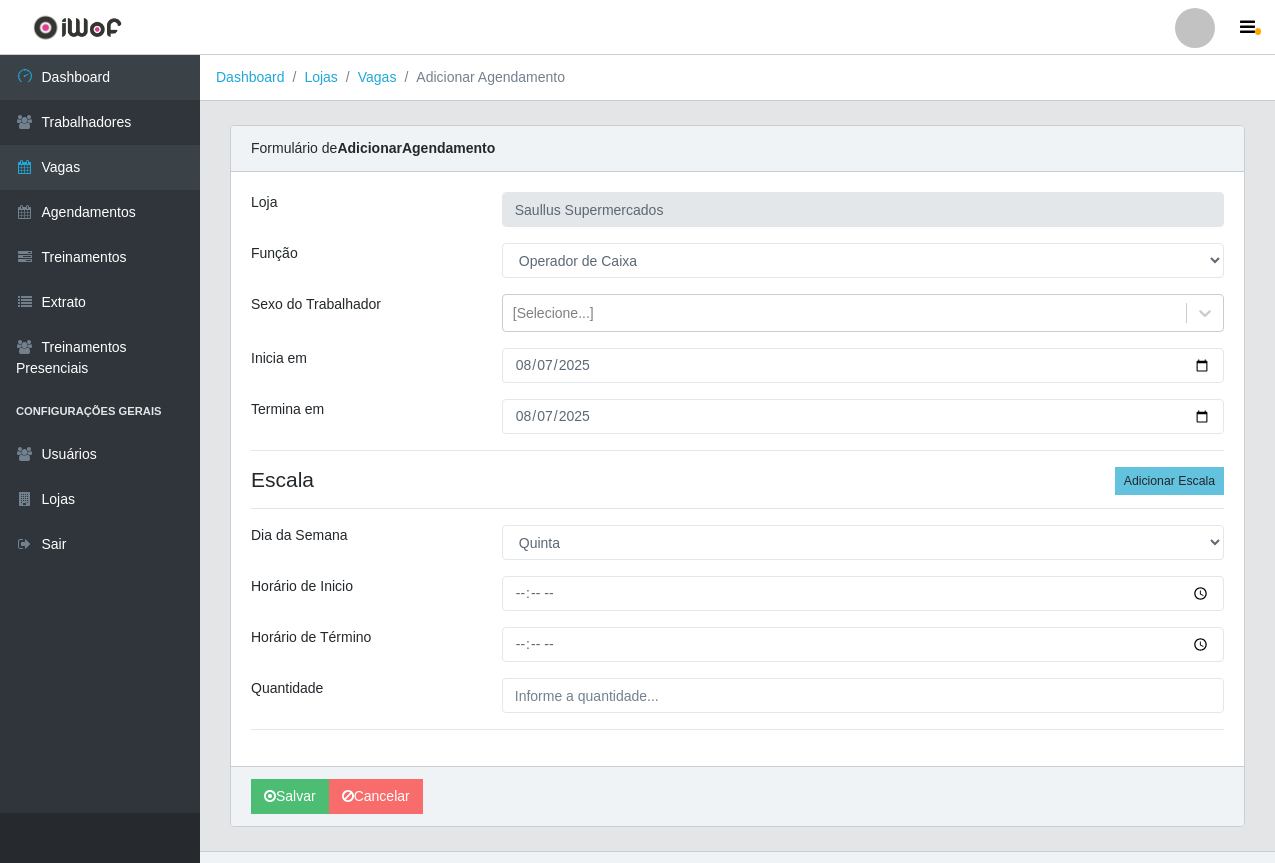 drag, startPoint x: 435, startPoint y: 610, endPoint x: 480, endPoint y: 610, distance: 45 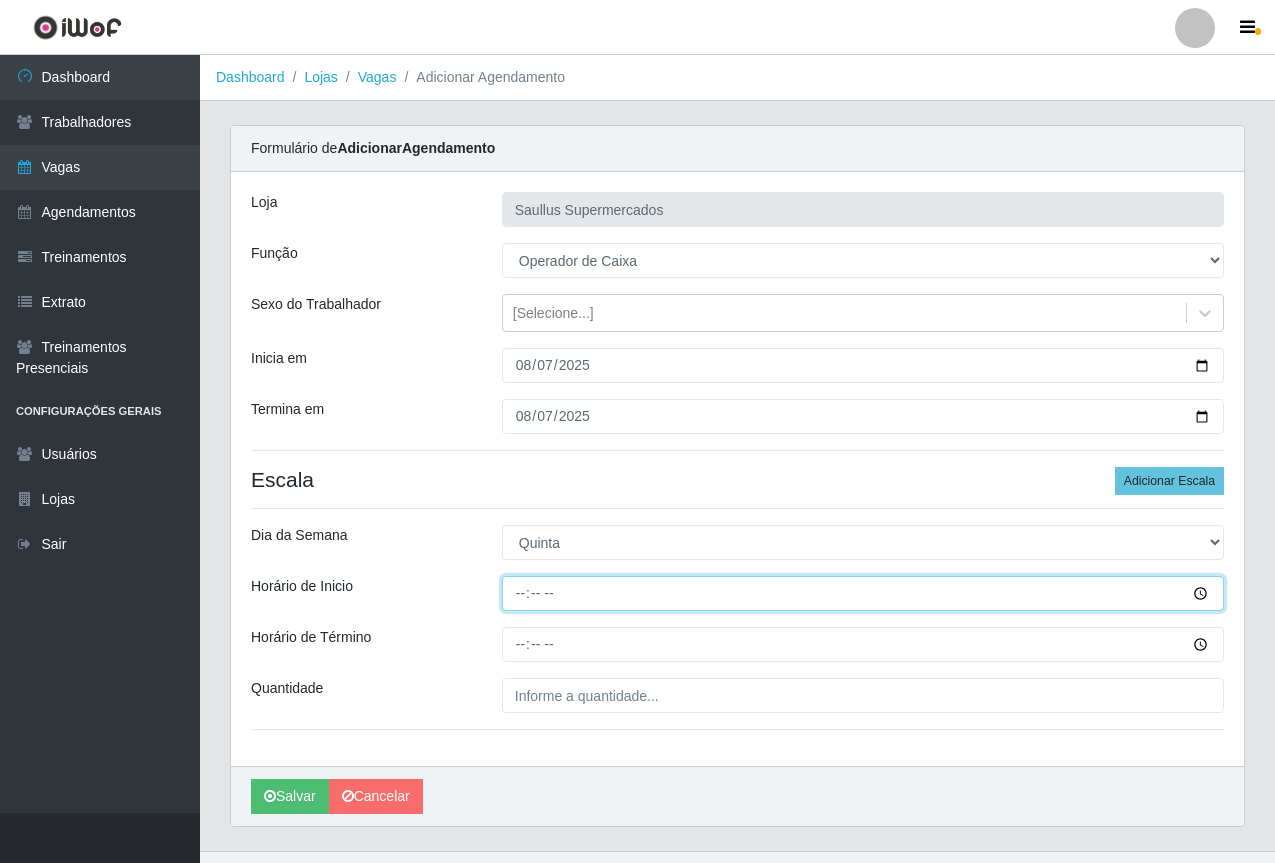 click on "Horário de Inicio" at bounding box center (863, 593) 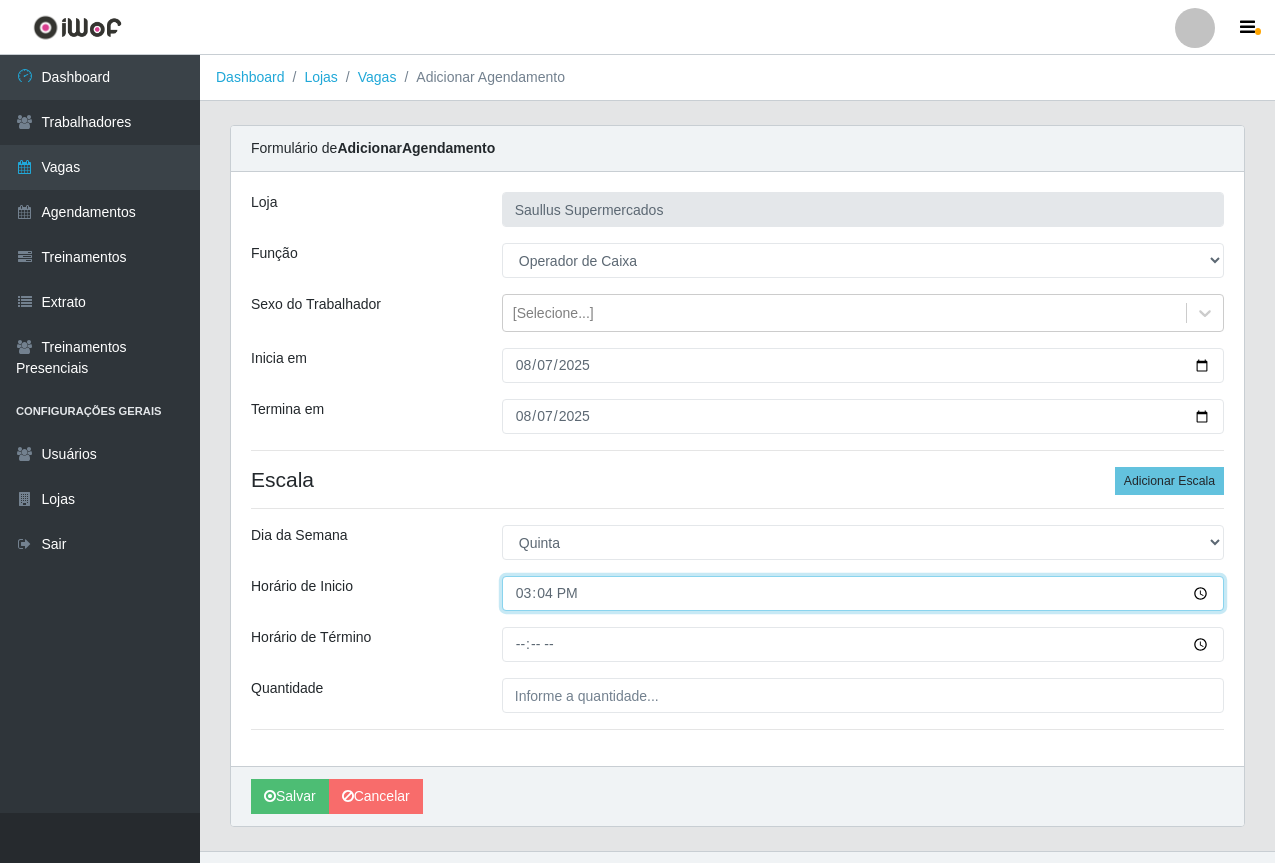 type on "15:40" 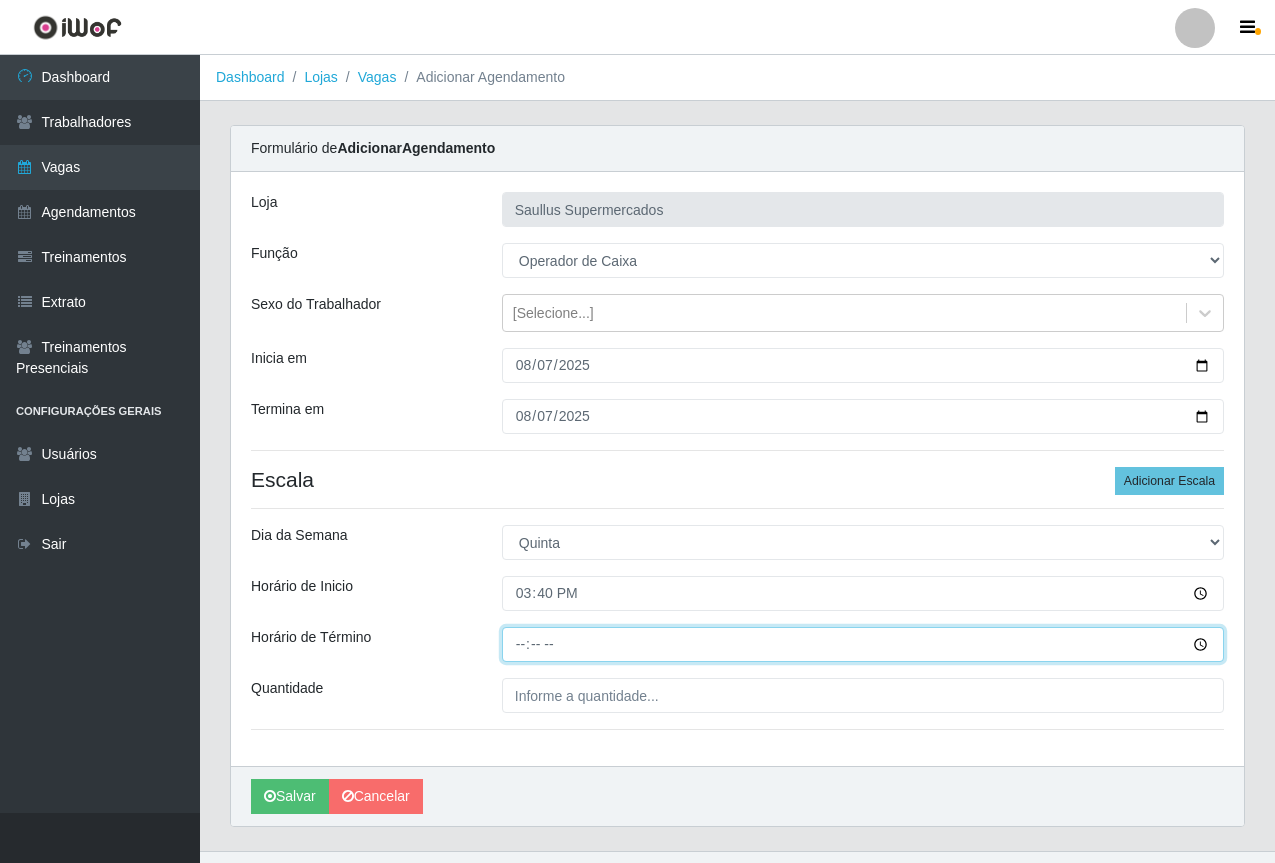 click on "Horário de Término" at bounding box center (863, 644) 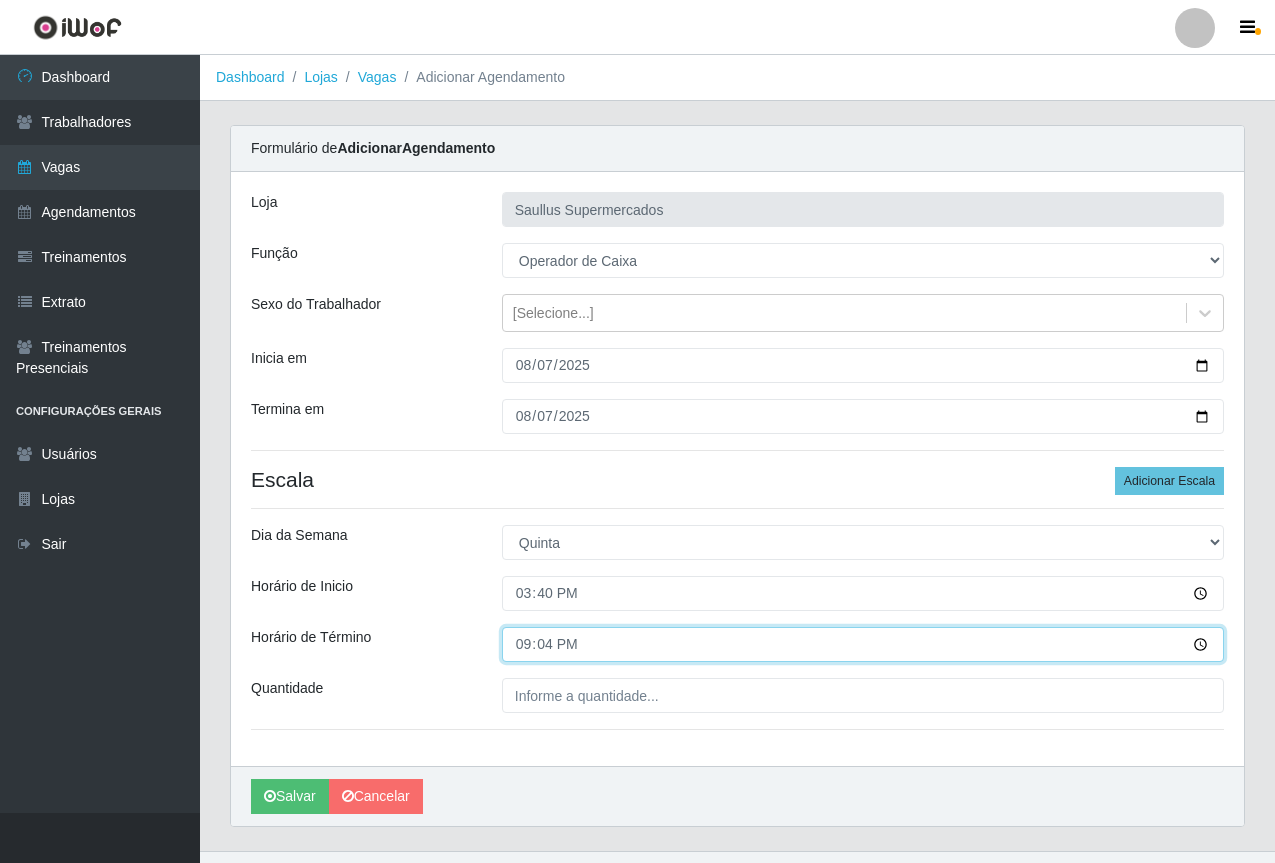 type on "21:40" 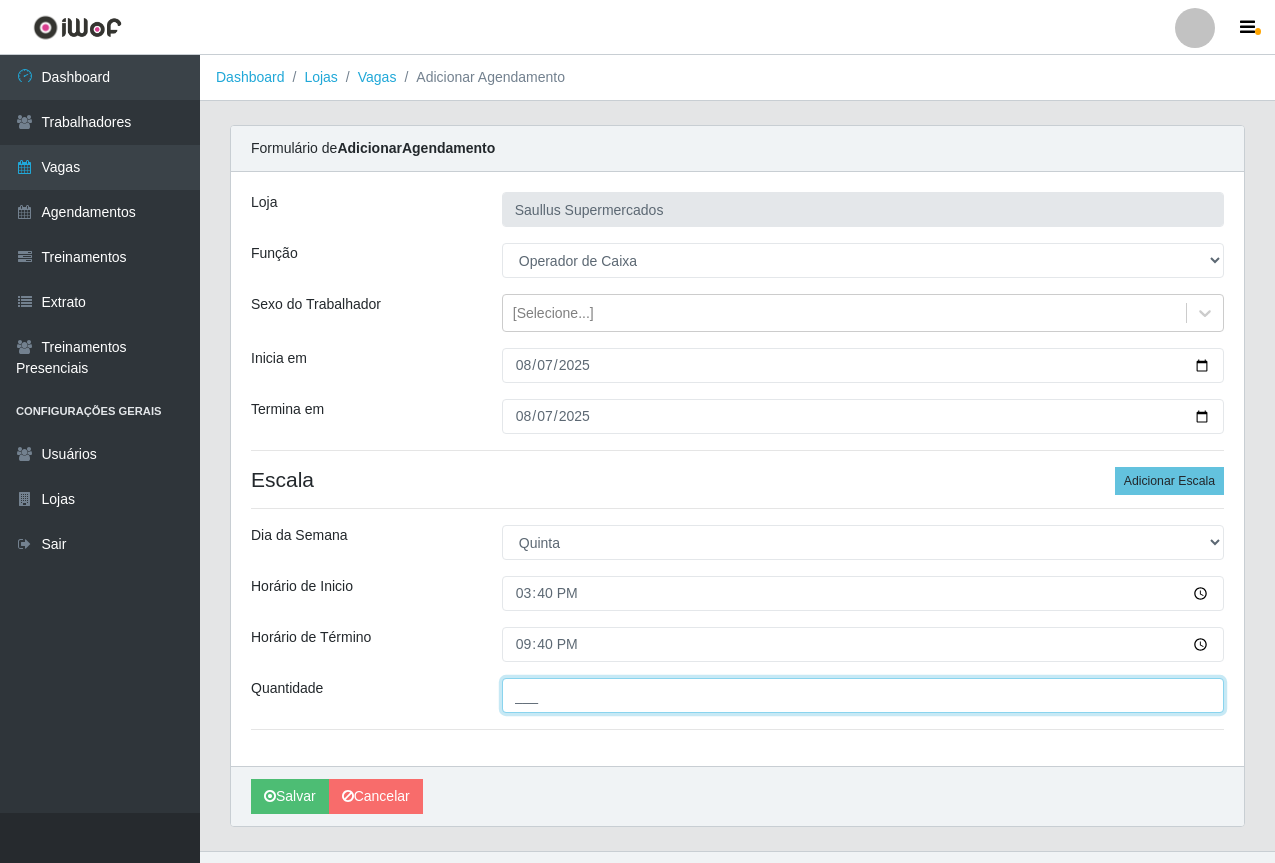 drag, startPoint x: 551, startPoint y: 697, endPoint x: 589, endPoint y: 729, distance: 49.67897 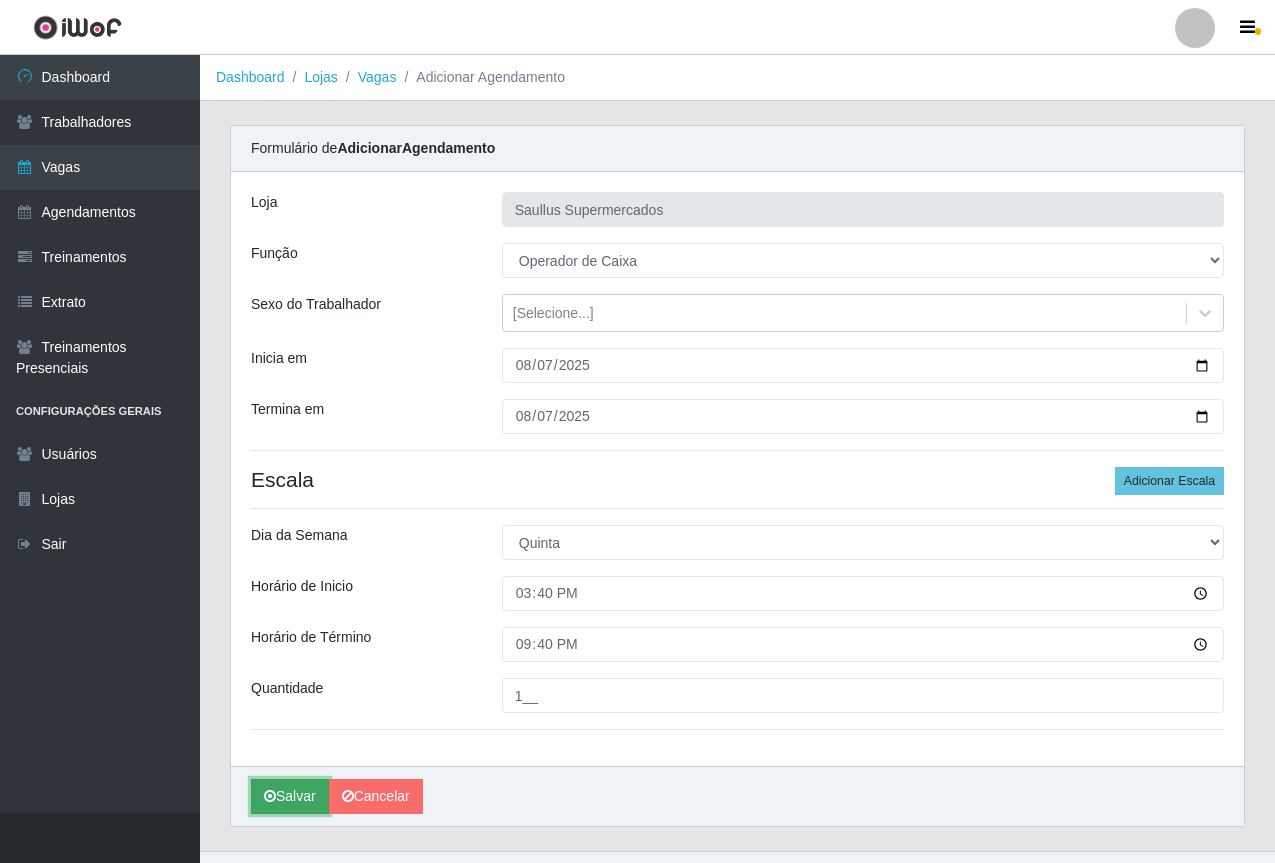click on "Salvar" at bounding box center (290, 796) 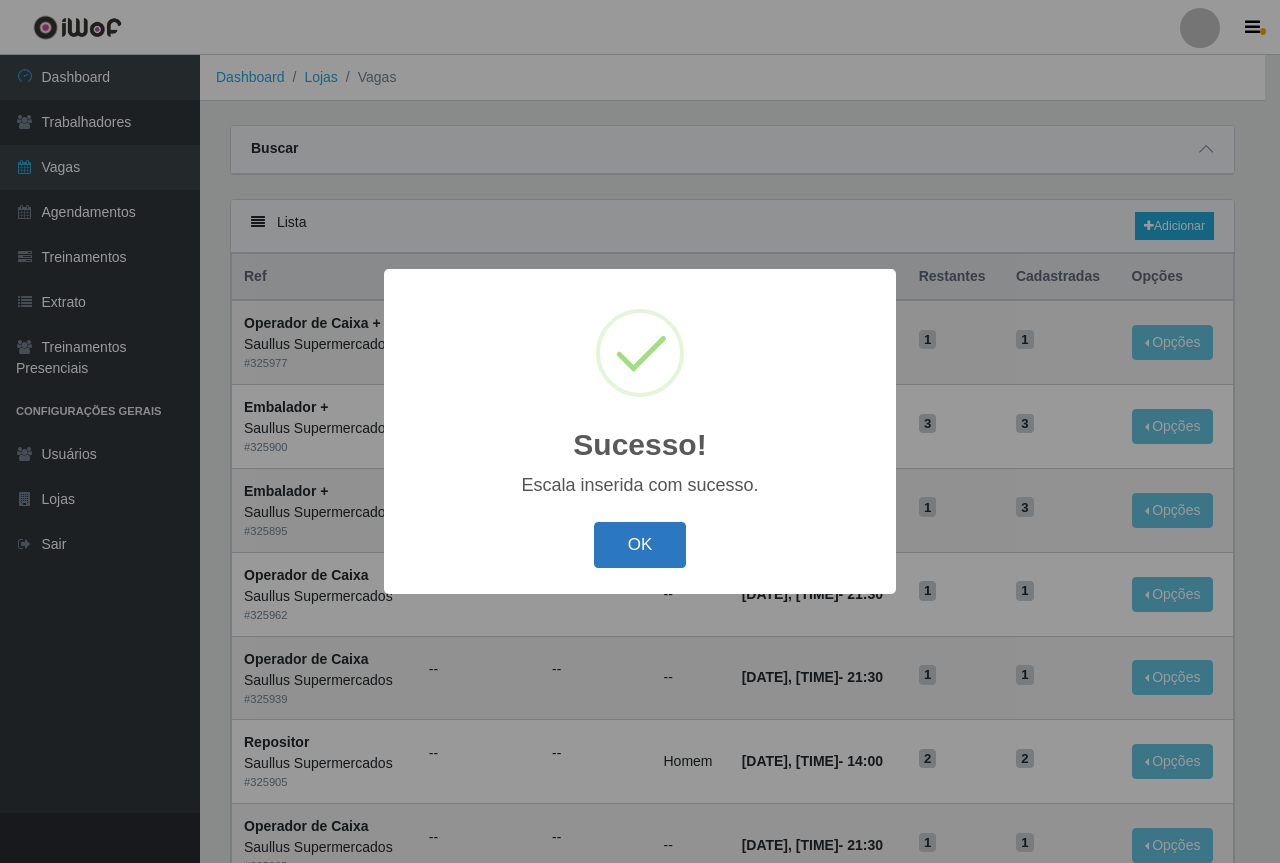 click on "OK" at bounding box center (640, 545) 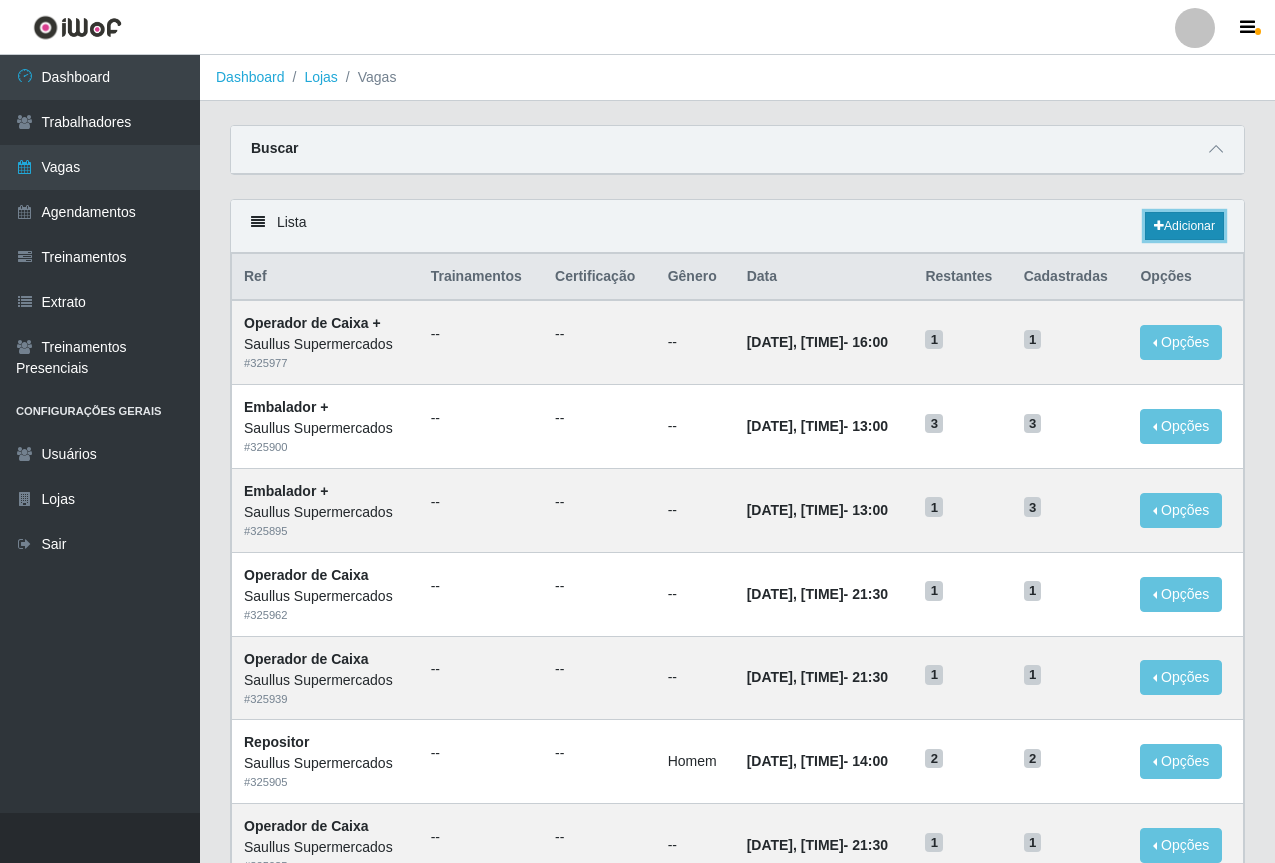 click on "Adicionar" at bounding box center [1184, 226] 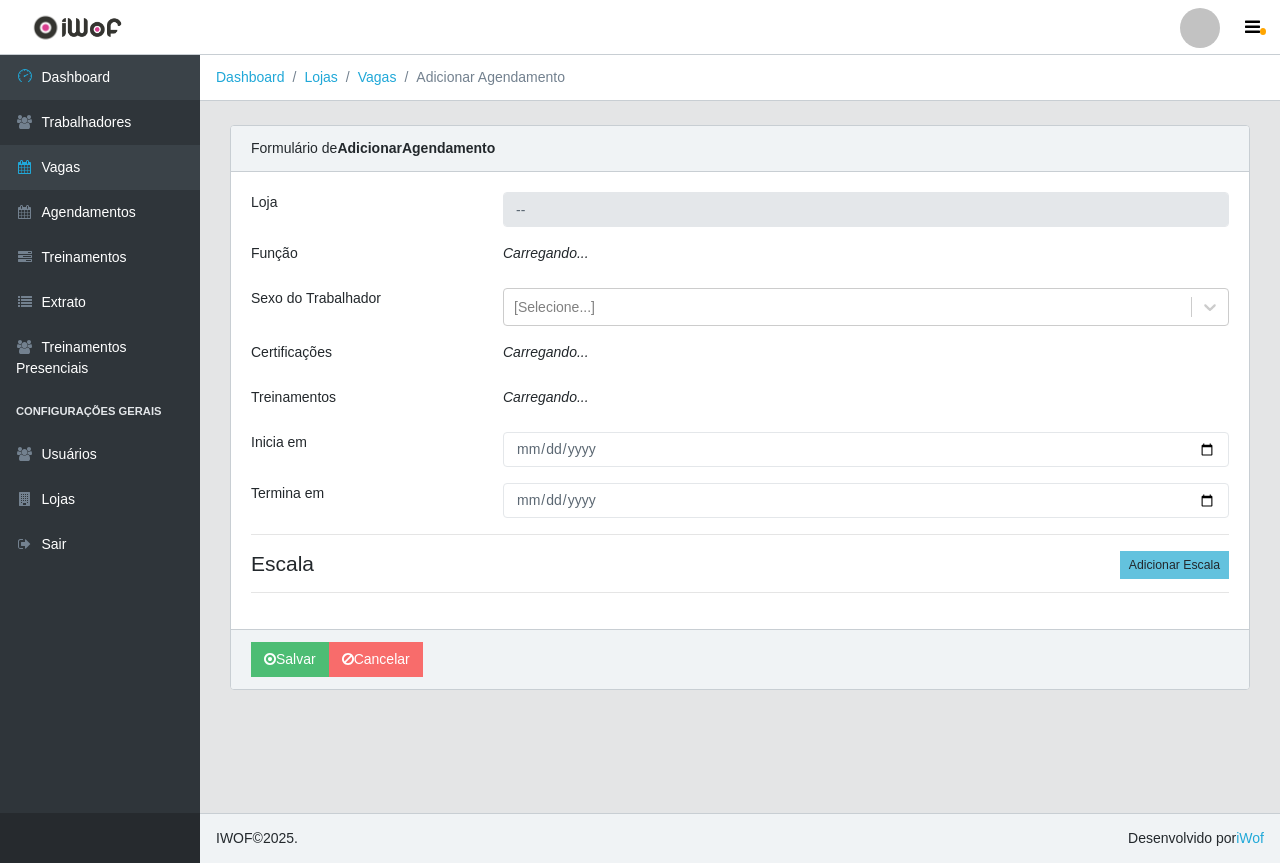 type on "Saullus Supermercados" 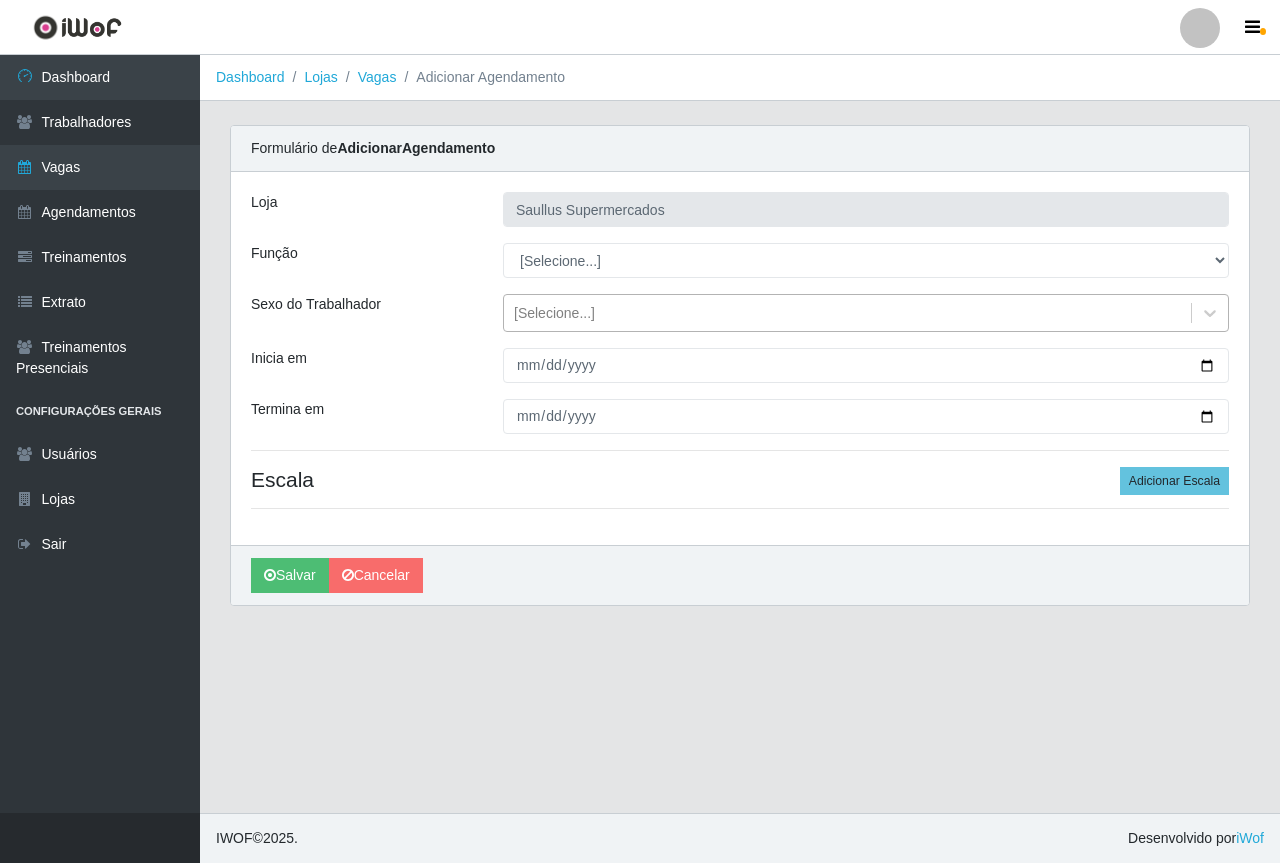 click on "[Selecione...]" at bounding box center (554, 313) 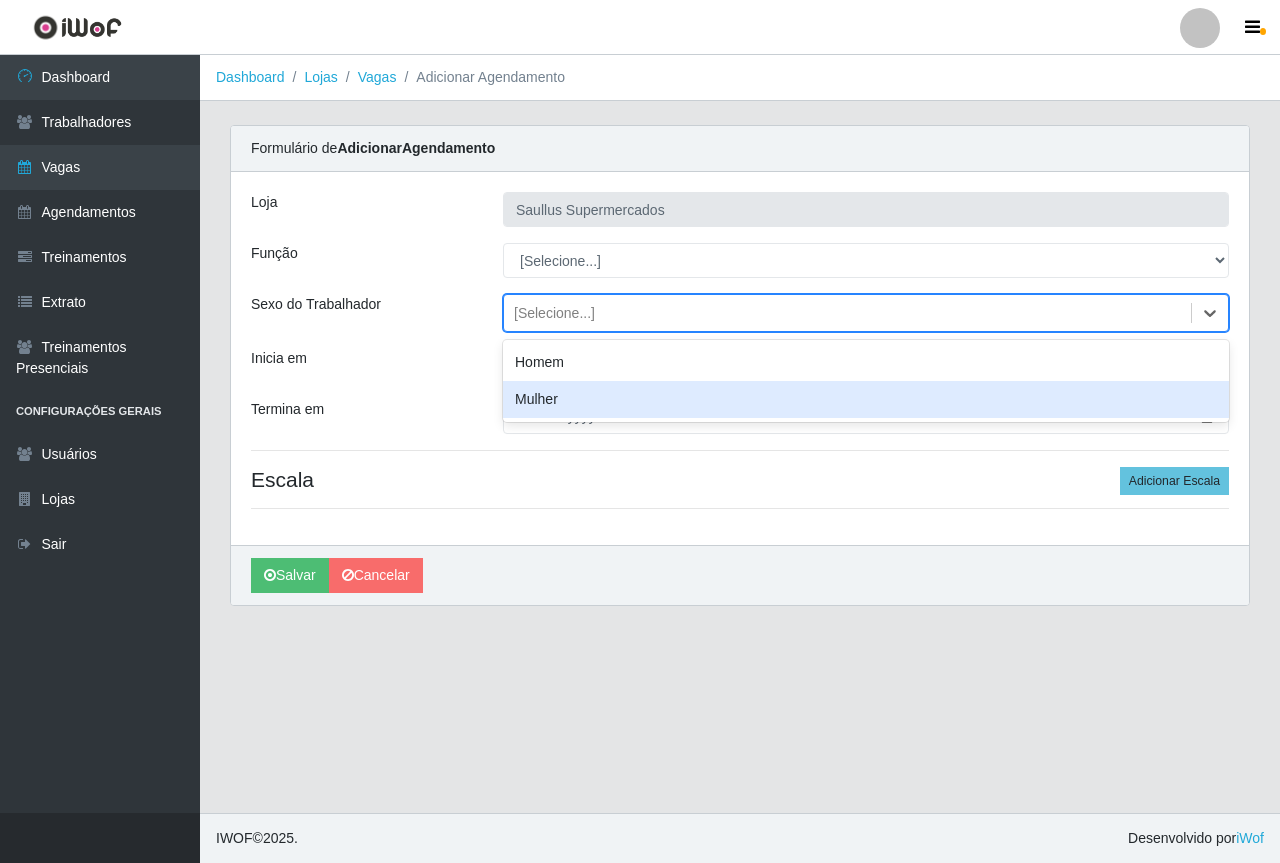 drag, startPoint x: 461, startPoint y: 378, endPoint x: 466, endPoint y: 369, distance: 10.29563 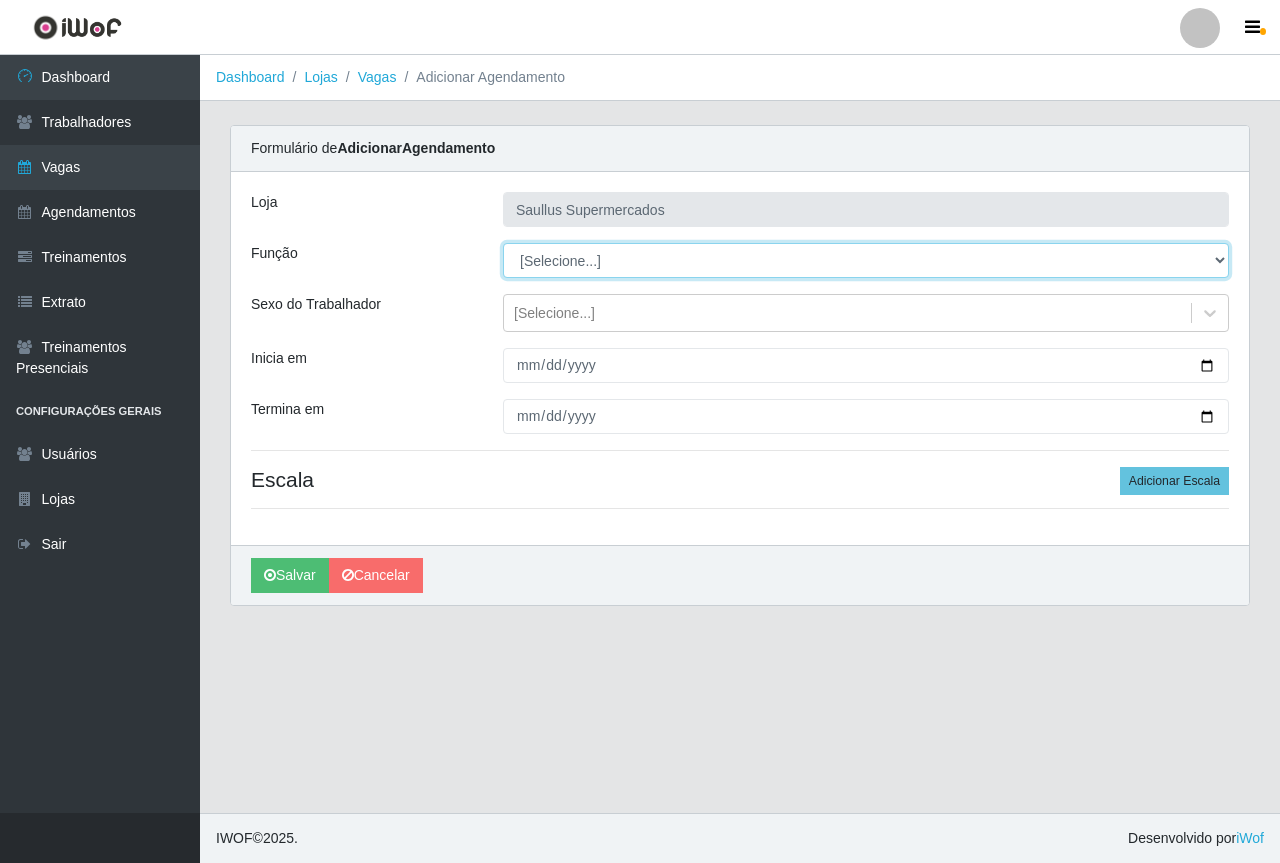 click on "[Selecione...] ASG ASG + ASG ++ Balconista de Açougue  Balconista de Açougue + Balconista de Açougue ++ Balconista de Padaria  Balconista de Padaria + Balconista de Padaria ++ Embalador Embalador + Embalador ++ Operador de Caixa Operador de Caixa + Operador de Caixa ++ Operador de Loja Operador de Loja + Operador de Loja ++ Repositor  Repositor + Repositor ++" at bounding box center [866, 260] 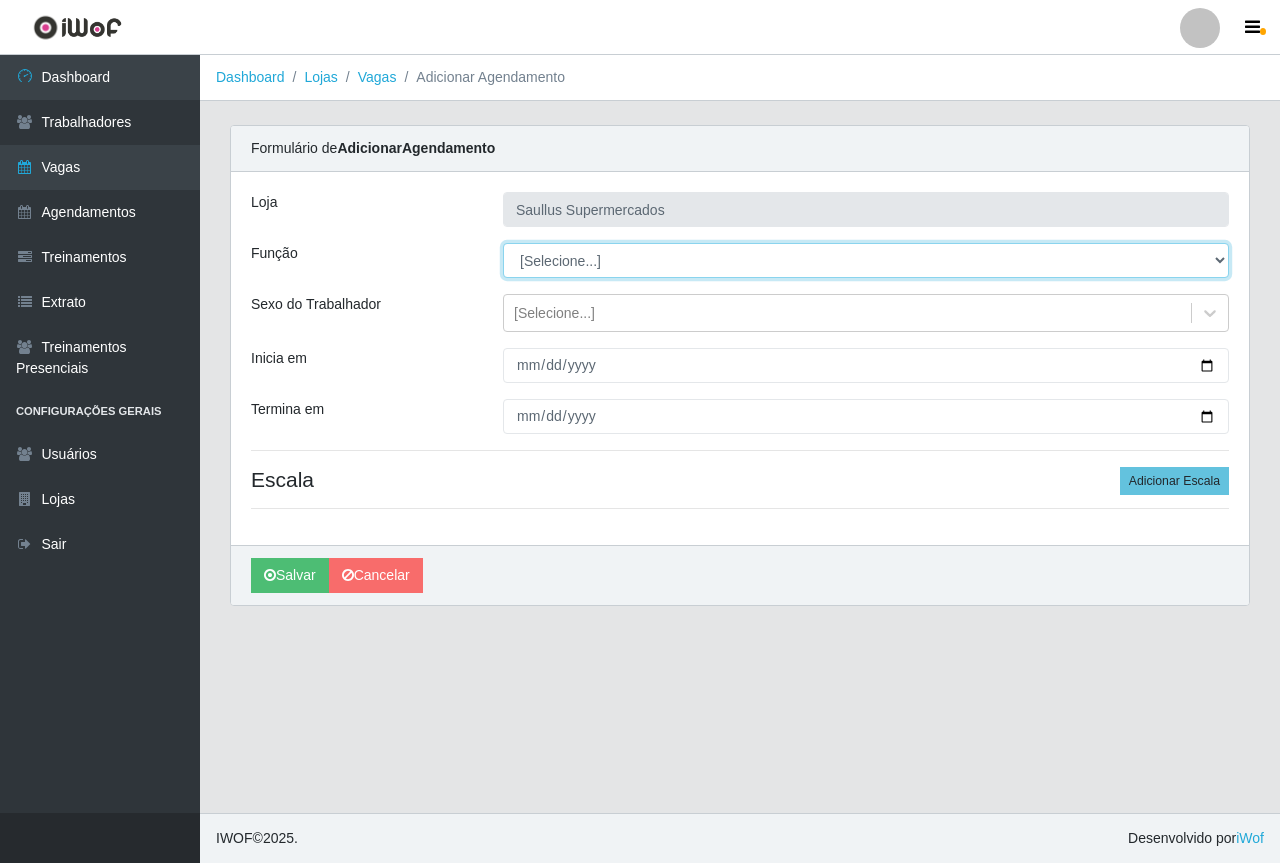 select on "22" 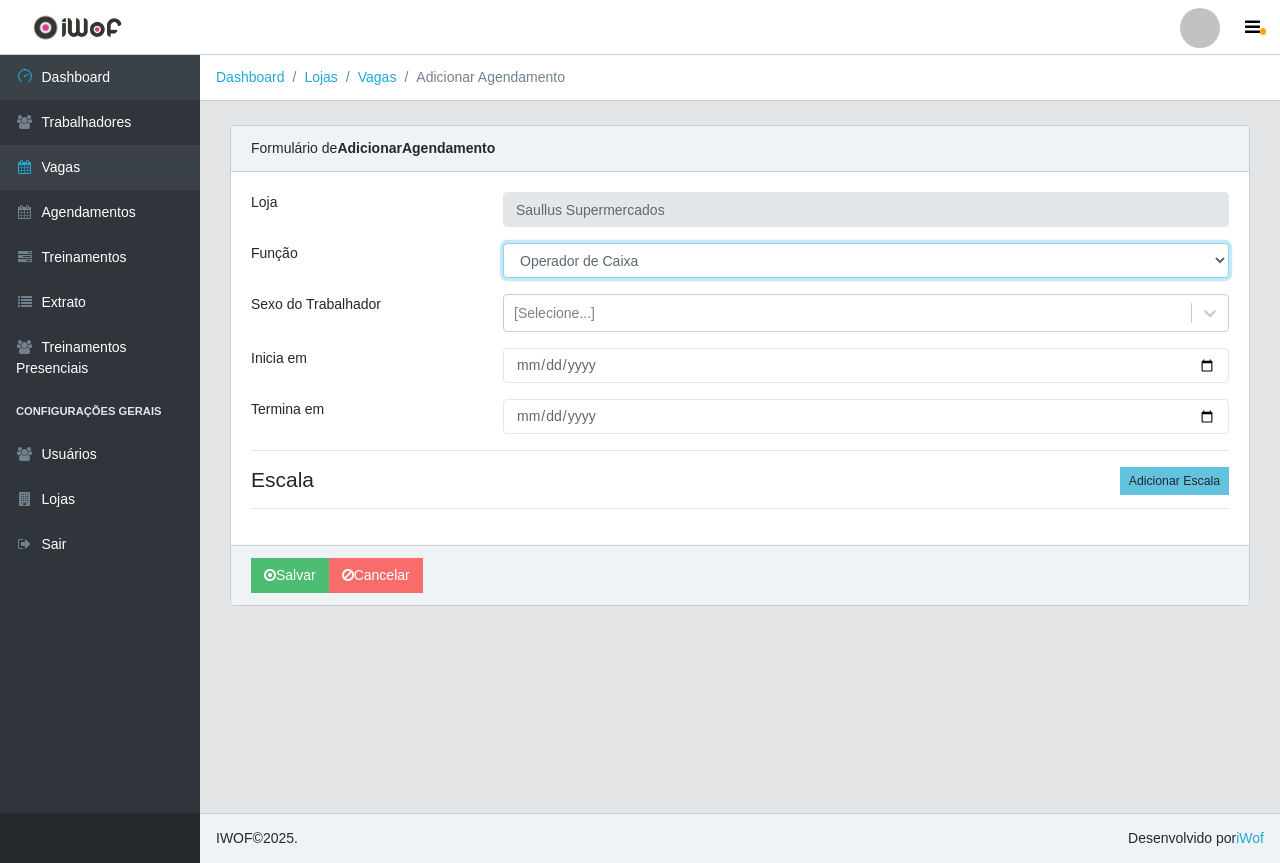 click on "[Selecione...] ASG ASG + ASG ++ Balconista de Açougue  Balconista de Açougue + Balconista de Açougue ++ Balconista de Padaria  Balconista de Padaria + Balconista de Padaria ++ Embalador Embalador + Embalador ++ Operador de Caixa Operador de Caixa + Operador de Caixa ++ Operador de Loja Operador de Loja + Operador de Loja ++ Repositor  Repositor + Repositor ++" at bounding box center (866, 260) 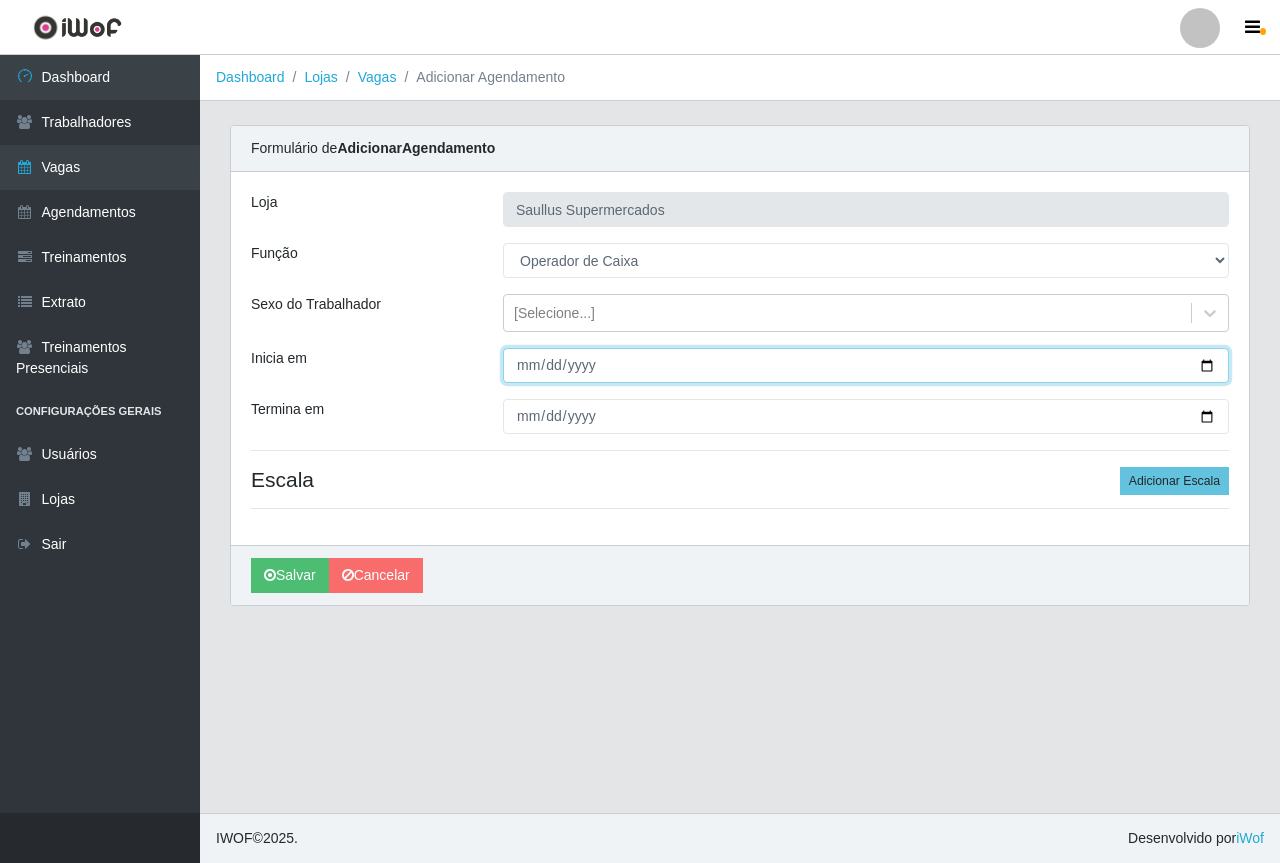 click on "Inicia em" at bounding box center (866, 365) 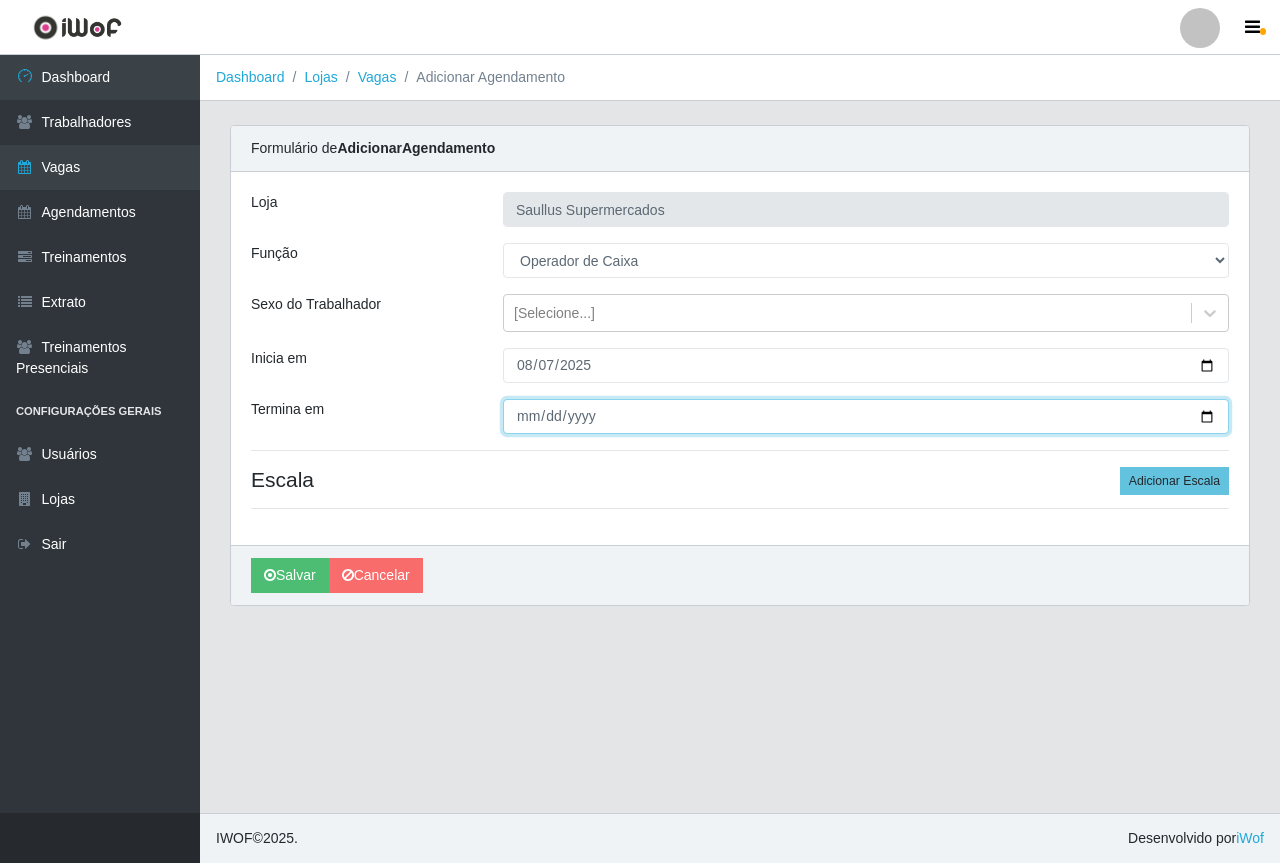 click on "Termina em" at bounding box center [866, 416] 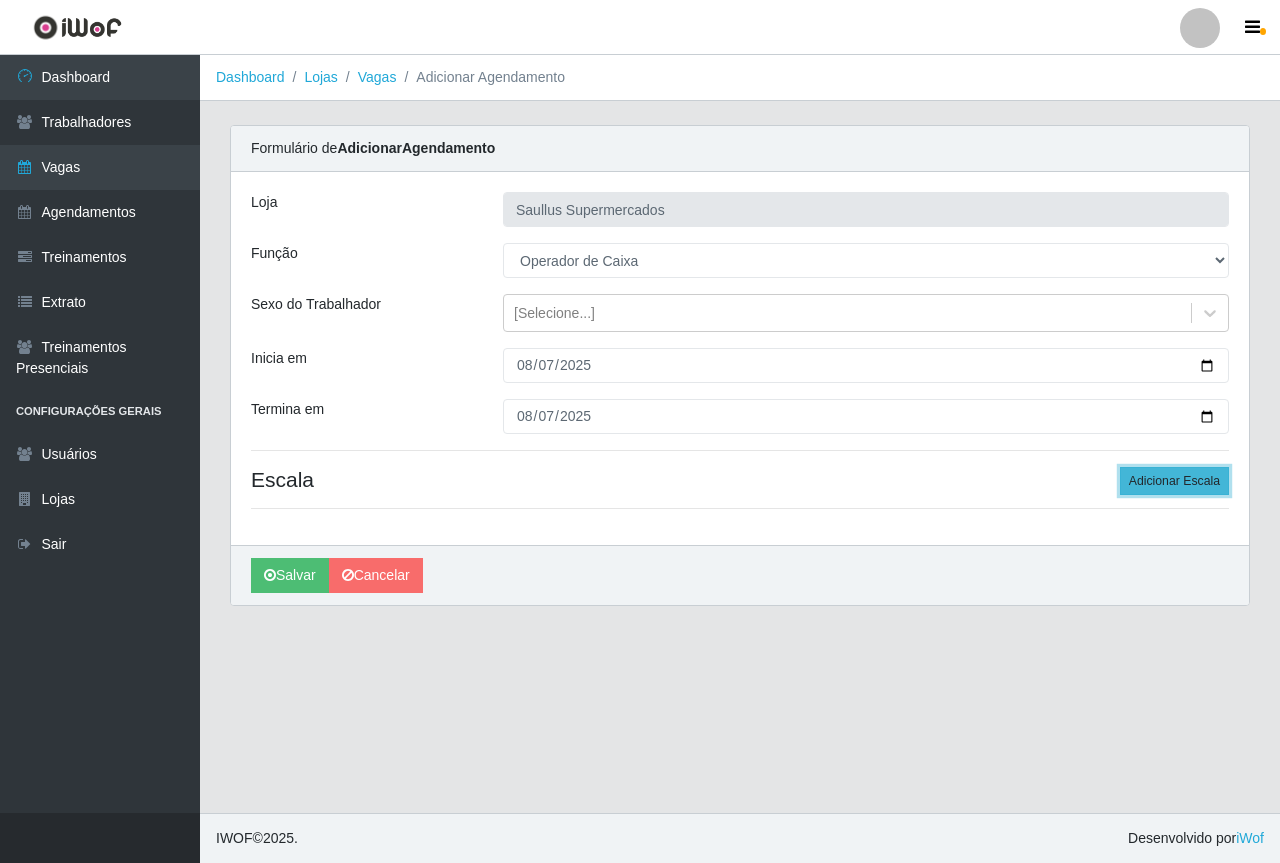click on "Adicionar Escala" at bounding box center [1174, 481] 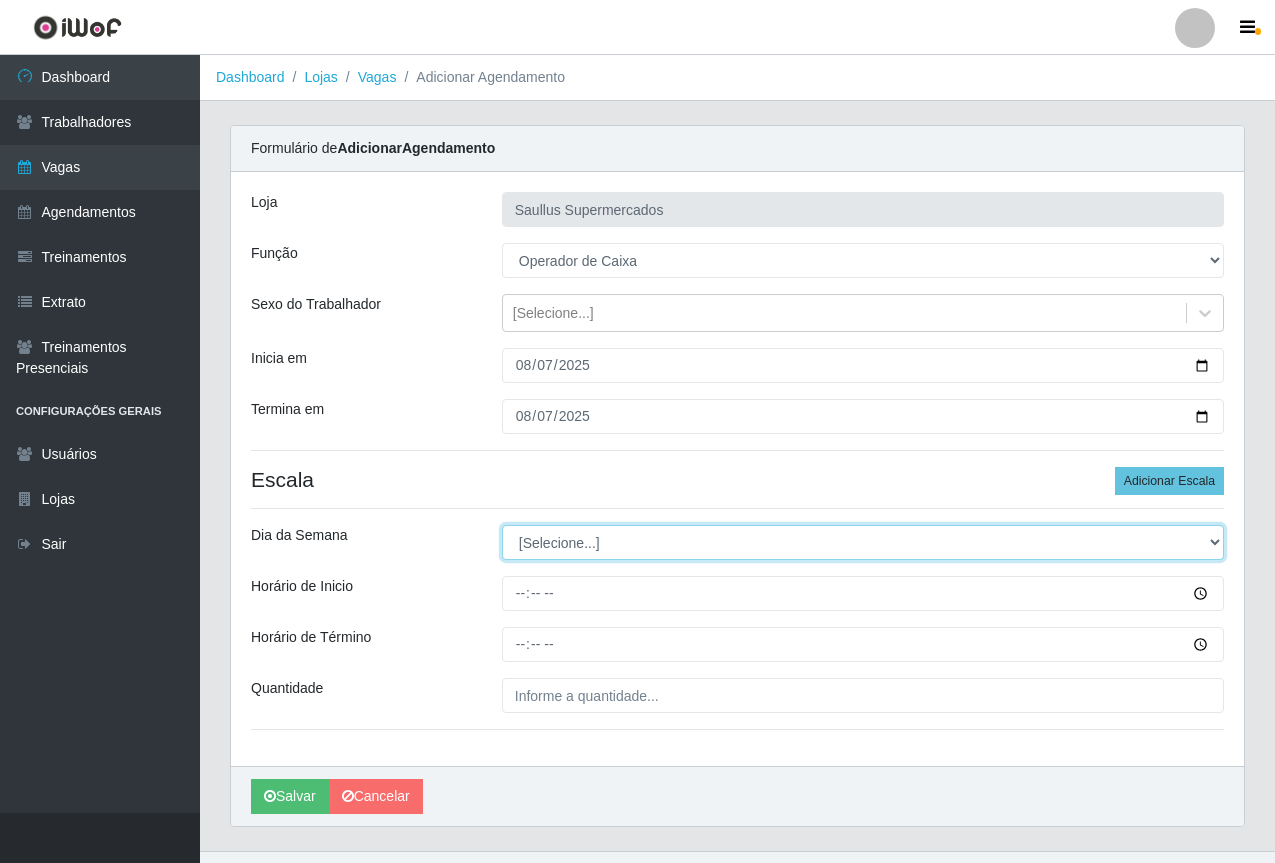 drag, startPoint x: 570, startPoint y: 545, endPoint x: 541, endPoint y: 555, distance: 30.675724 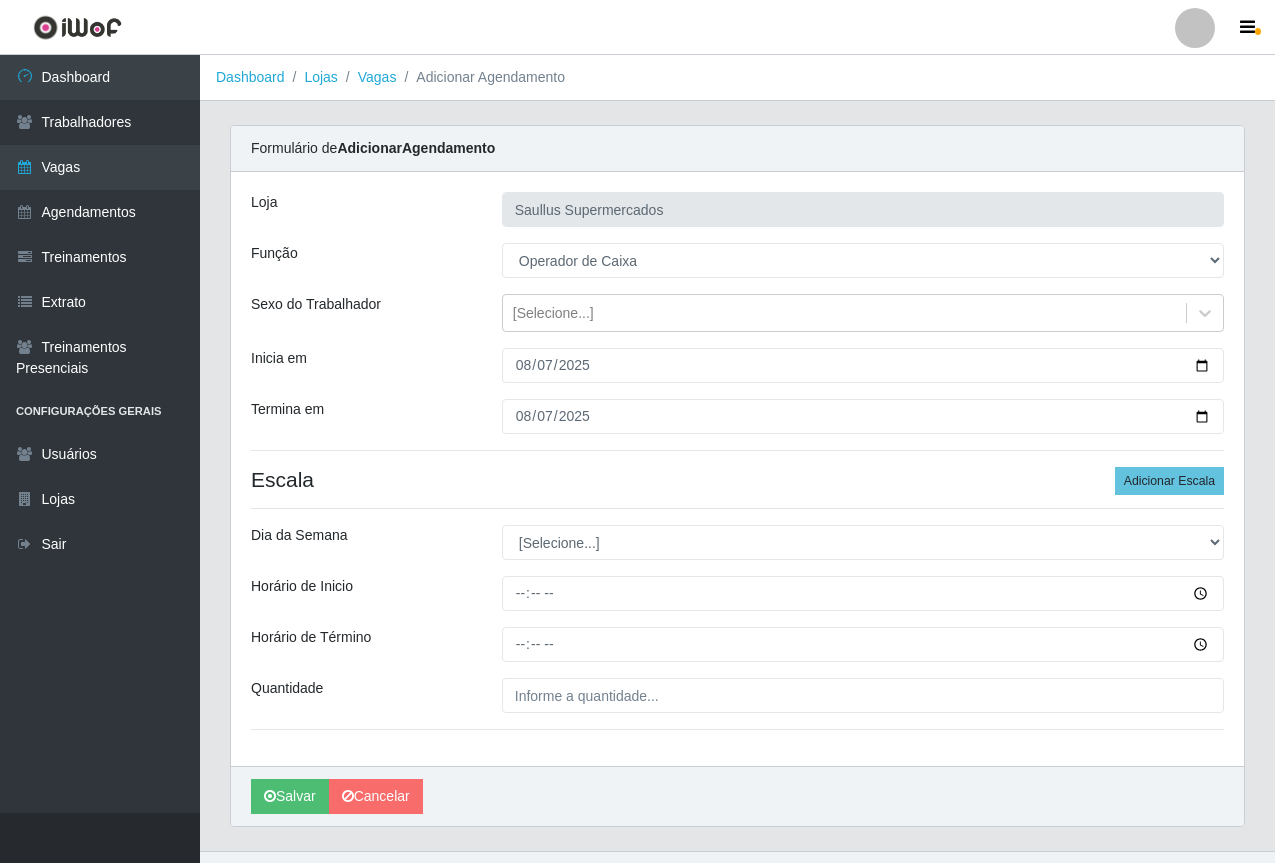 drag, startPoint x: 414, startPoint y: 624, endPoint x: 487, endPoint y: 669, distance: 85.75546 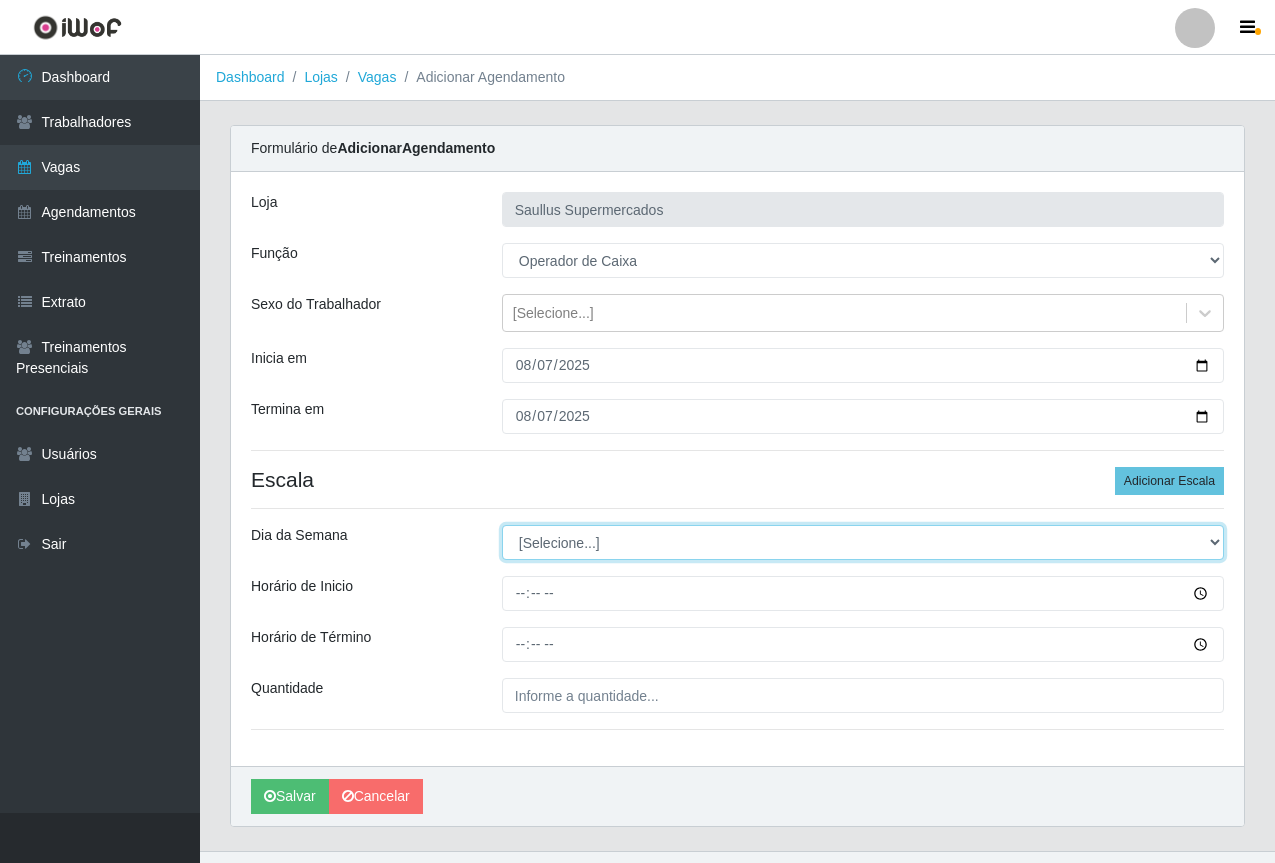 drag, startPoint x: 535, startPoint y: 537, endPoint x: 534, endPoint y: 549, distance: 12.0415945 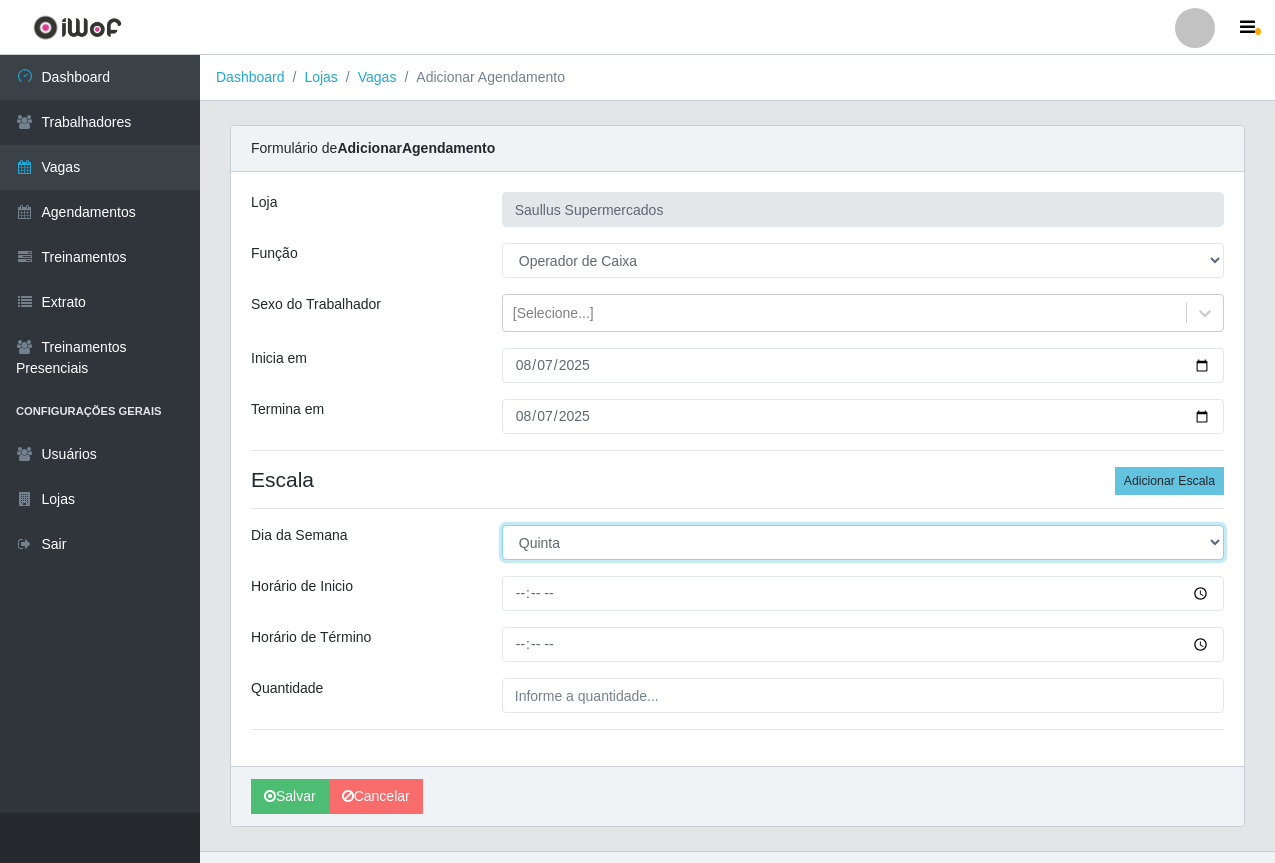 click on "[Selecione...] Segunda Terça Quarta Quinta Sexta Sábado Domingo" at bounding box center (863, 542) 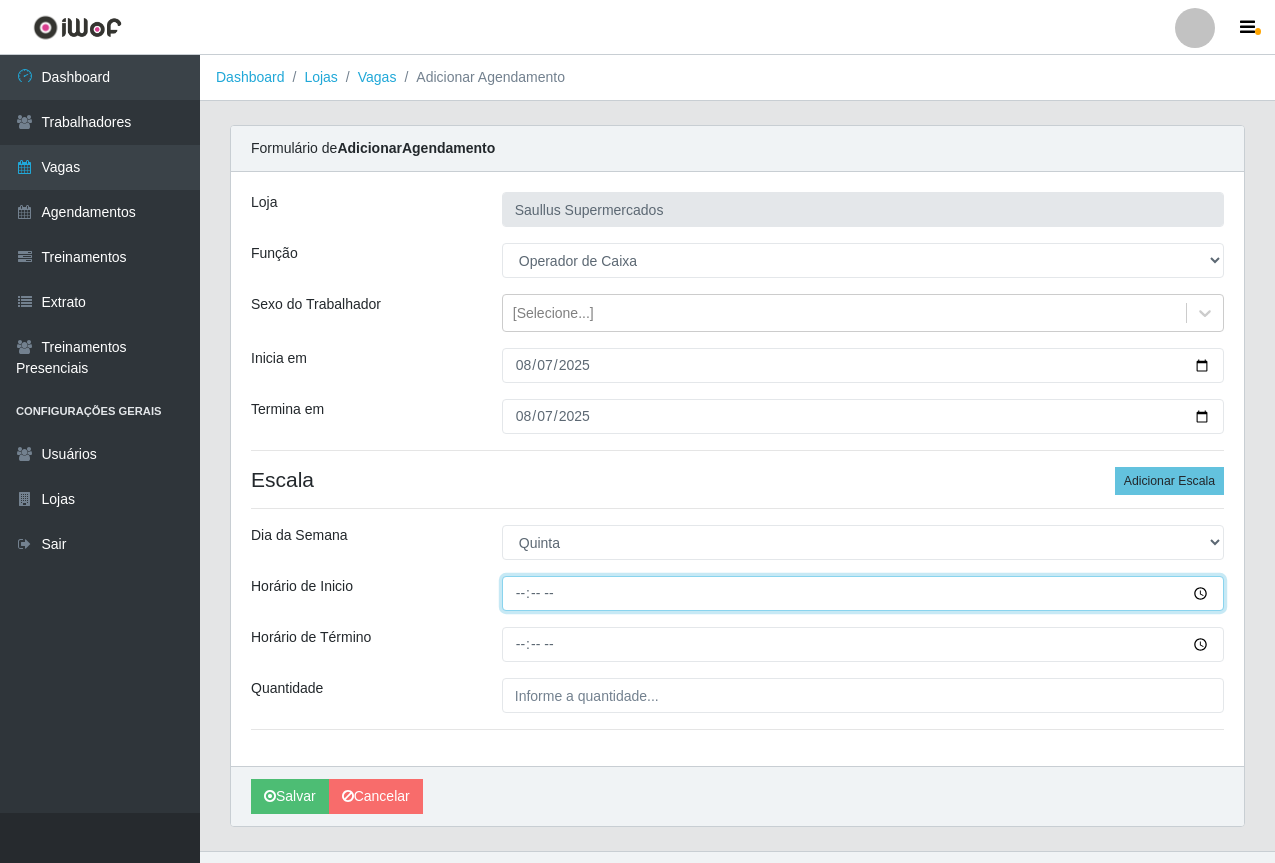 click on "Horário de Inicio" at bounding box center (863, 593) 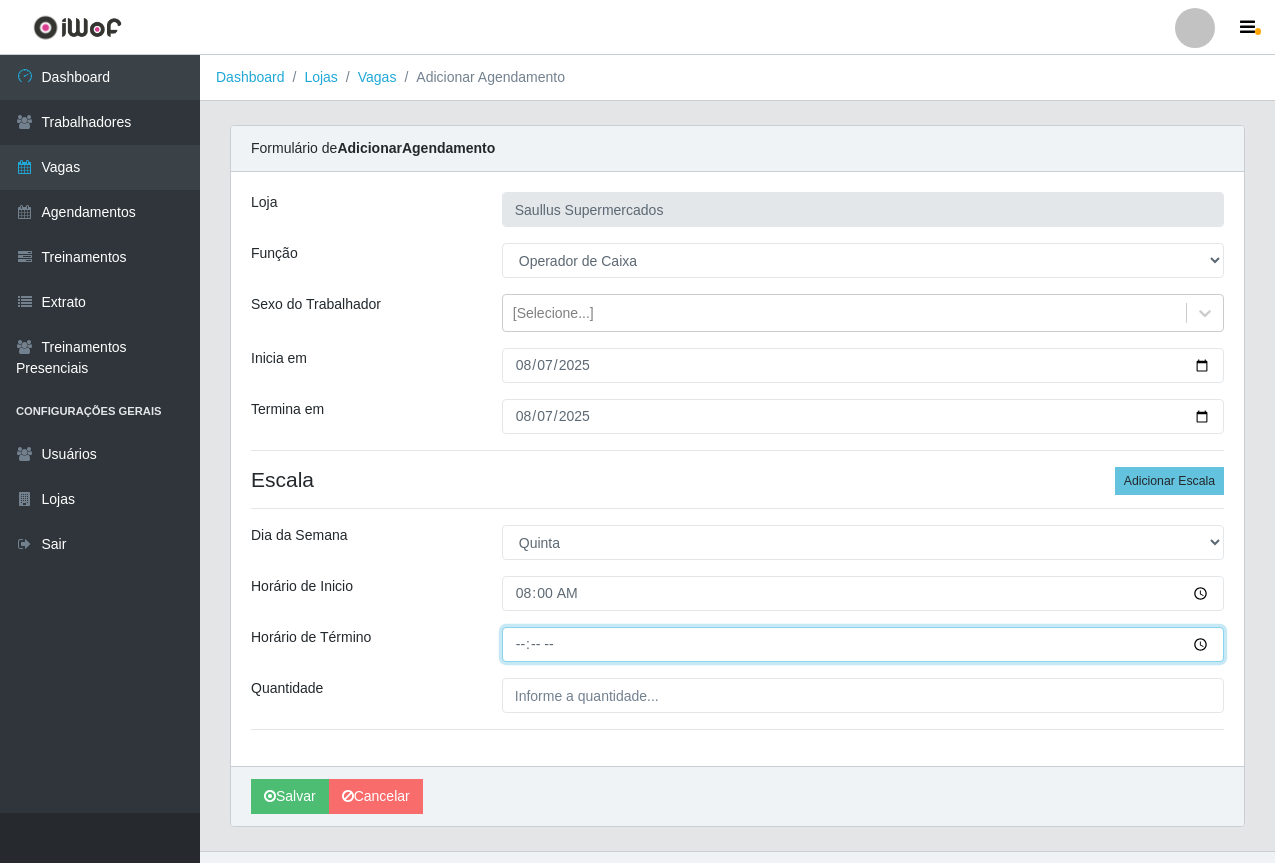click on "Horário de Término" at bounding box center [863, 644] 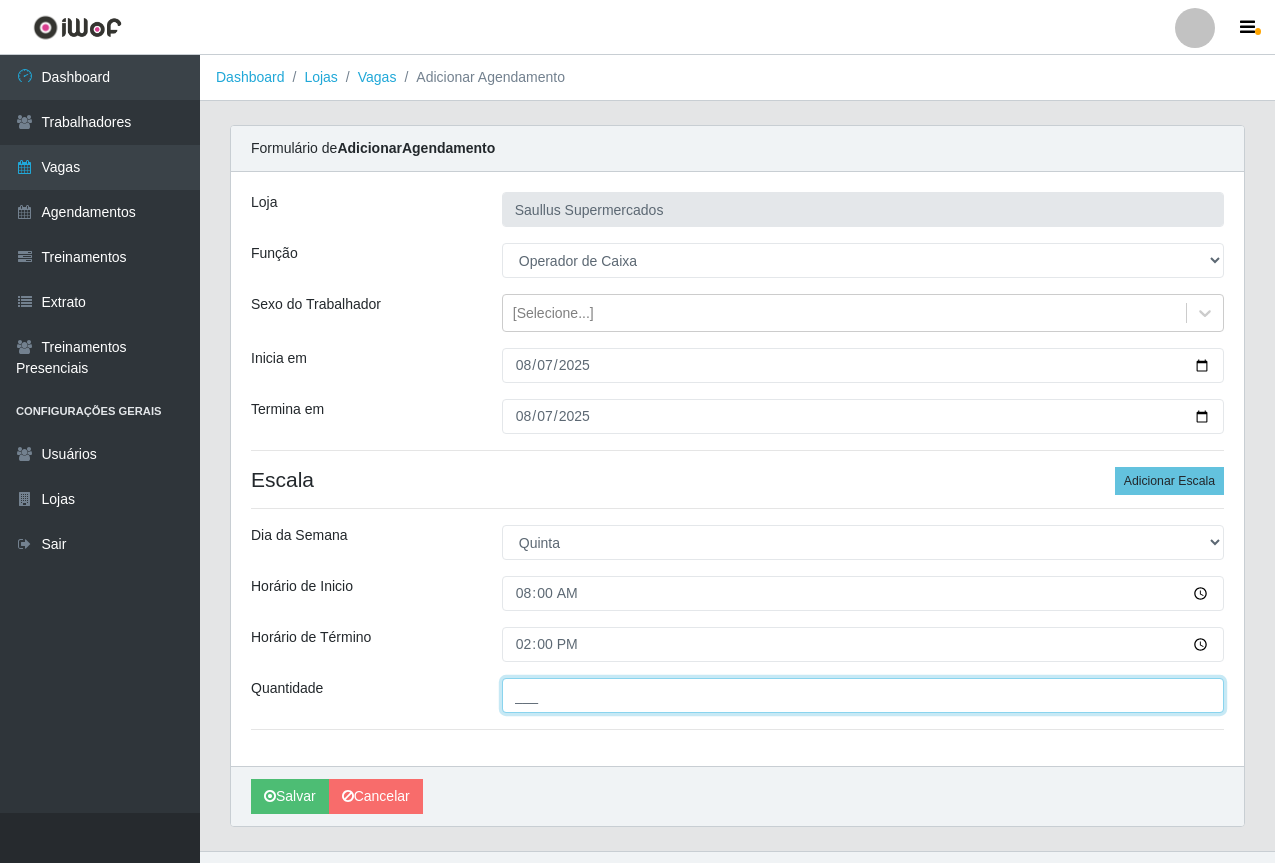 drag, startPoint x: 650, startPoint y: 694, endPoint x: 647, endPoint y: 674, distance: 20.22375 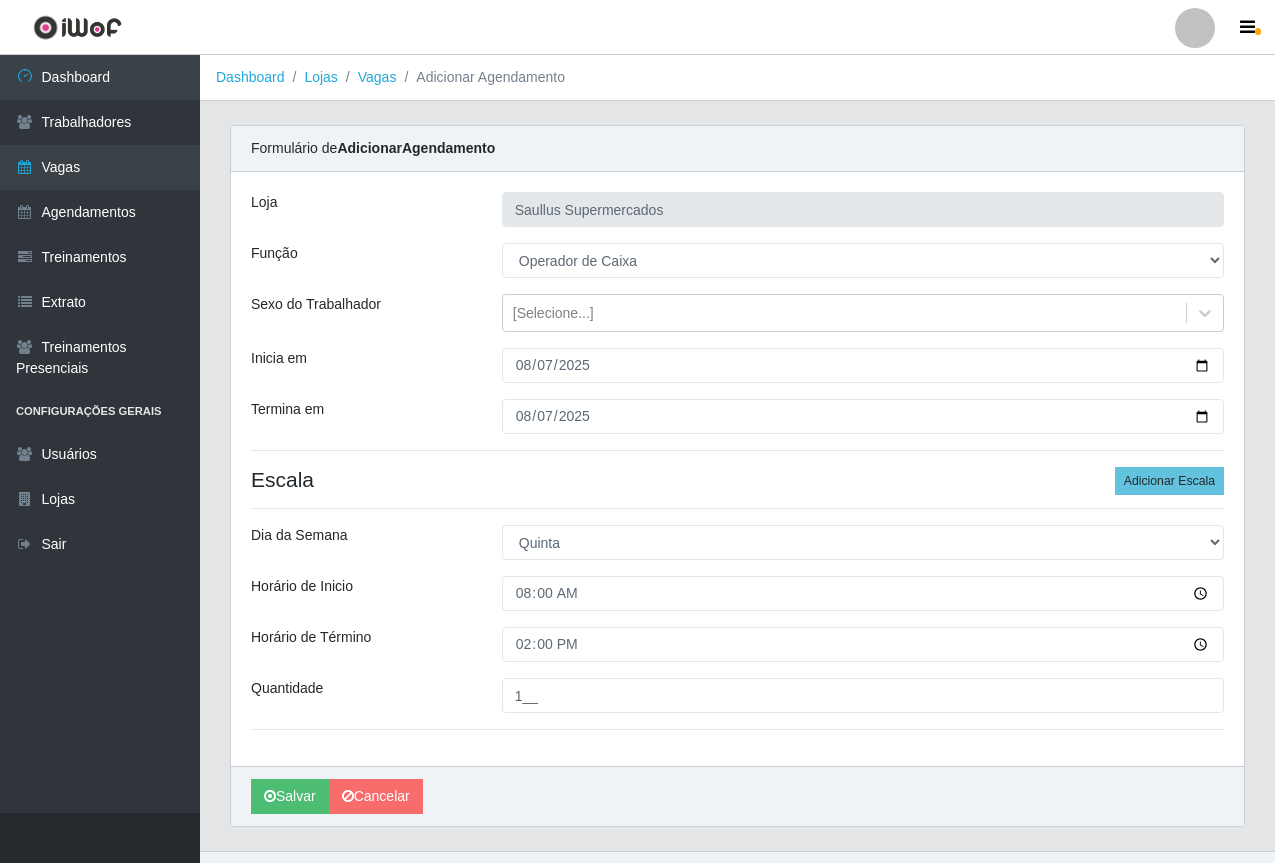click on "Loja Saullus Supermercados Função [Selecione...] ASG ASG + ASG ++ Balconista de Açougue  Balconista de Açougue + Balconista de Açougue ++ Balconista de Padaria  Balconista de Padaria + Balconista de Padaria ++ Embalador Embalador + Embalador ++ Operador de Caixa Operador de Caixa + Operador de Caixa ++ Operador de Loja Operador de Loja + Operador de Loja ++ Repositor  Repositor + Repositor ++ Sexo do Trabalhador [Selecione...] Inicia em 2025-08-07 Termina em 2025-08-07 Escala Adicionar Escala Dia da Semana [Selecione...] Segunda Terça Quarta Quinta Sexta Sábado Domingo Horário de Inicio 08:00 Horário de Término 14:00 Quantidade 1__" at bounding box center [737, 469] 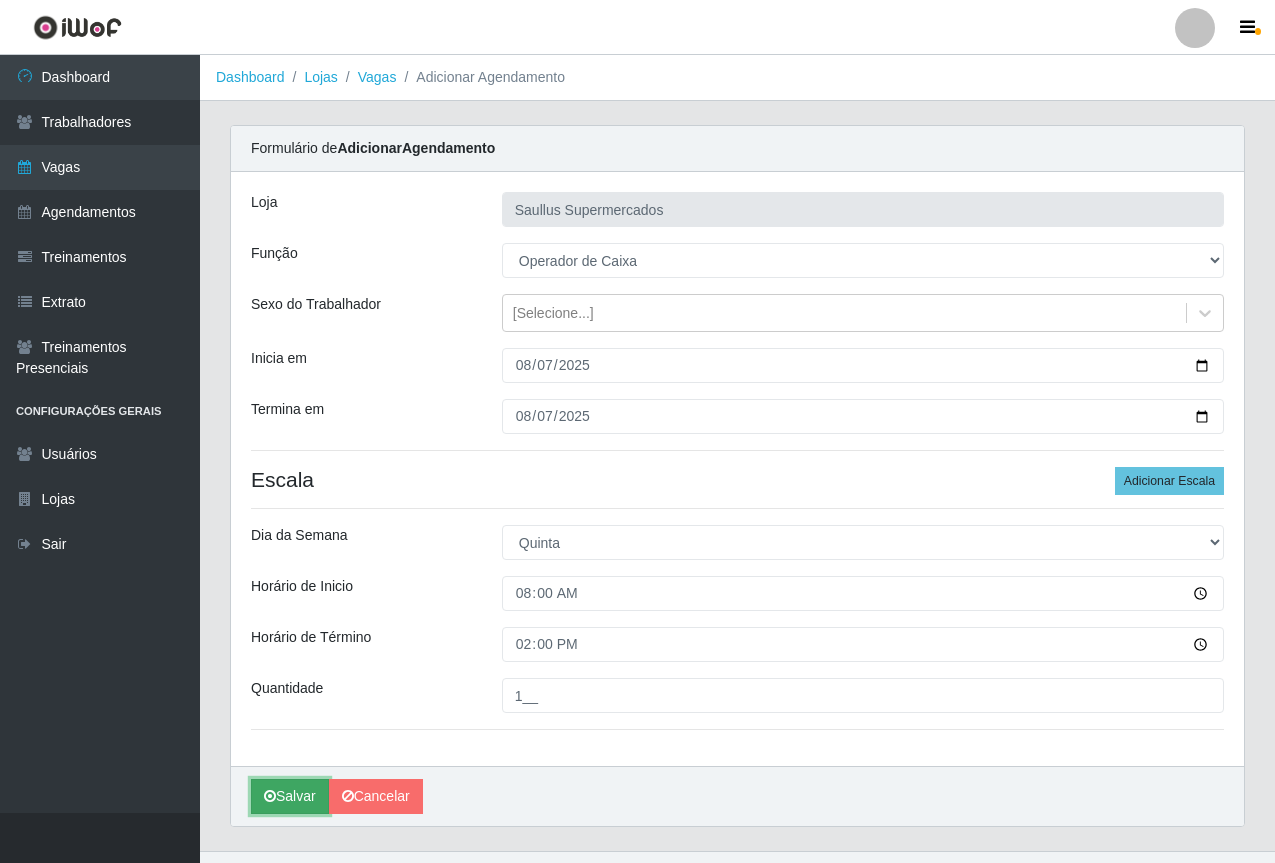 click on "Salvar" at bounding box center [290, 796] 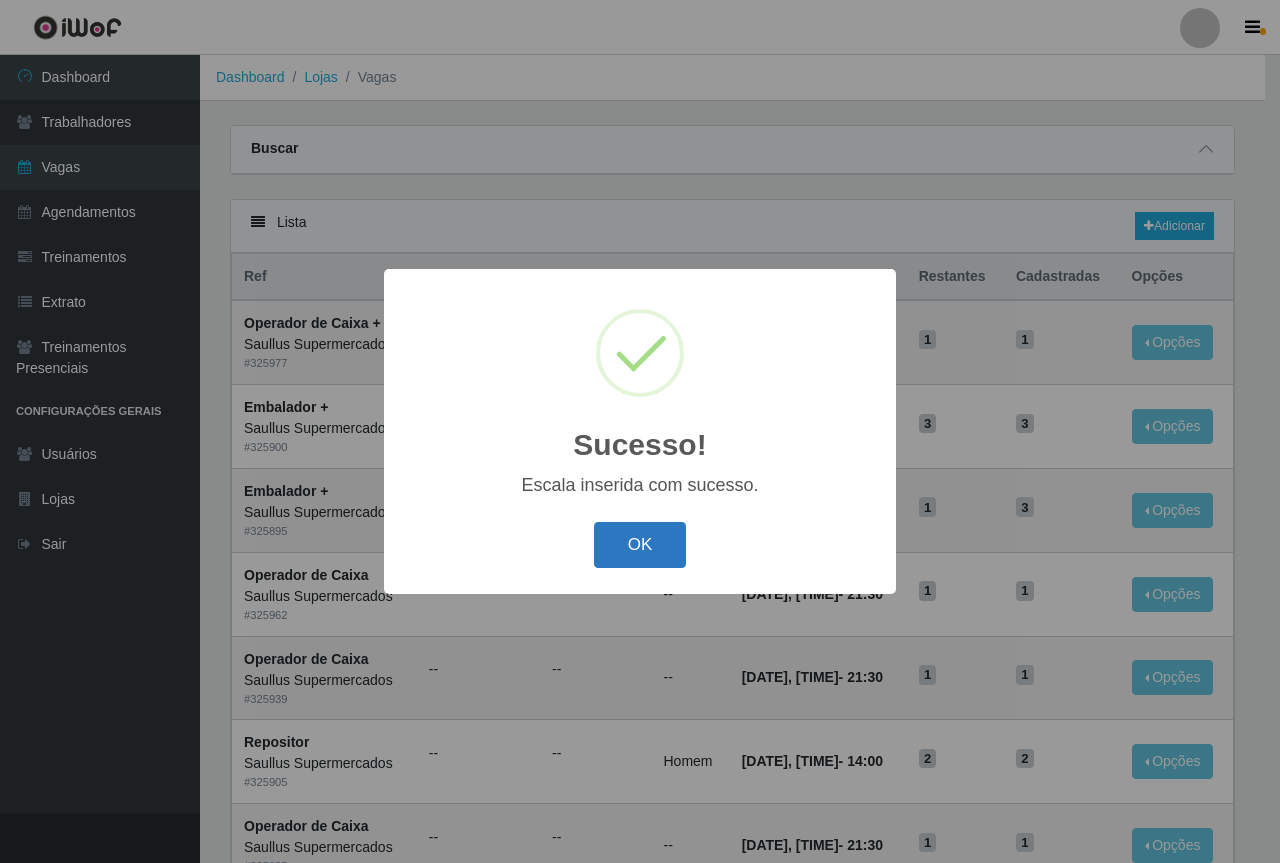 click on "OK" at bounding box center [640, 545] 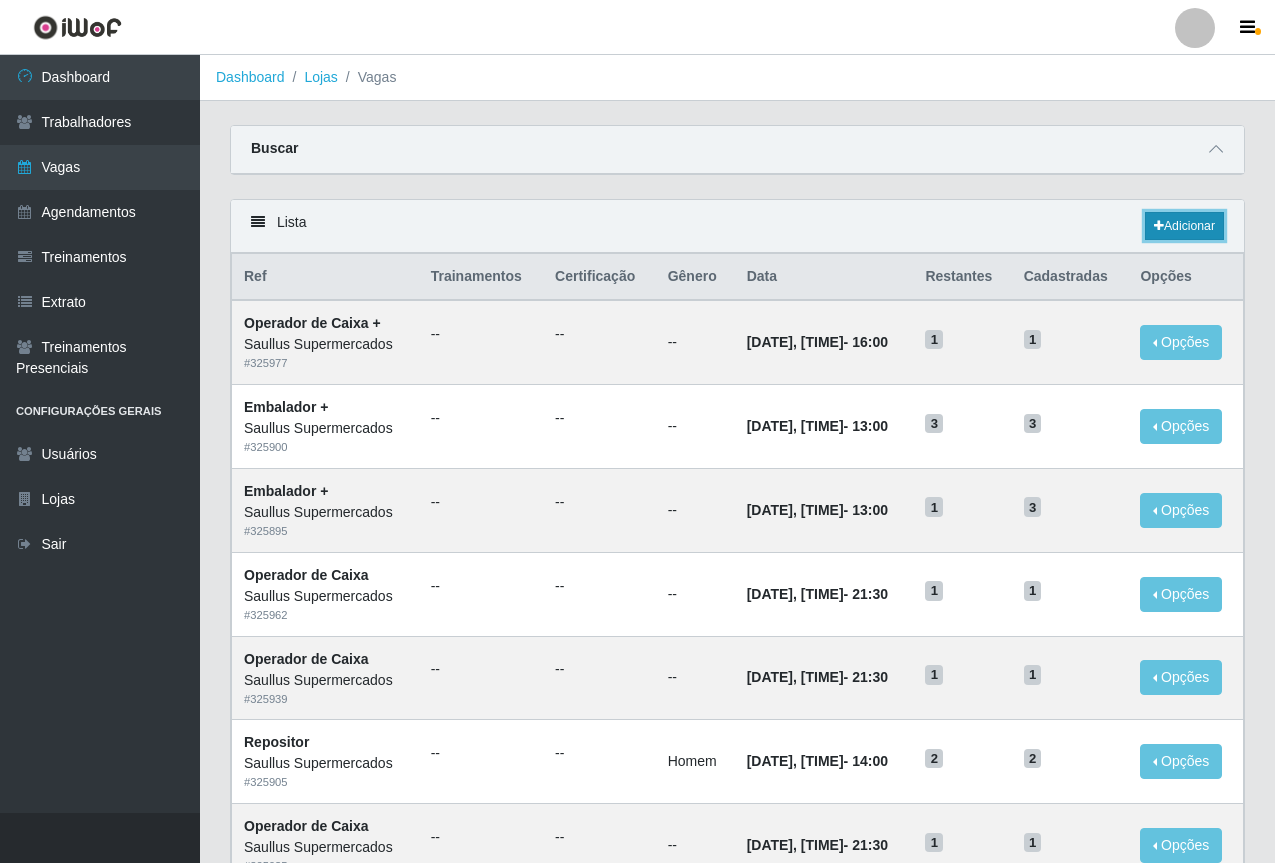 click on "Adicionar" at bounding box center (1184, 226) 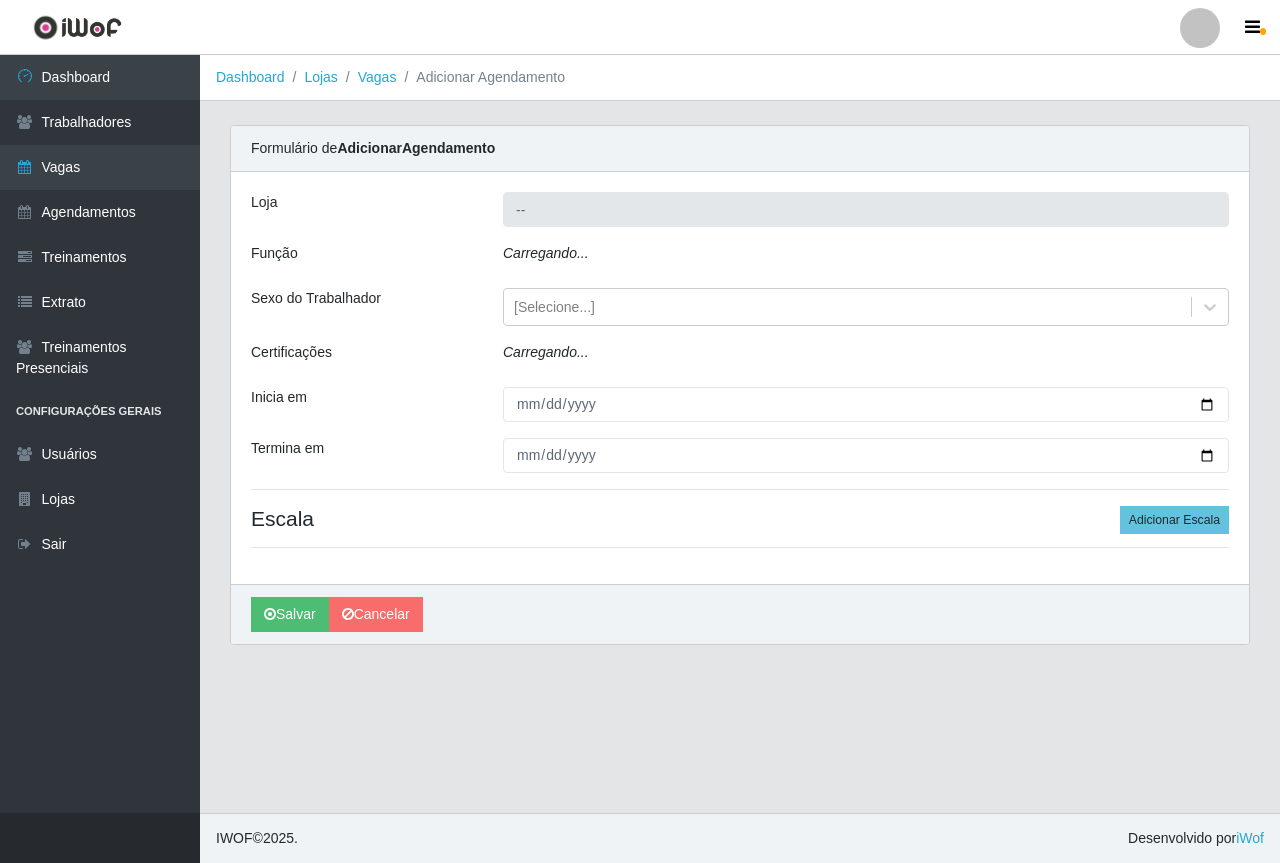type on "Saullus Supermercados" 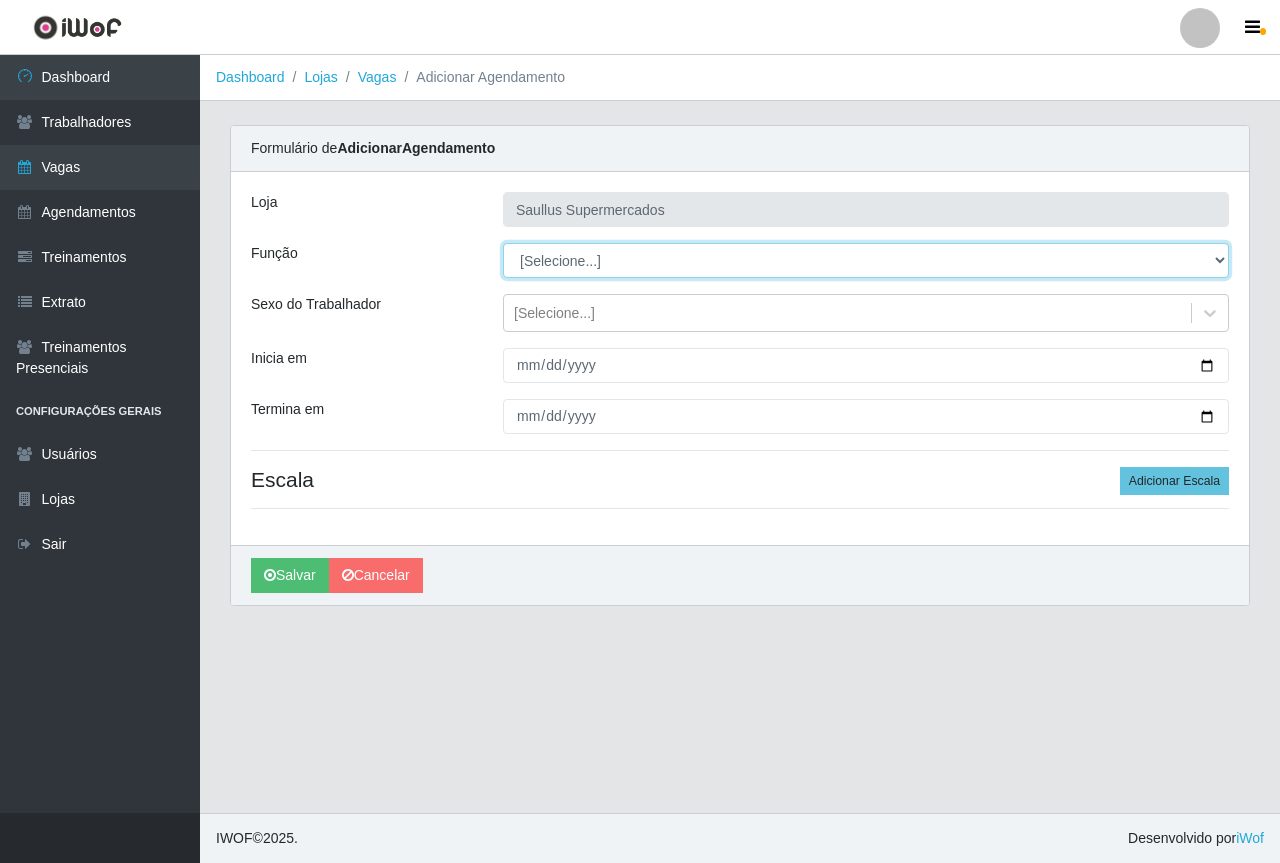 click on "[Selecione...] ASG ASG + ASG ++ Balconista de Açougue  Balconista de Açougue + Balconista de Açougue ++ Balconista de Padaria  Balconista de Padaria + Balconista de Padaria ++ Embalador Embalador + Embalador ++ Operador de Caixa Operador de Caixa + Operador de Caixa ++ Operador de Loja Operador de Loja + Operador de Loja ++ Repositor  Repositor + Repositor ++" at bounding box center [866, 260] 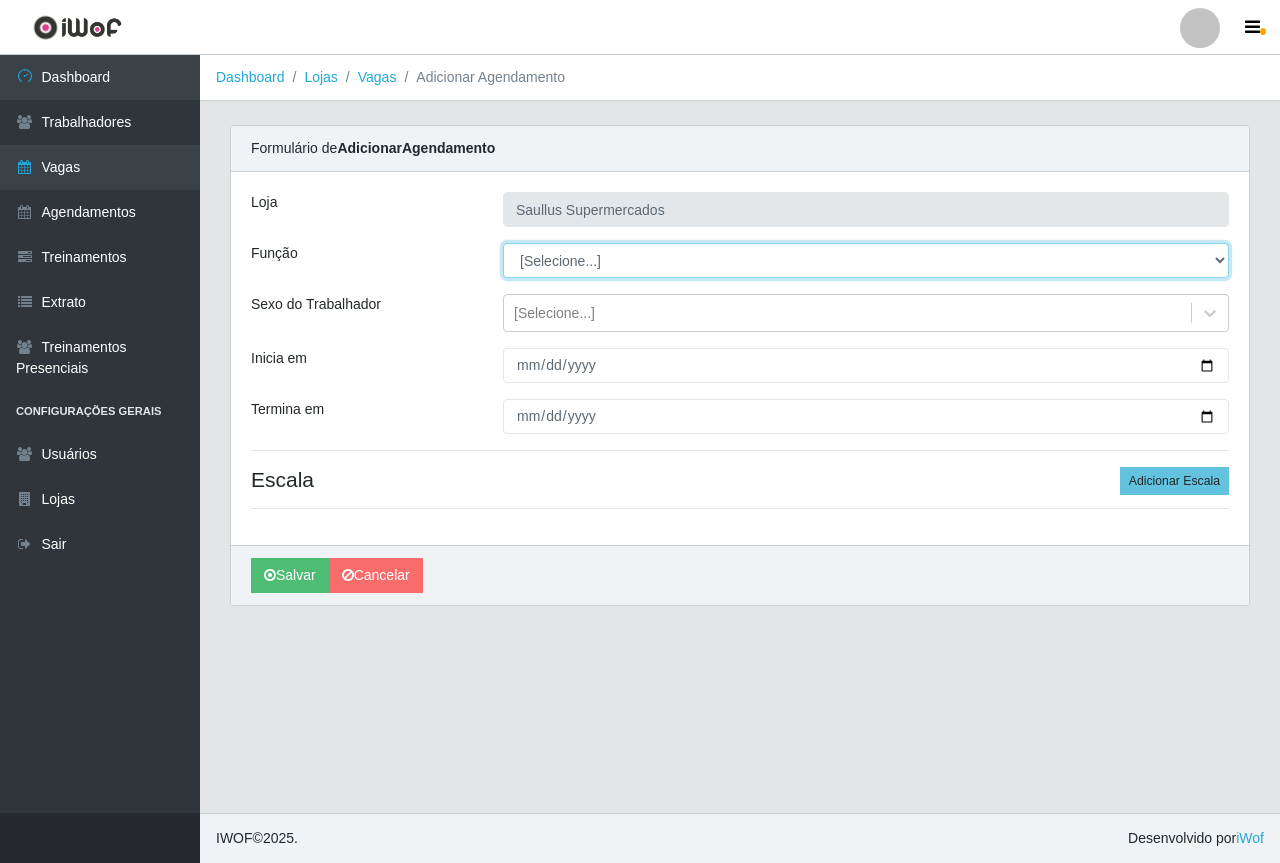 select on "22" 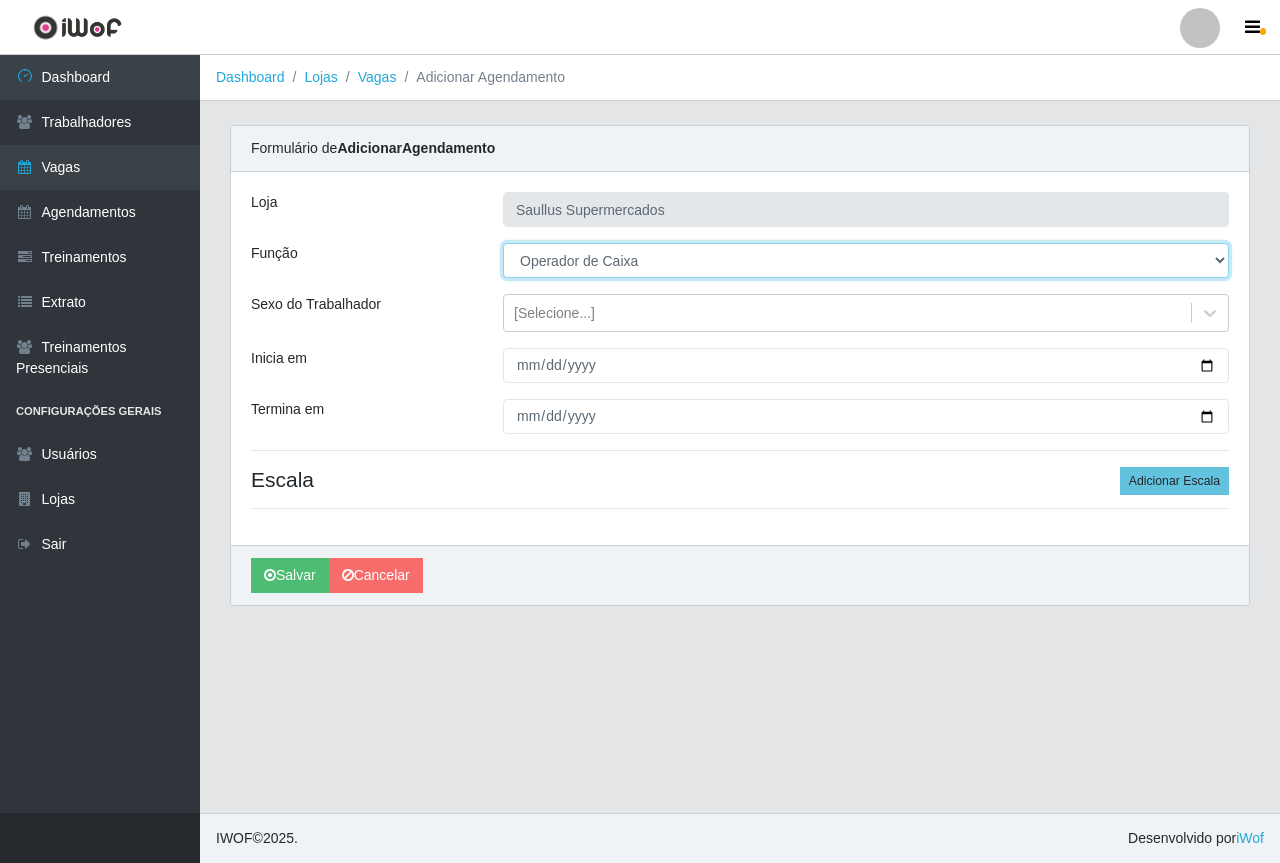 click on "[Selecione...] ASG ASG + ASG ++ Balconista de Açougue  Balconista de Açougue + Balconista de Açougue ++ Balconista de Padaria  Balconista de Padaria + Balconista de Padaria ++ Embalador Embalador + Embalador ++ Operador de Caixa Operador de Caixa + Operador de Caixa ++ Operador de Loja Operador de Loja + Operador de Loja ++ Repositor  Repositor + Repositor ++" at bounding box center (866, 260) 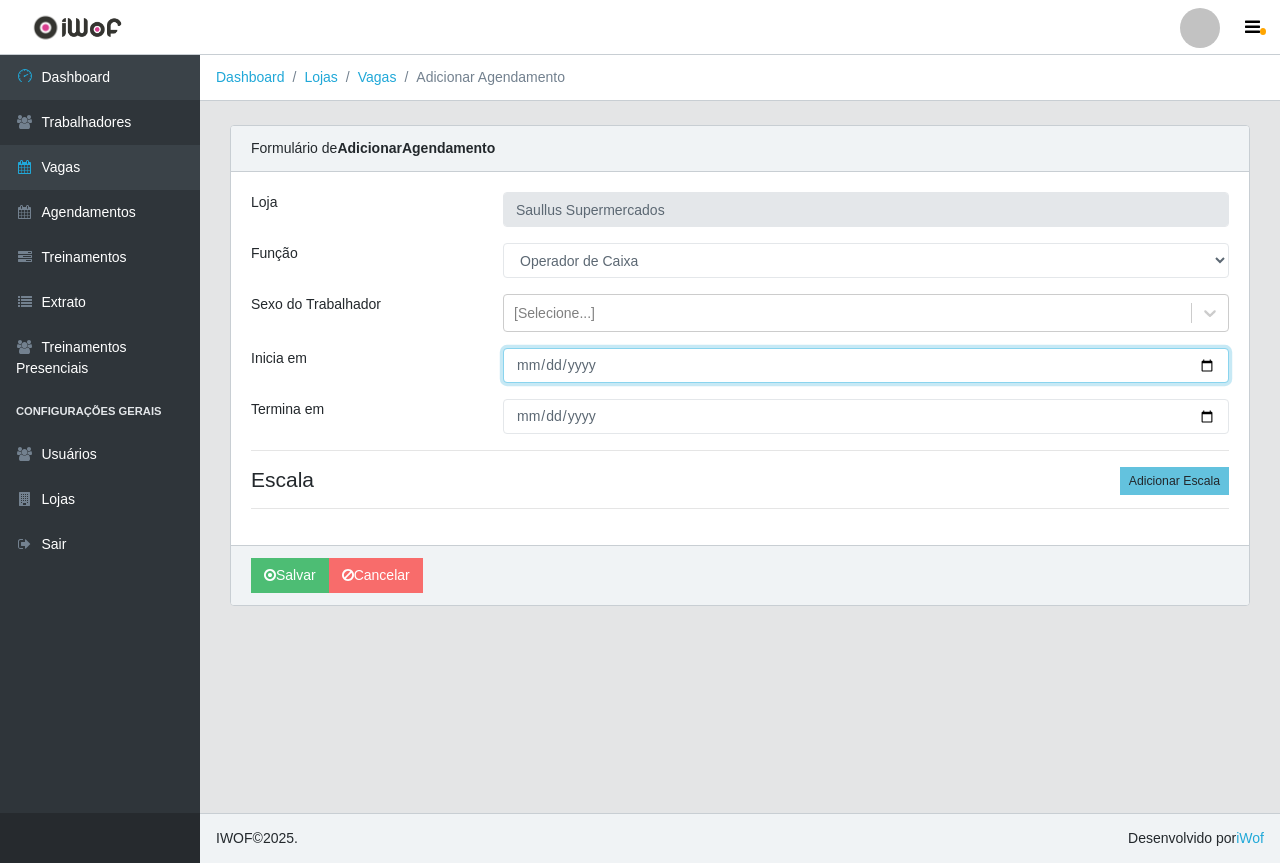 click on "Inicia em" at bounding box center (866, 365) 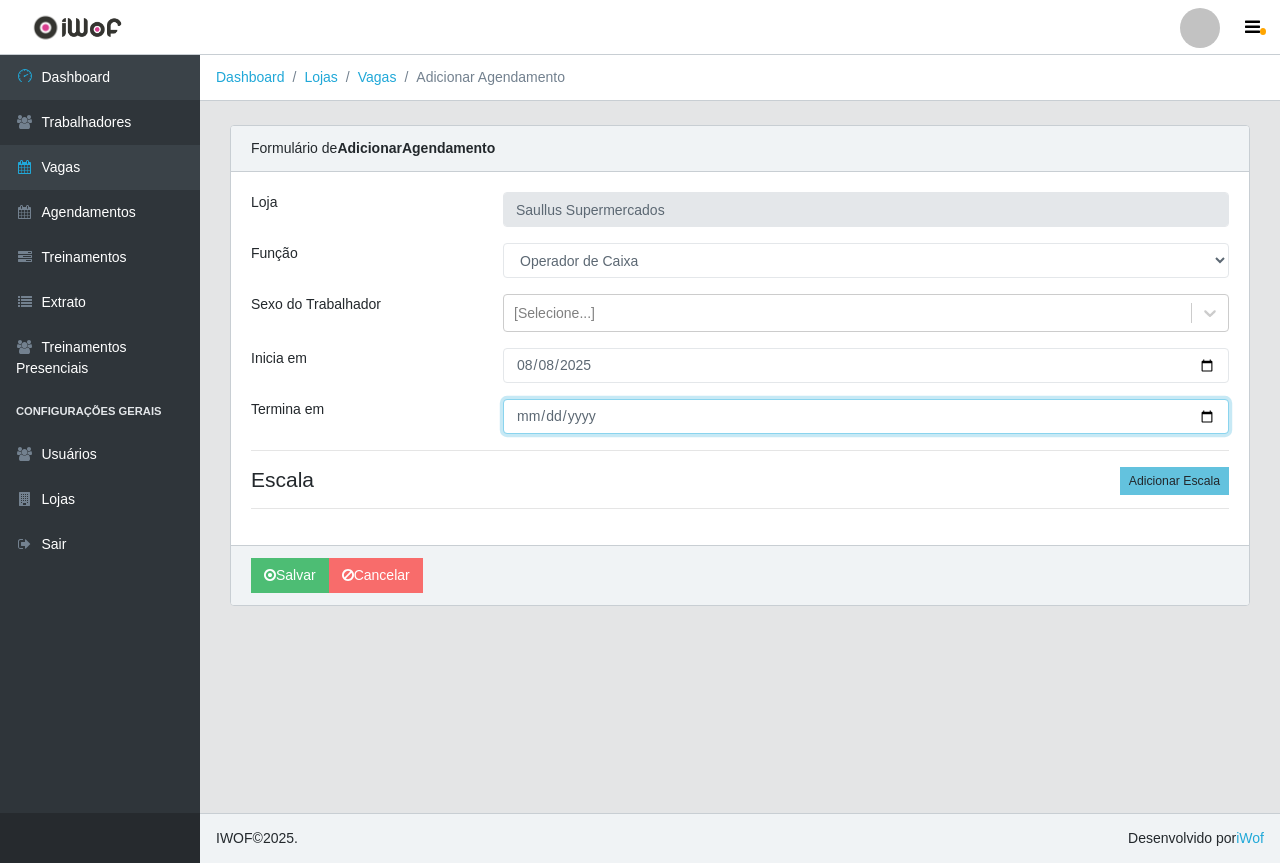click on "Termina em" at bounding box center (866, 416) 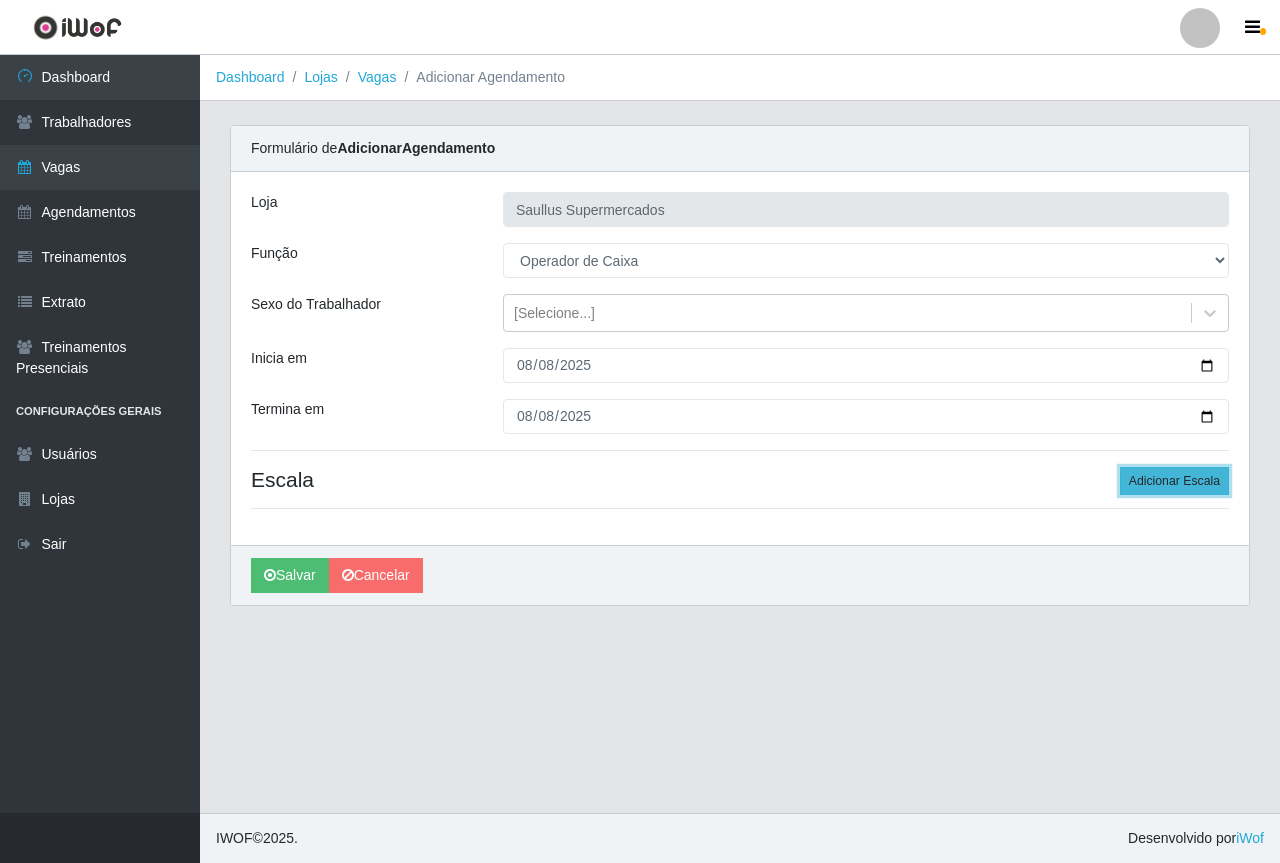 click on "Adicionar Escala" at bounding box center (1174, 481) 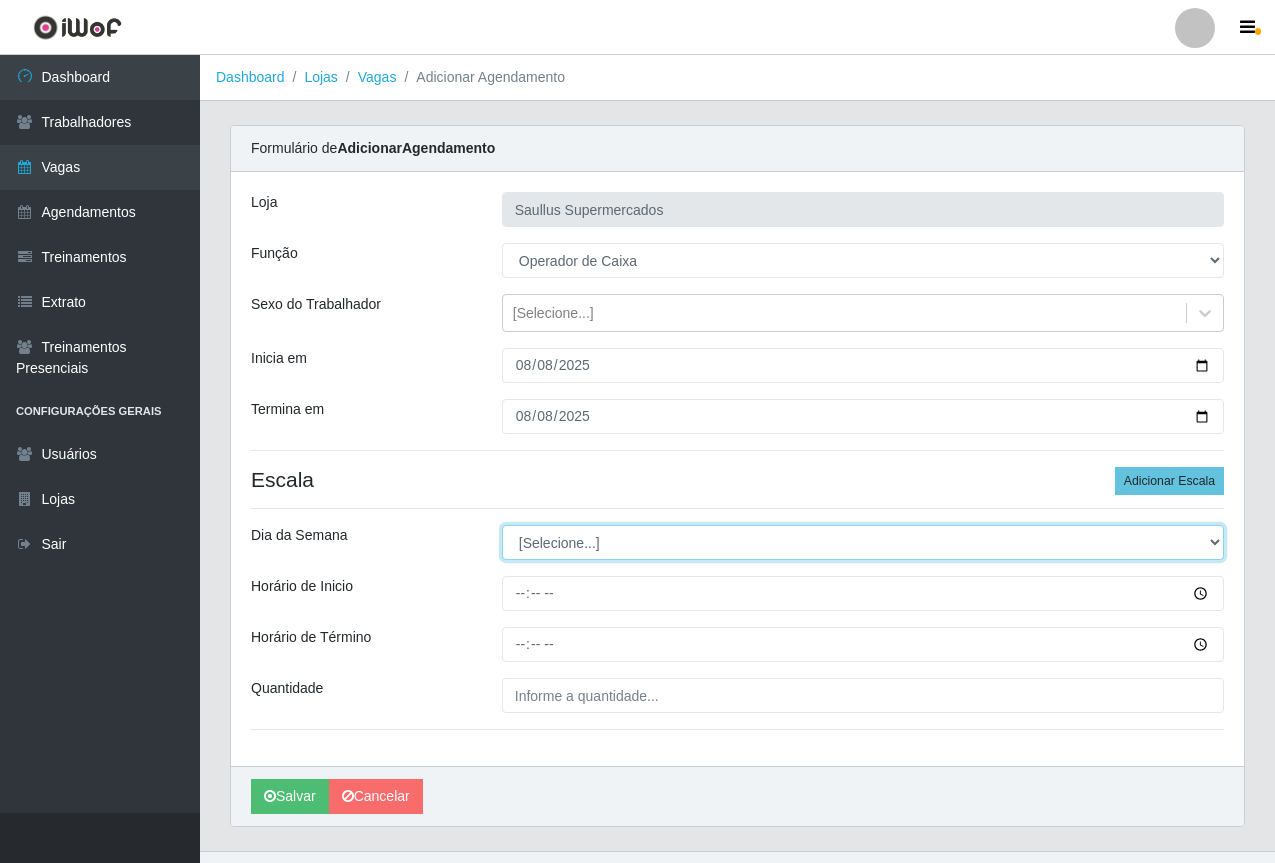 click on "[Selecione...] Segunda Terça Quarta Quinta Sexta Sábado Domingo" at bounding box center (863, 542) 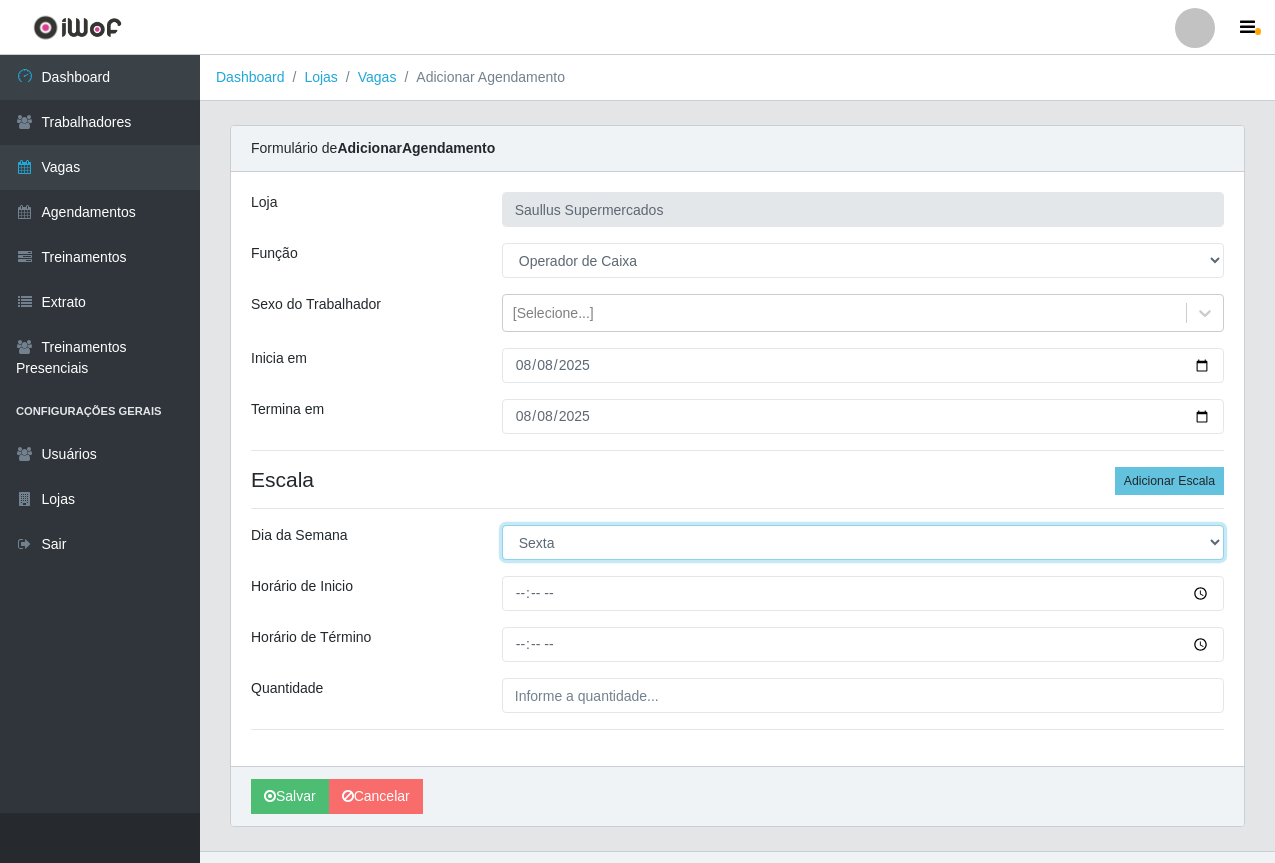 click on "[Selecione...] Segunda Terça Quarta Quinta Sexta Sábado Domingo" at bounding box center [863, 542] 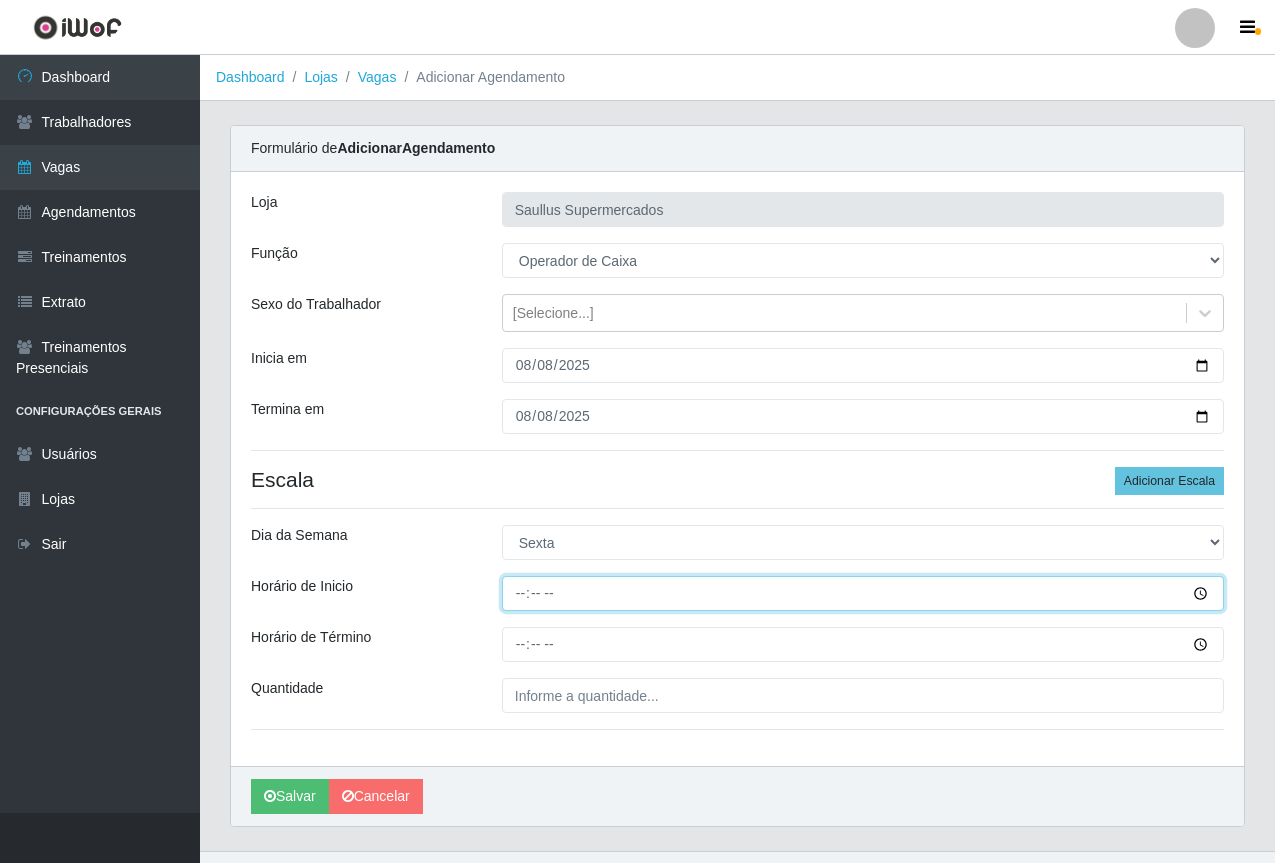 click on "Horário de Inicio" at bounding box center (863, 593) 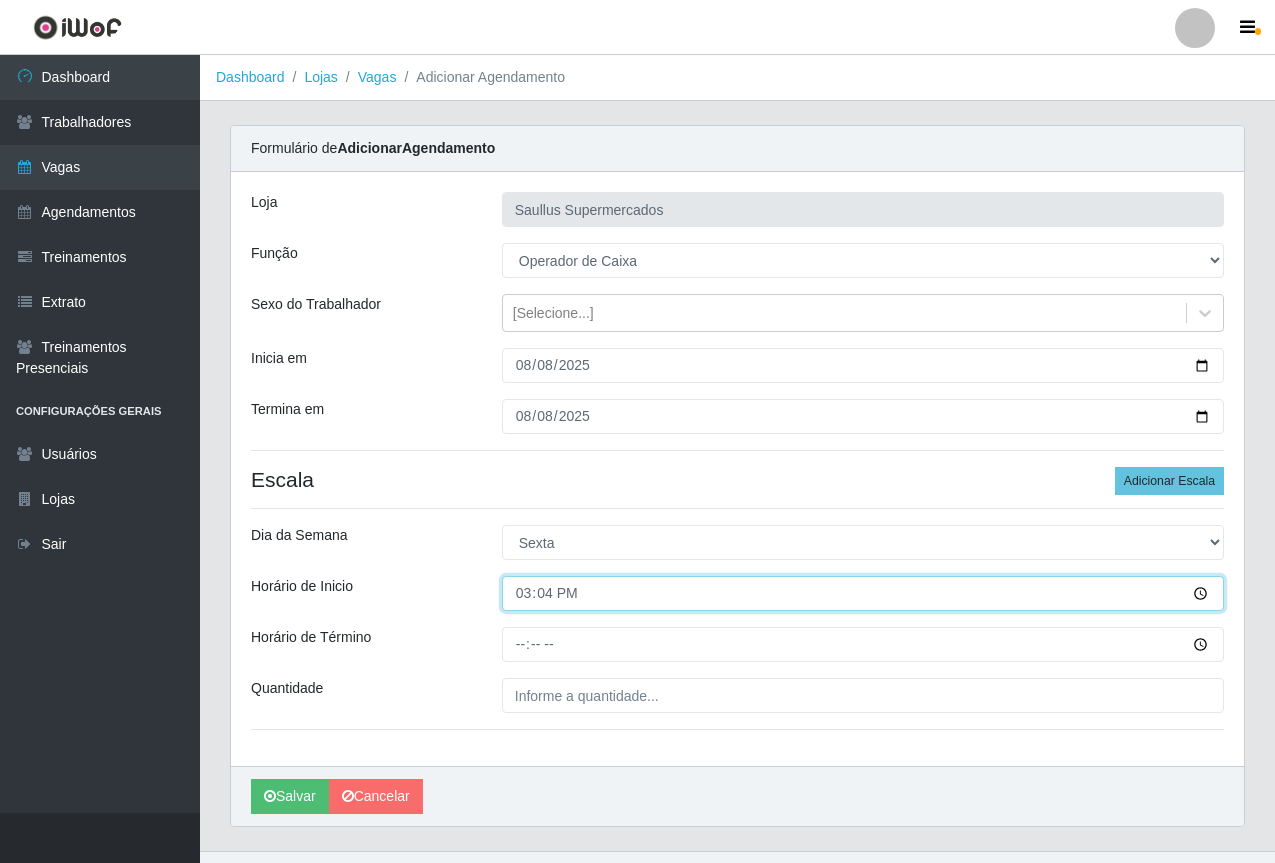 type on "15:40" 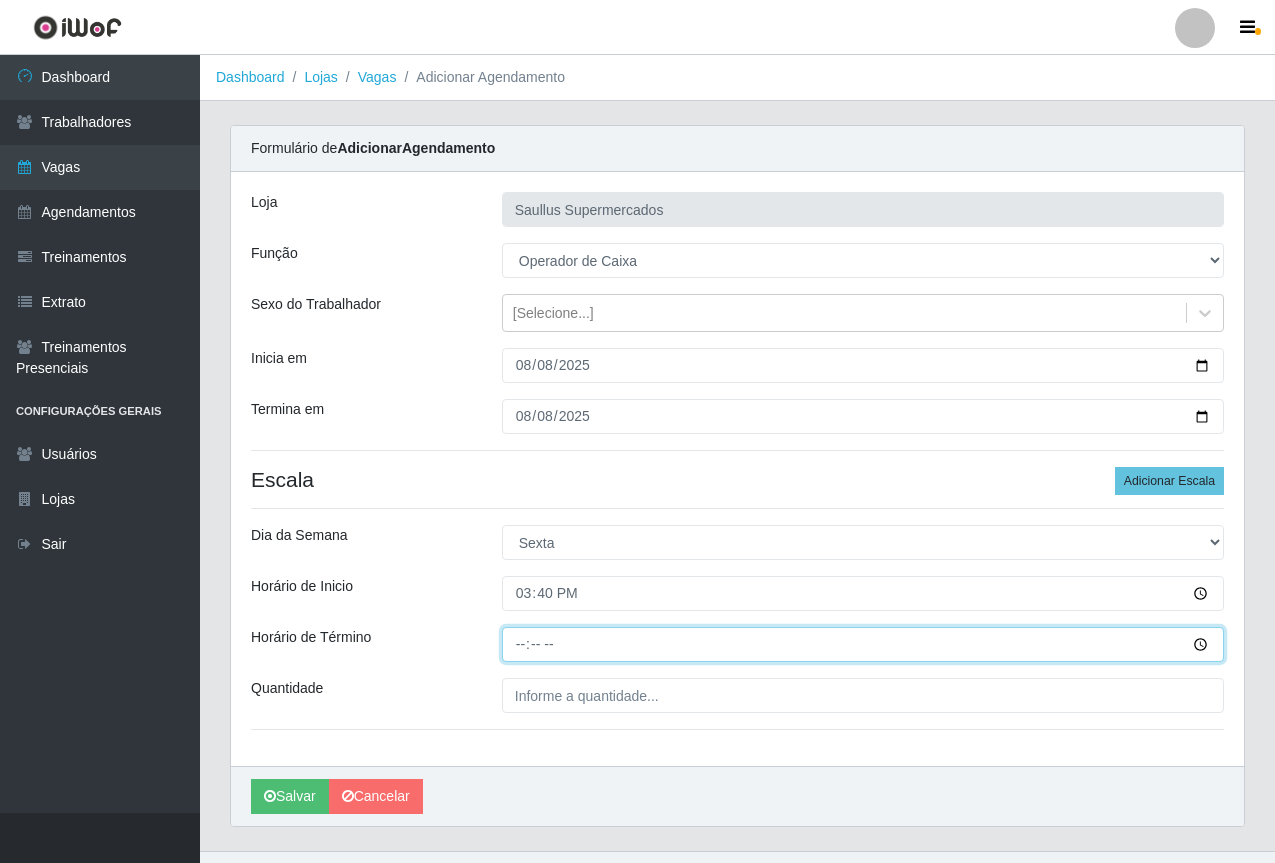 click on "Horário de Término" at bounding box center [863, 644] 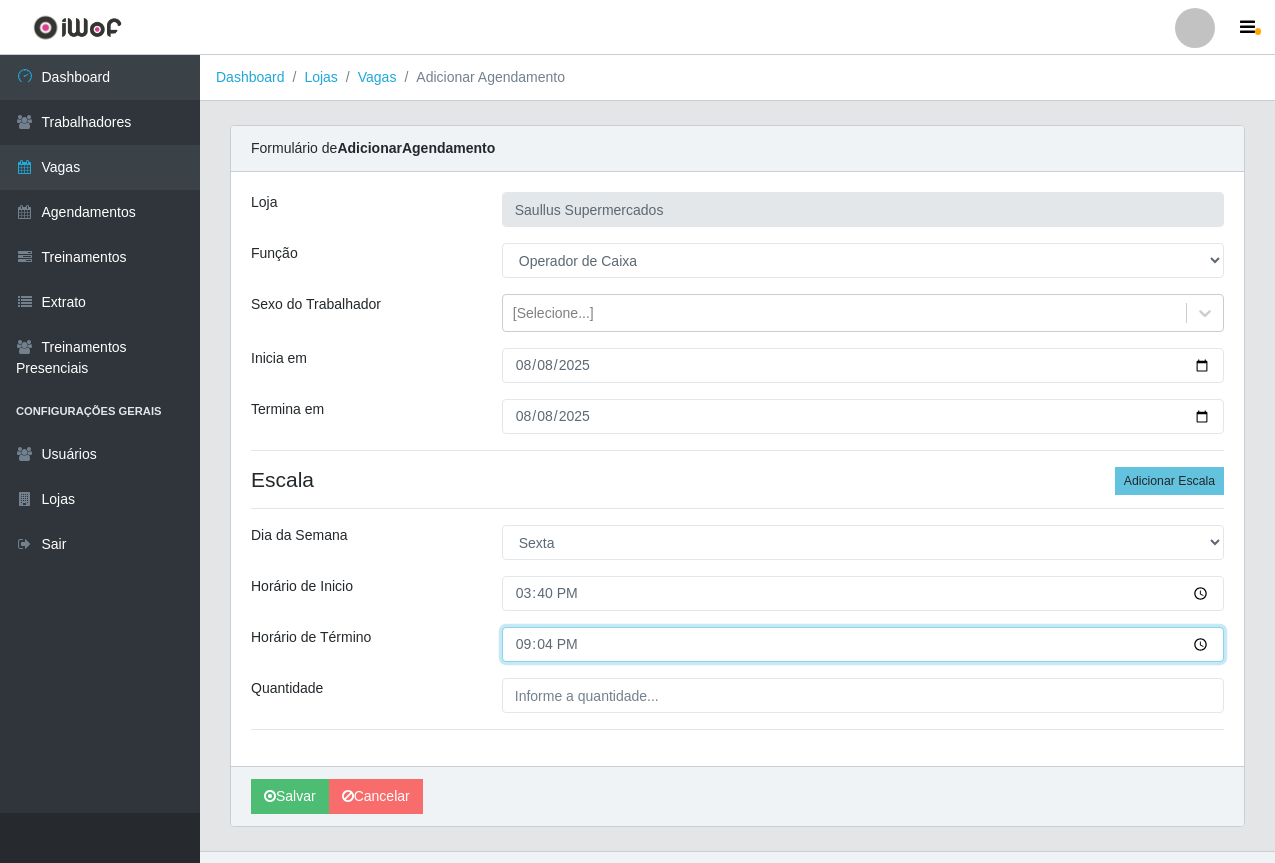 type on "21:40" 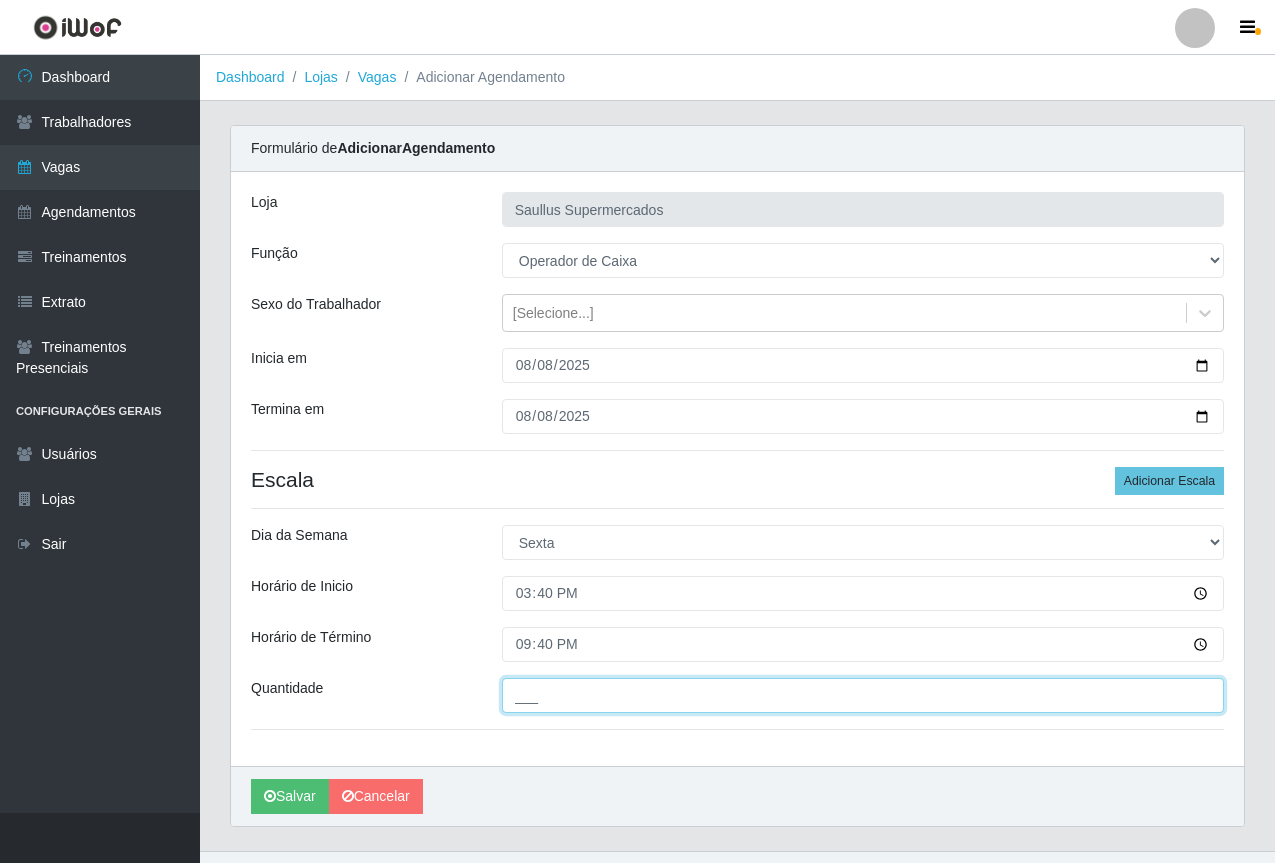 click on "___" at bounding box center (863, 695) 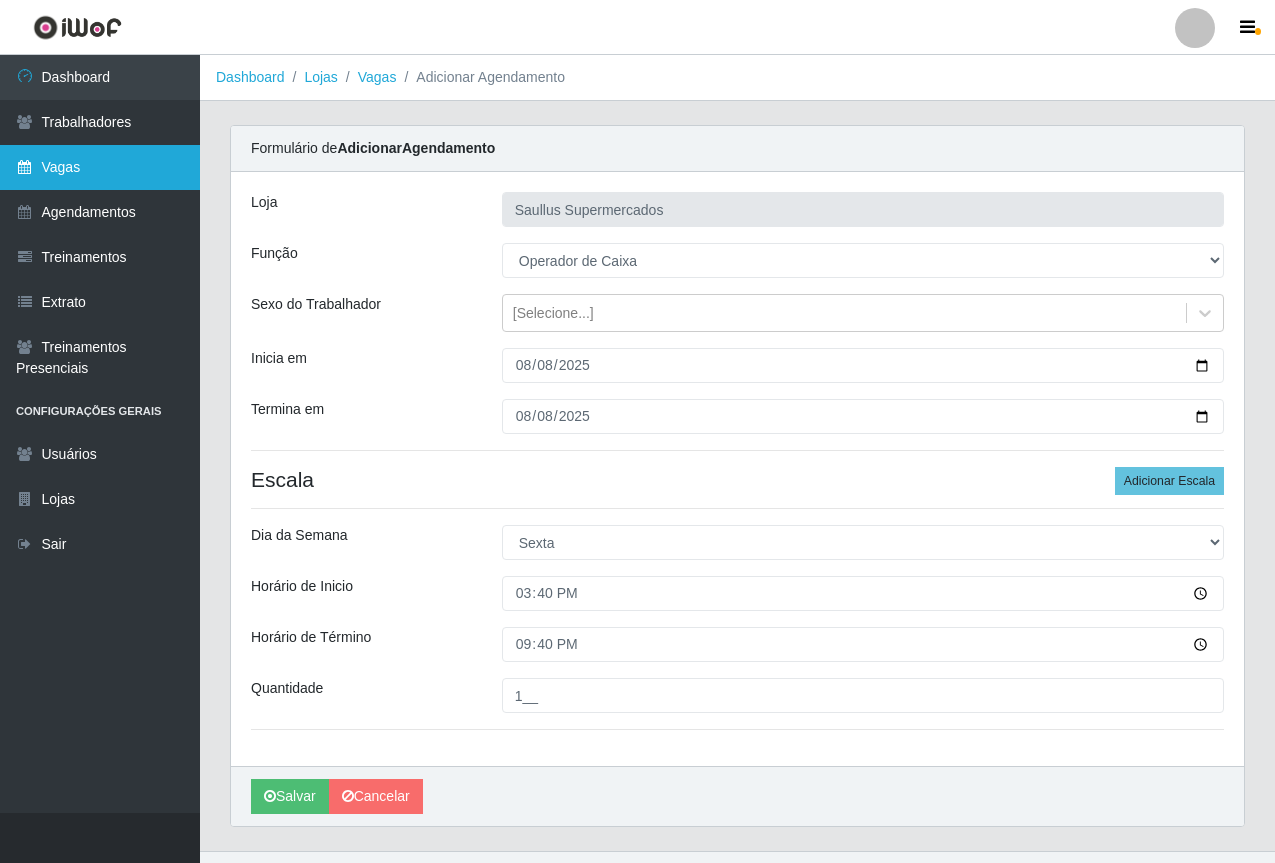 click on "Vagas" at bounding box center (100, 167) 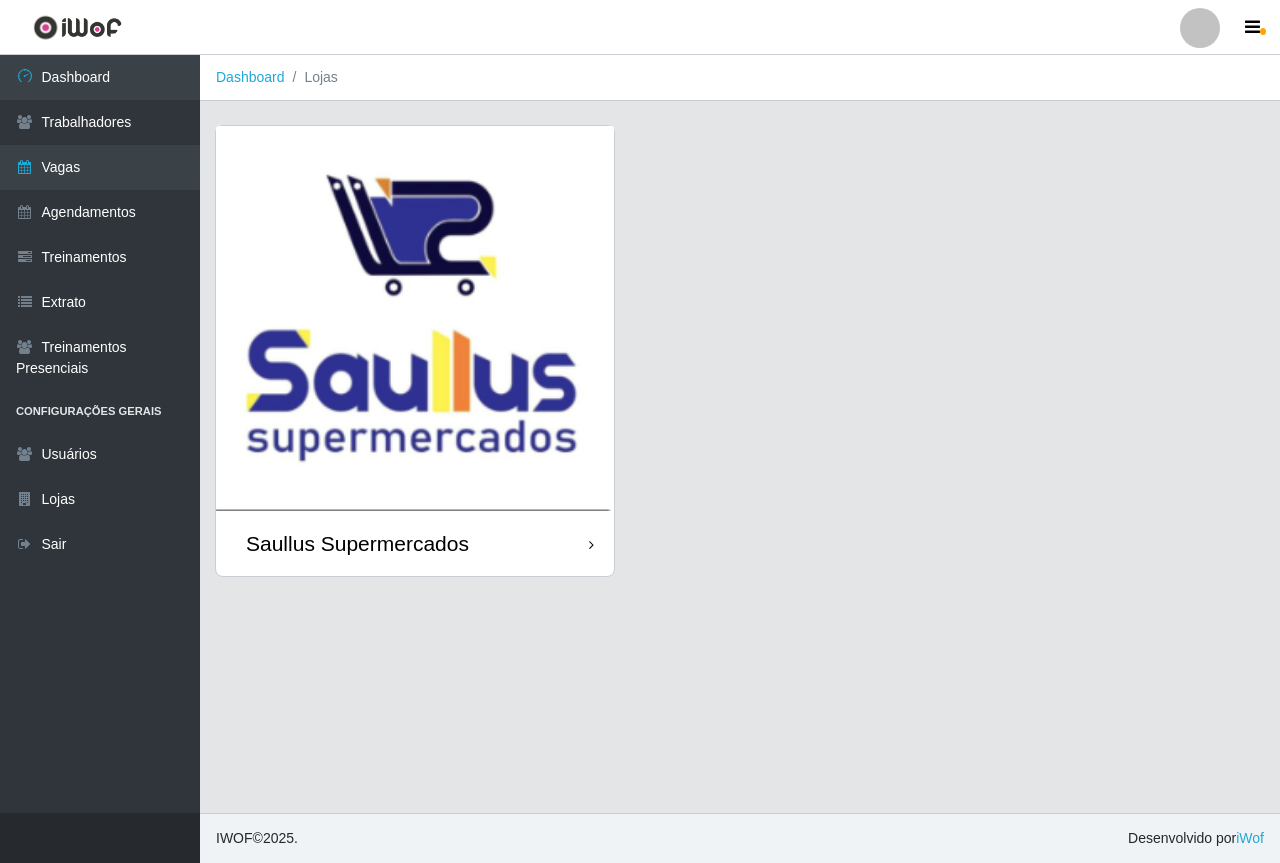 click at bounding box center [415, 318] 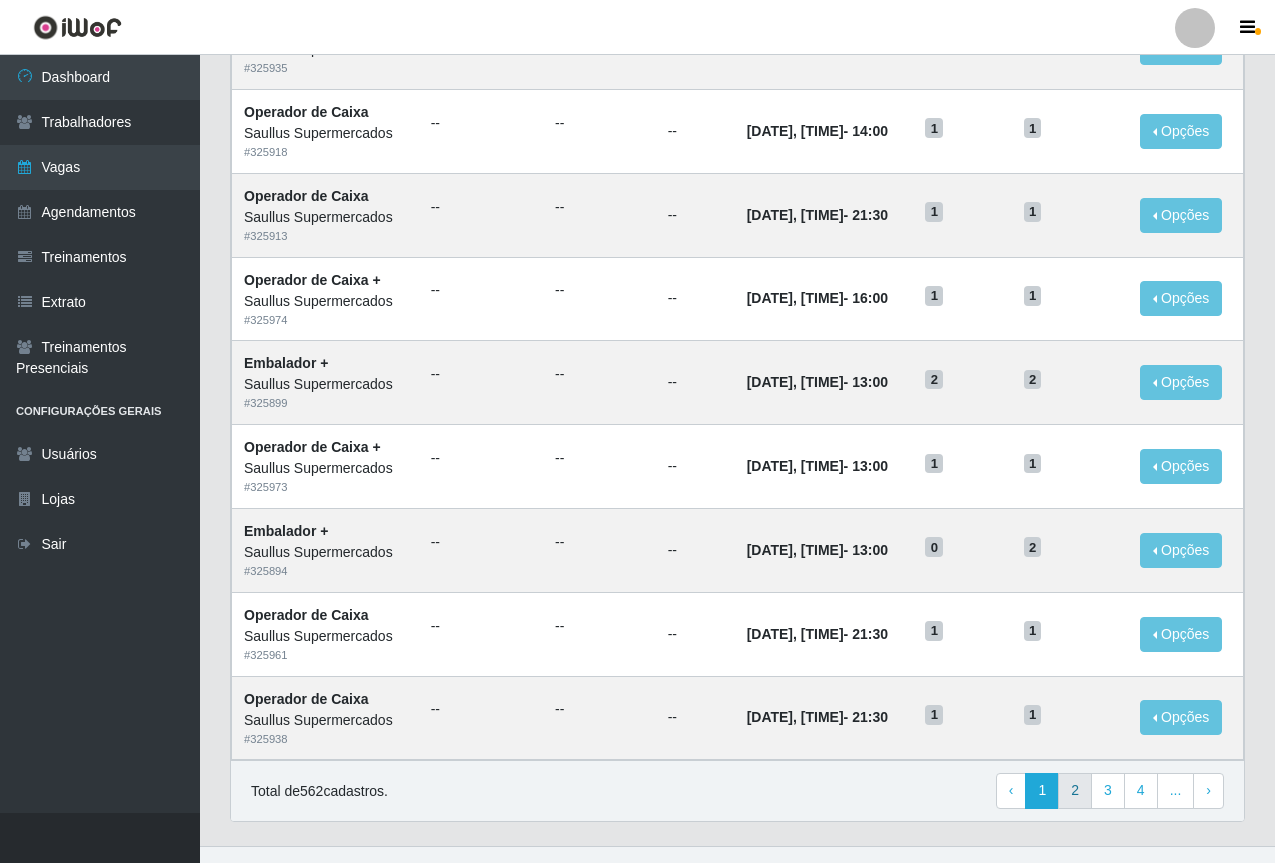 scroll, scrollTop: 832, scrollLeft: 0, axis: vertical 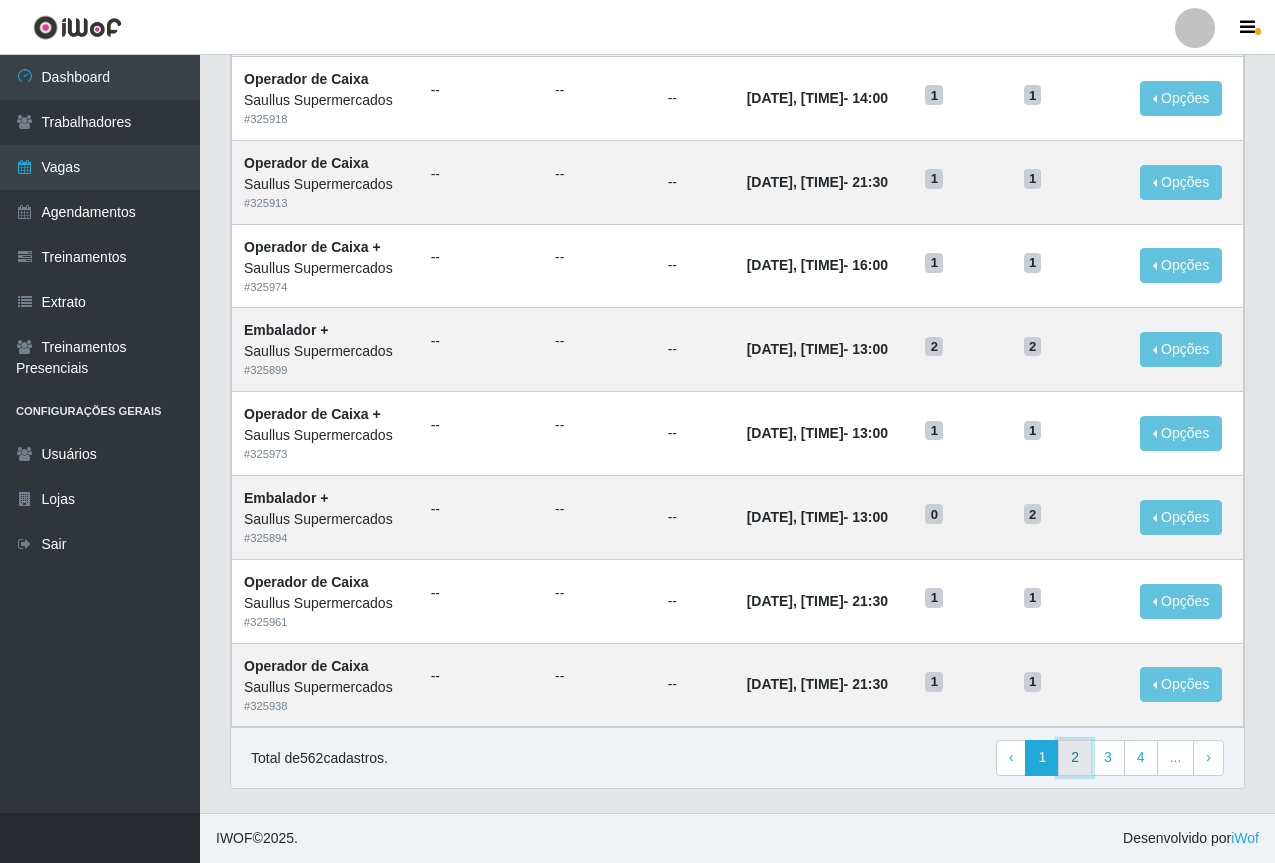 click on "2" at bounding box center (1075, 758) 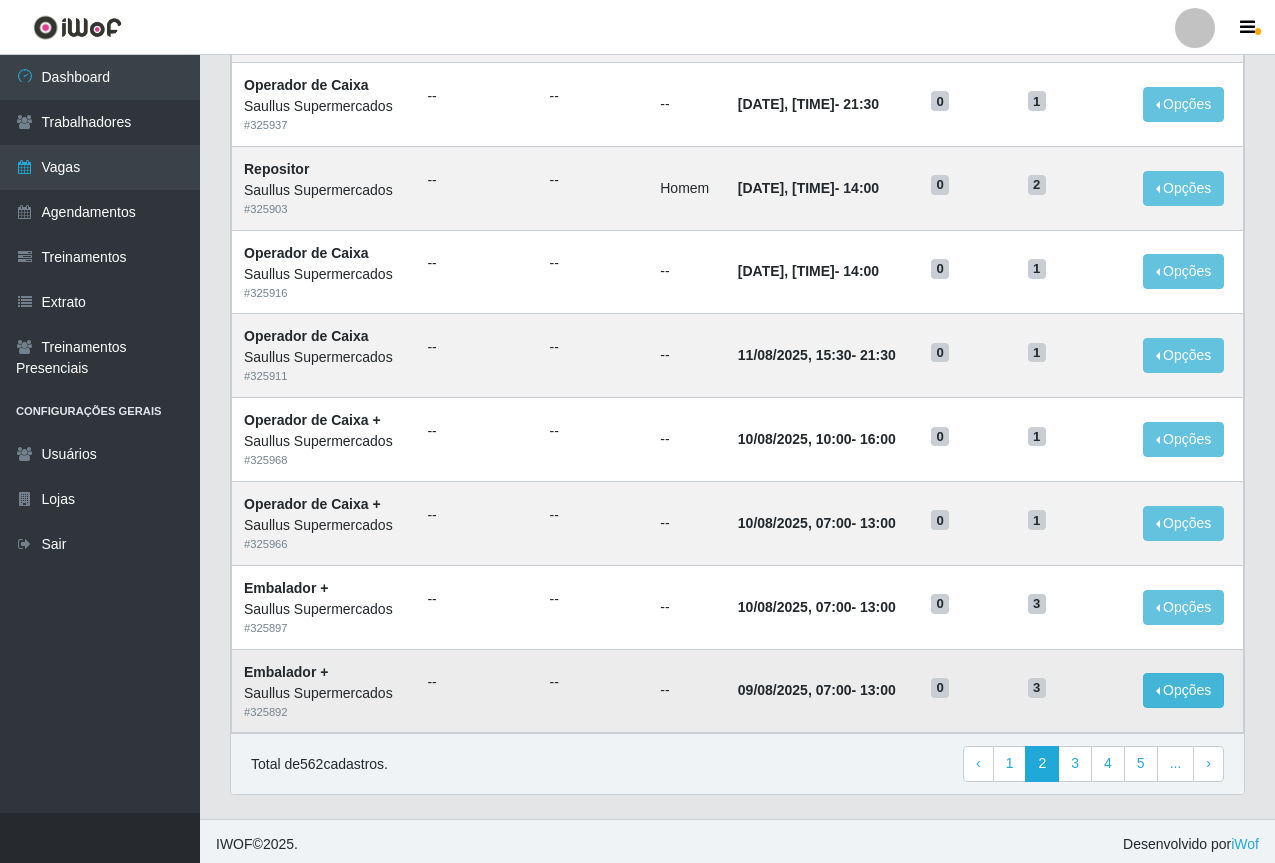 scroll, scrollTop: 832, scrollLeft: 0, axis: vertical 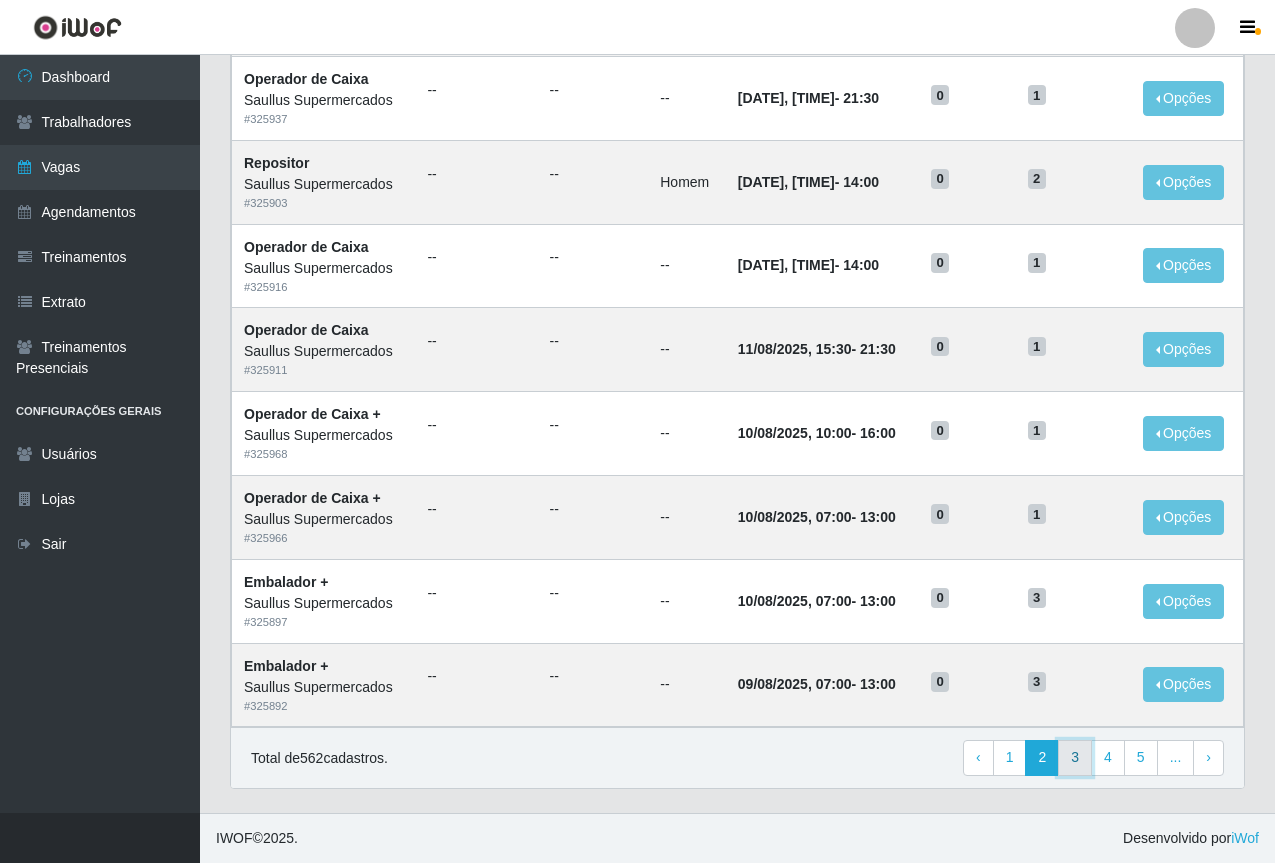 click on "3" at bounding box center [1075, 758] 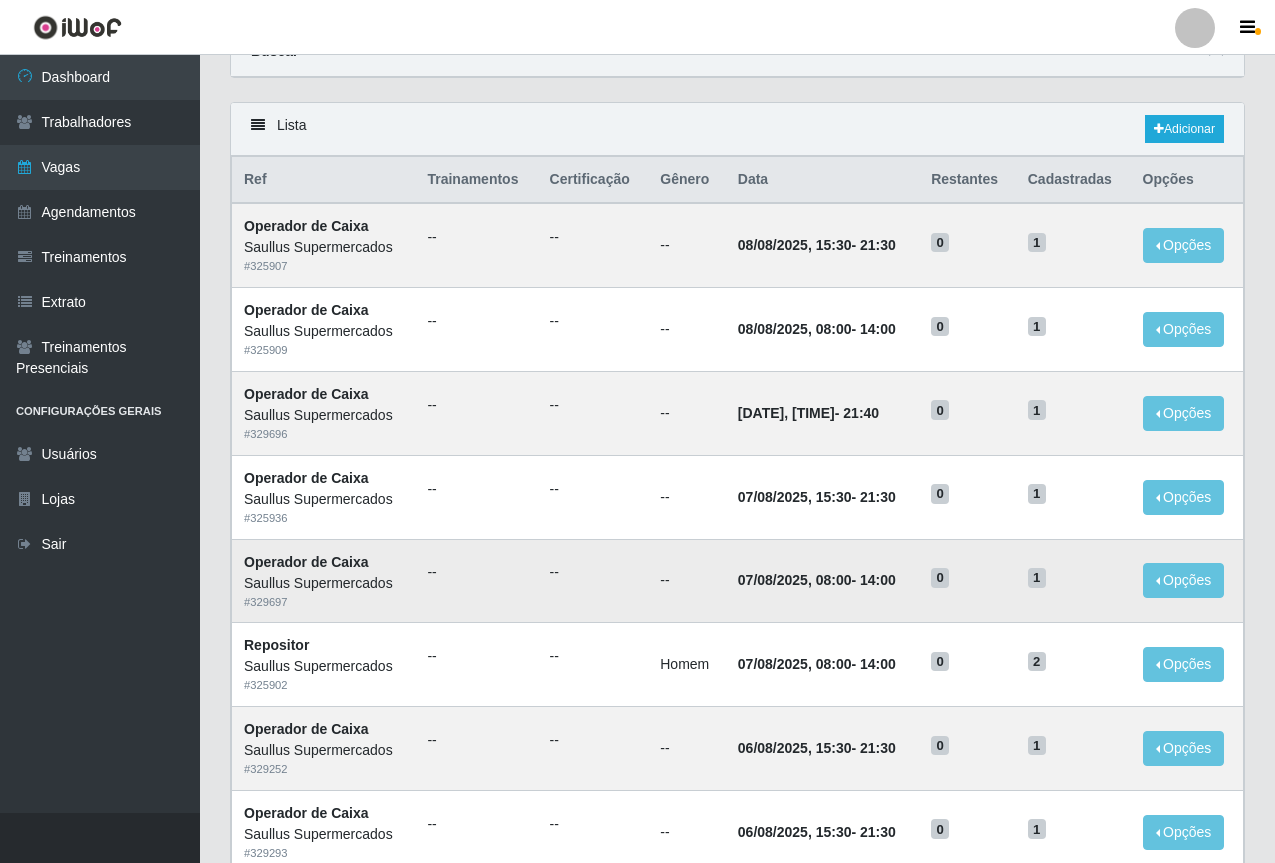 scroll, scrollTop: 0, scrollLeft: 0, axis: both 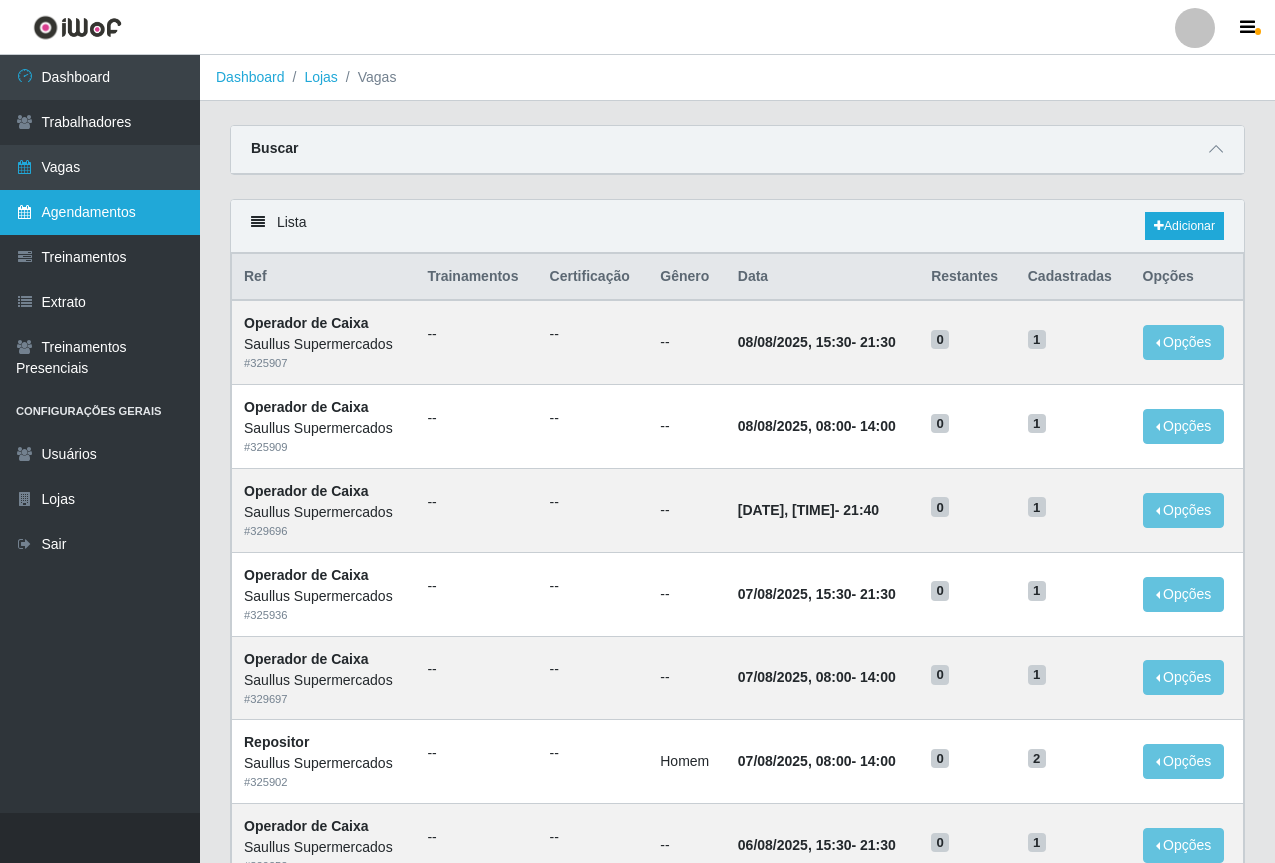 click on "Agendamentos" at bounding box center (100, 212) 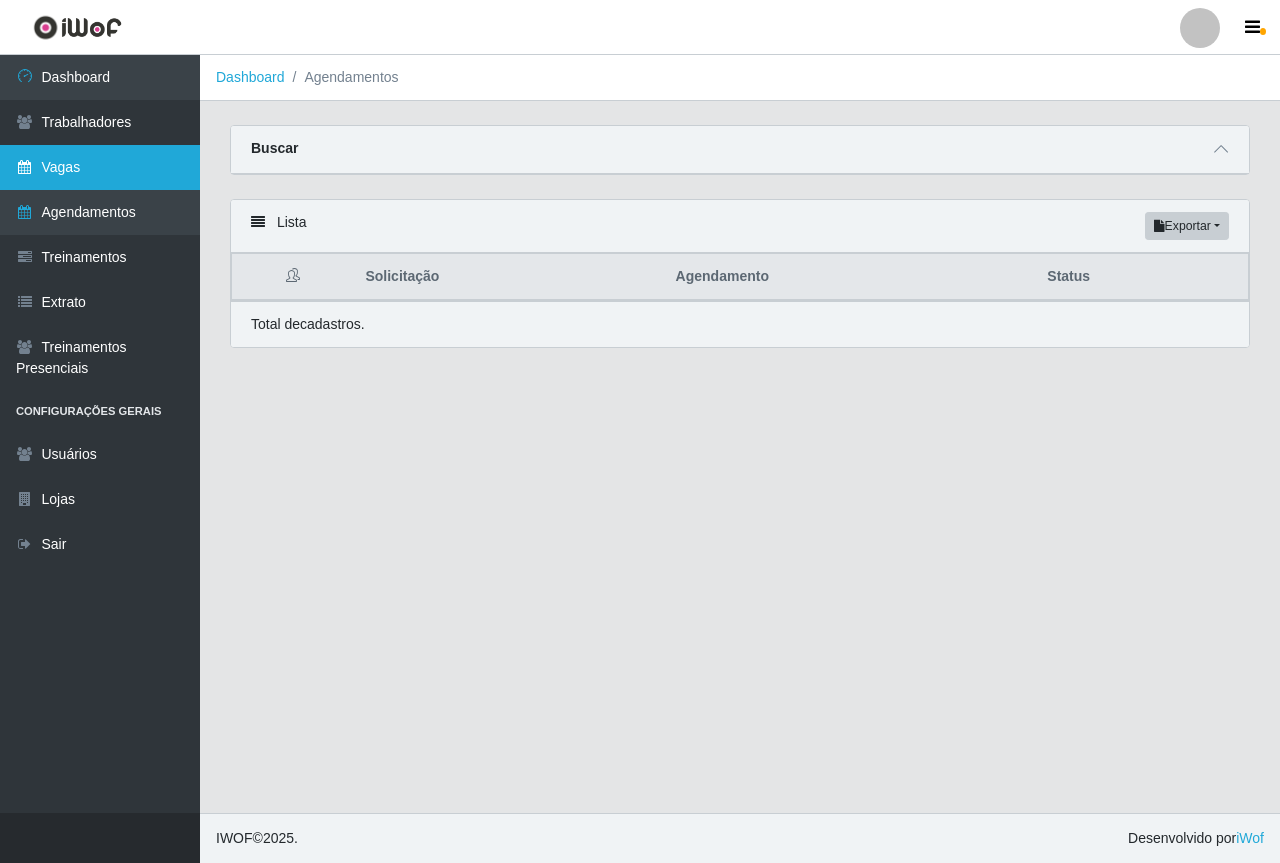 click on "Vagas" at bounding box center (100, 167) 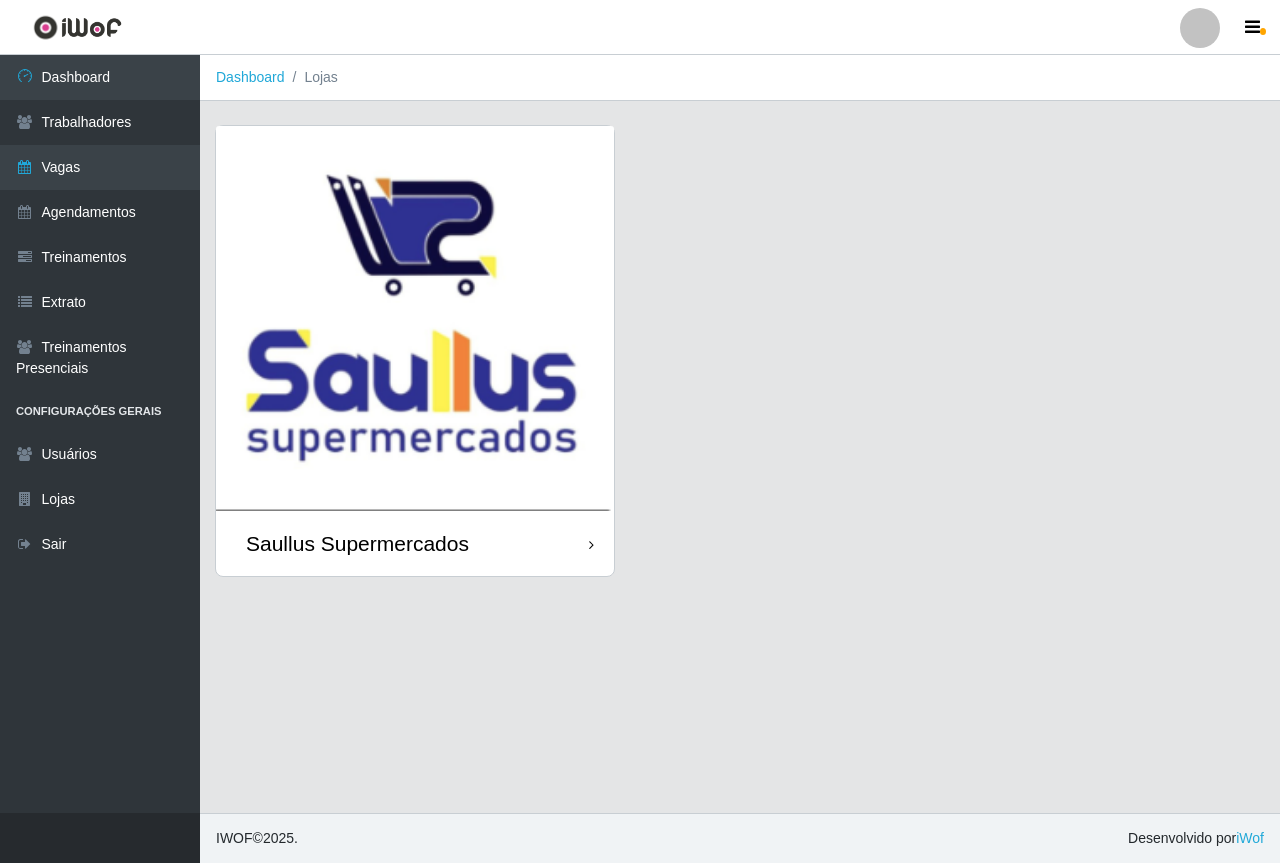 click at bounding box center [415, 318] 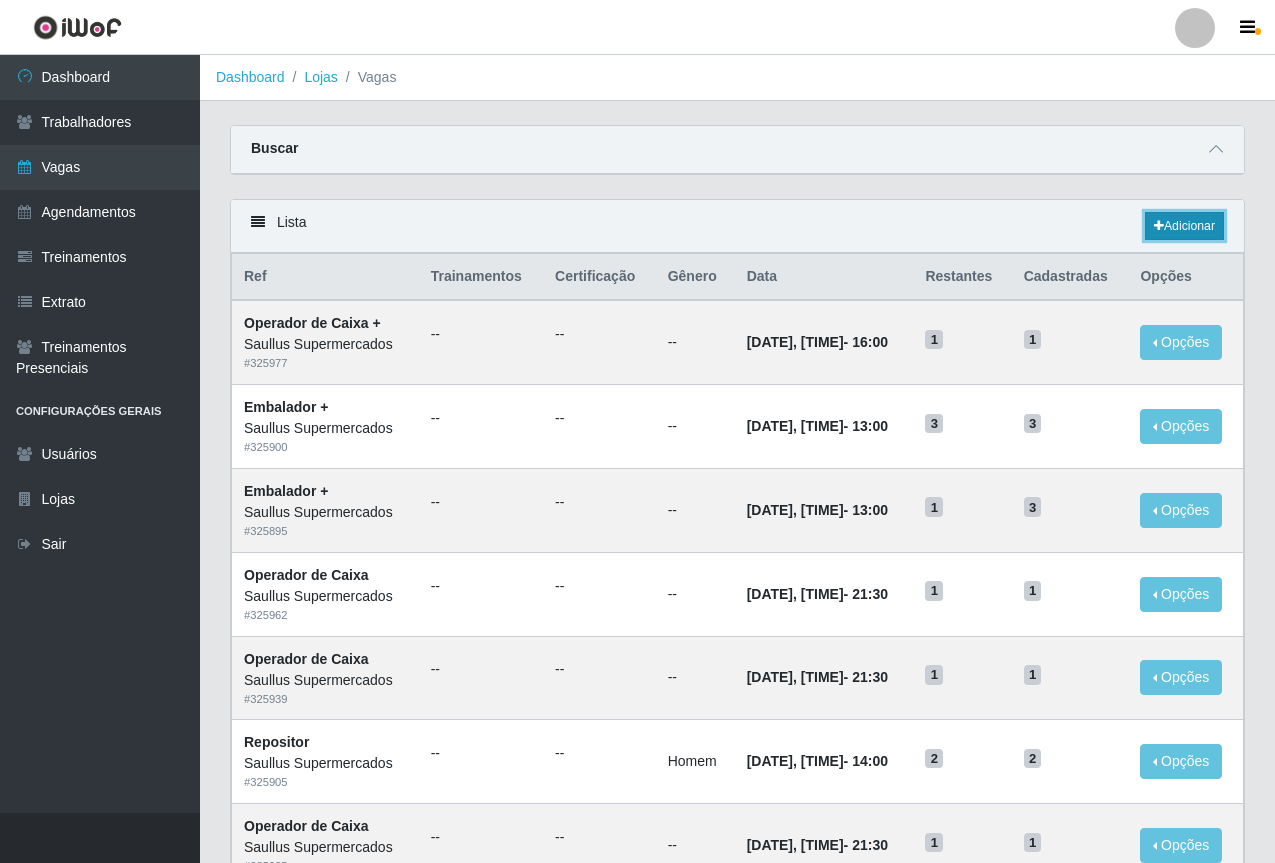click on "Adicionar" at bounding box center (1184, 226) 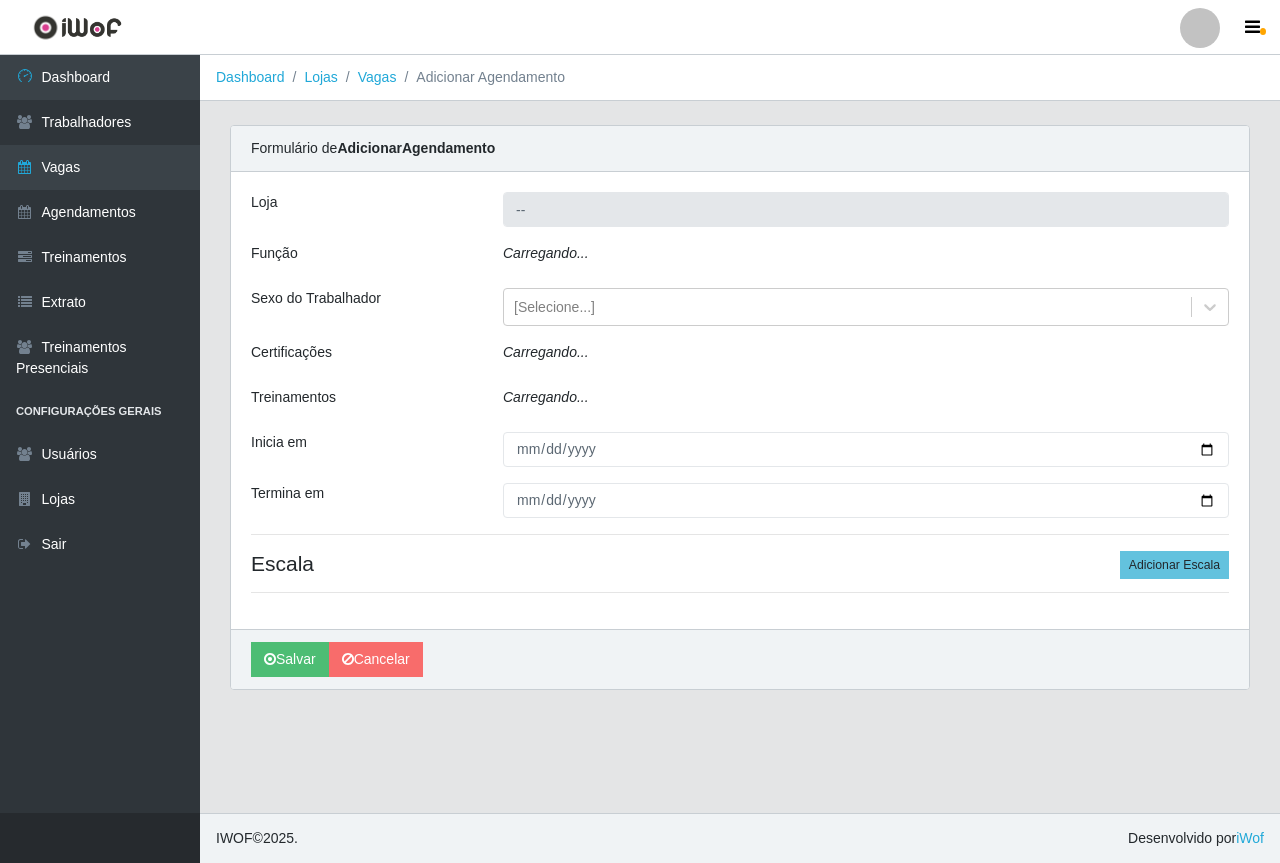 type on "Saullus Supermercados" 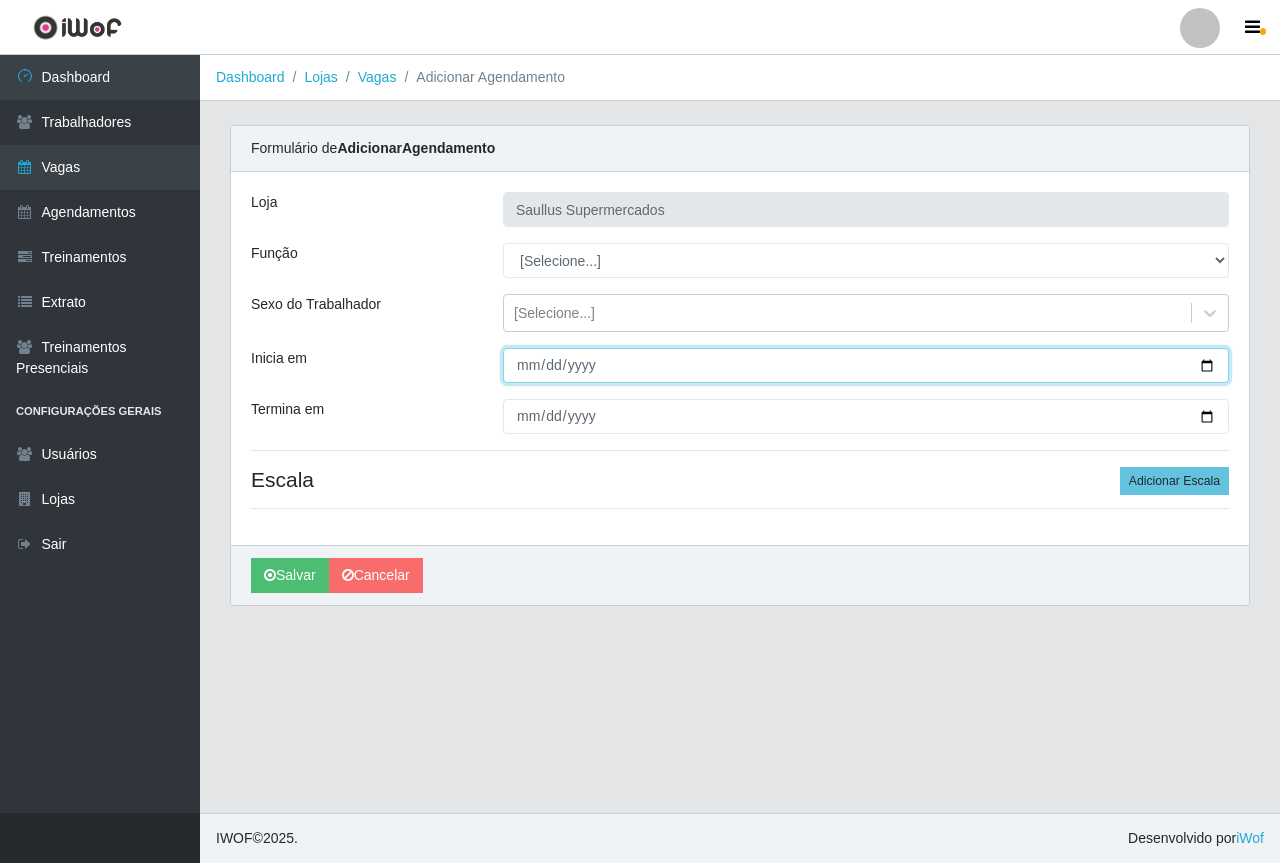 click on "Inicia em" at bounding box center (866, 365) 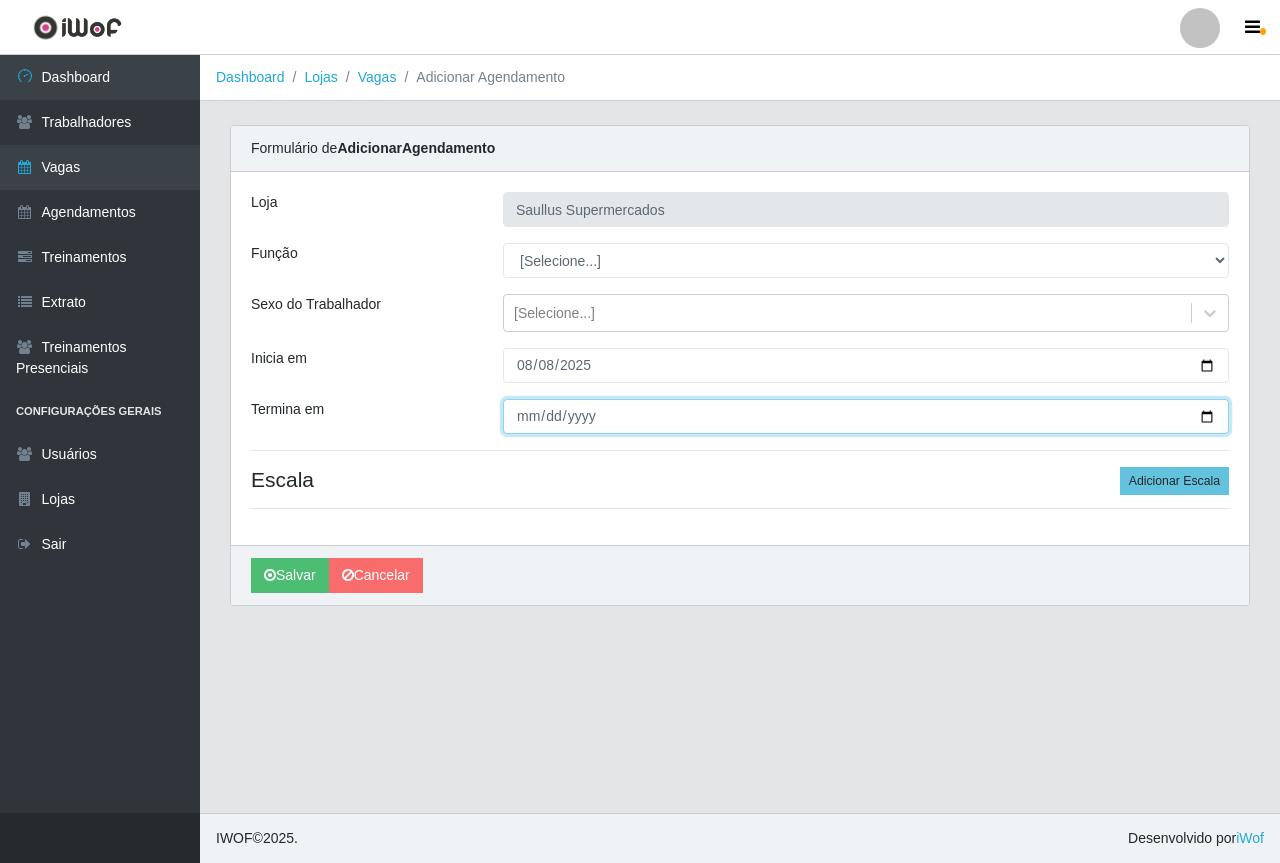 click on "Termina em" at bounding box center [866, 416] 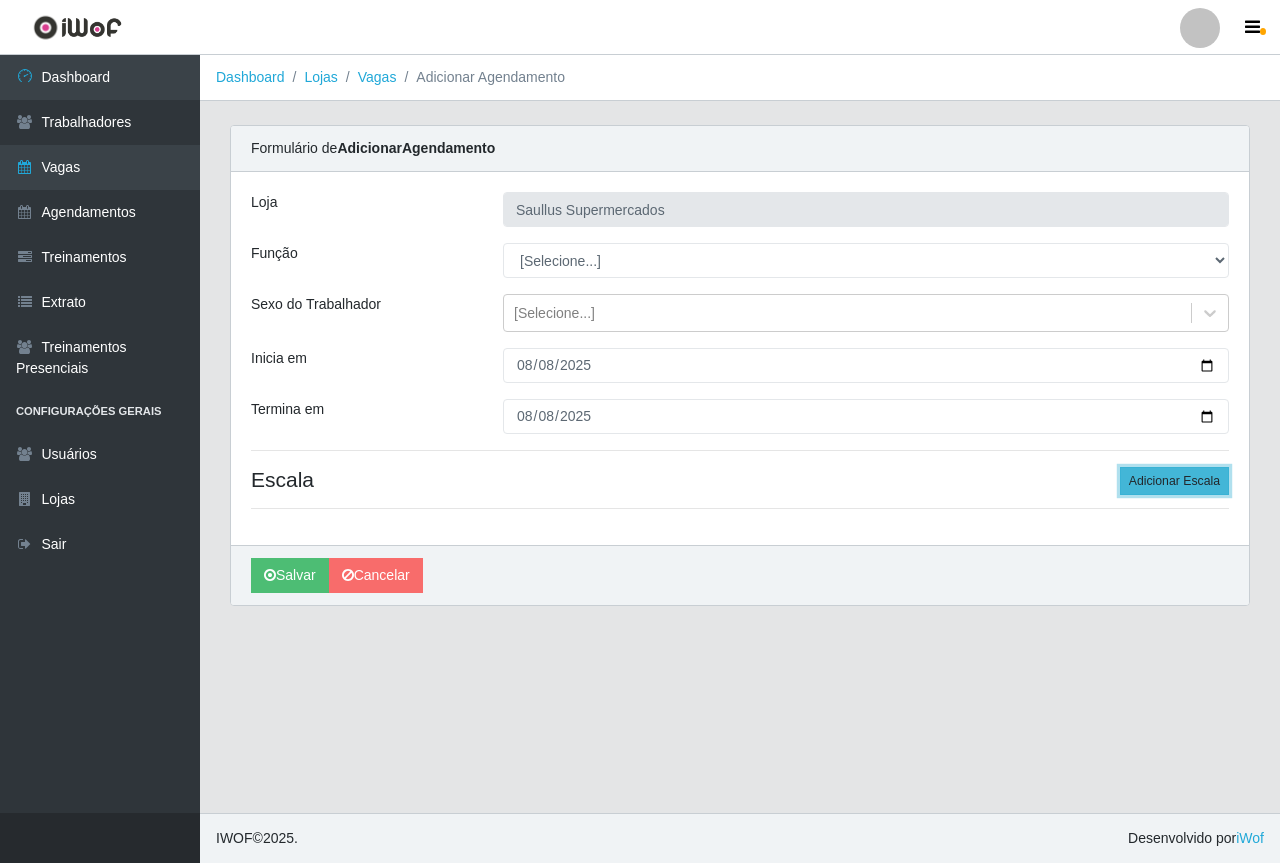 drag, startPoint x: 1223, startPoint y: 487, endPoint x: 1196, endPoint y: 487, distance: 27 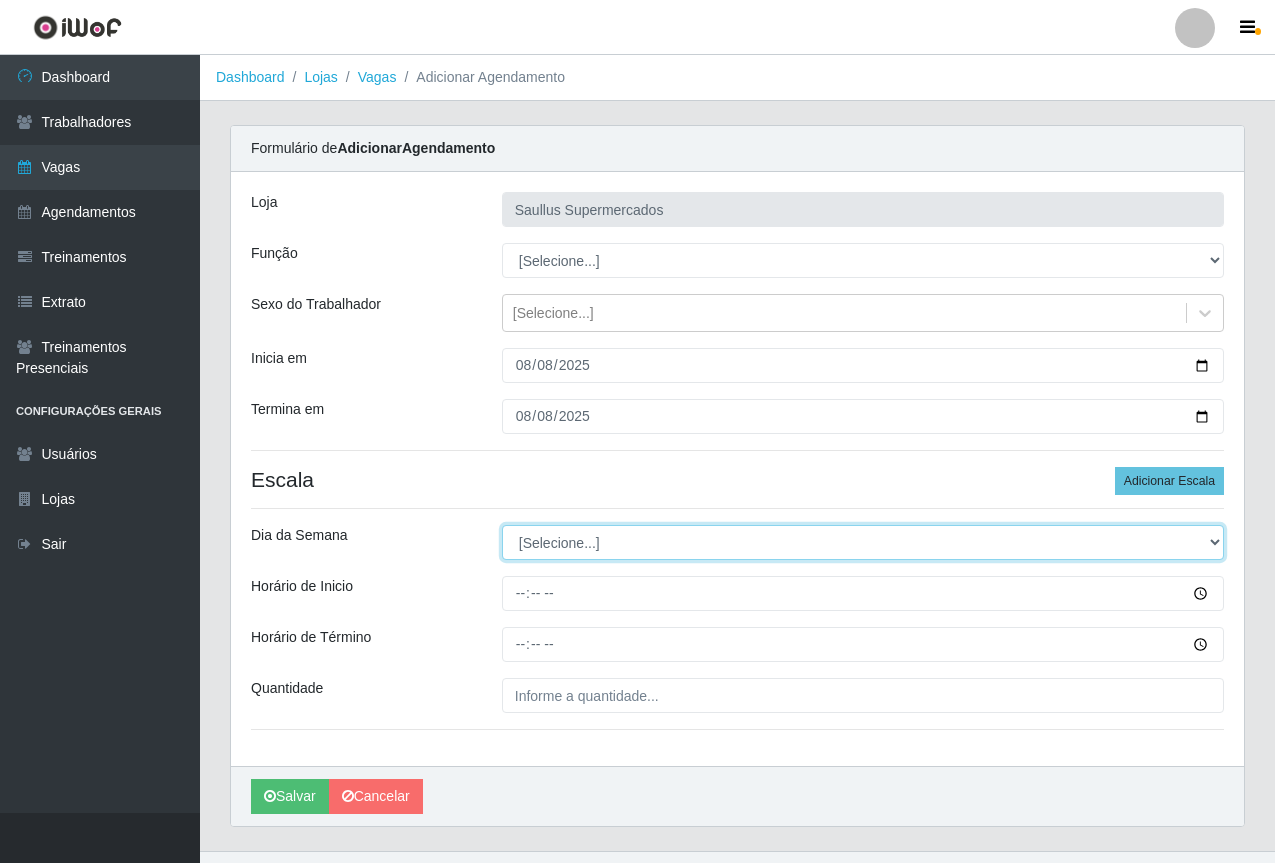 drag, startPoint x: 660, startPoint y: 555, endPoint x: 635, endPoint y: 547, distance: 26.24881 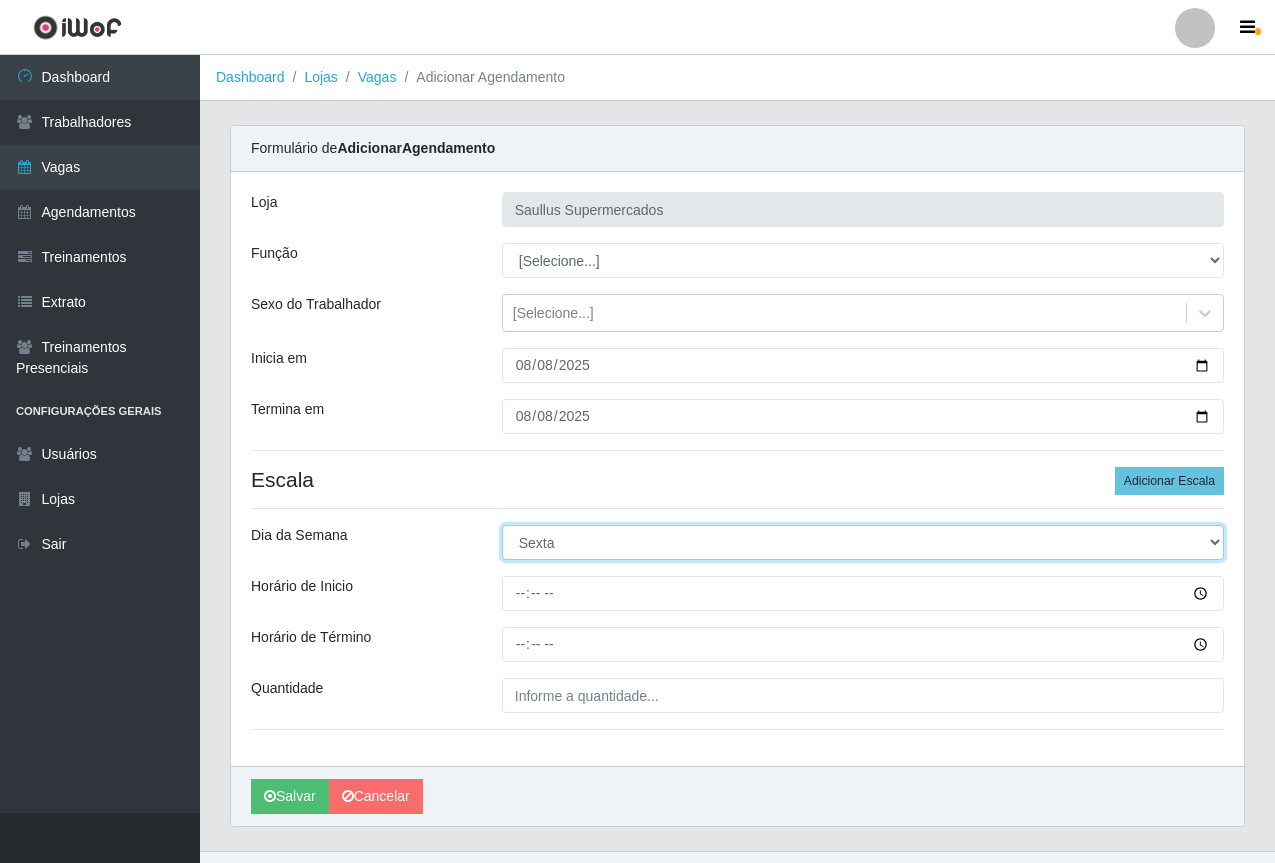 click on "[Selecione...] Segunda Terça Quarta Quinta Sexta Sábado Domingo" at bounding box center [863, 542] 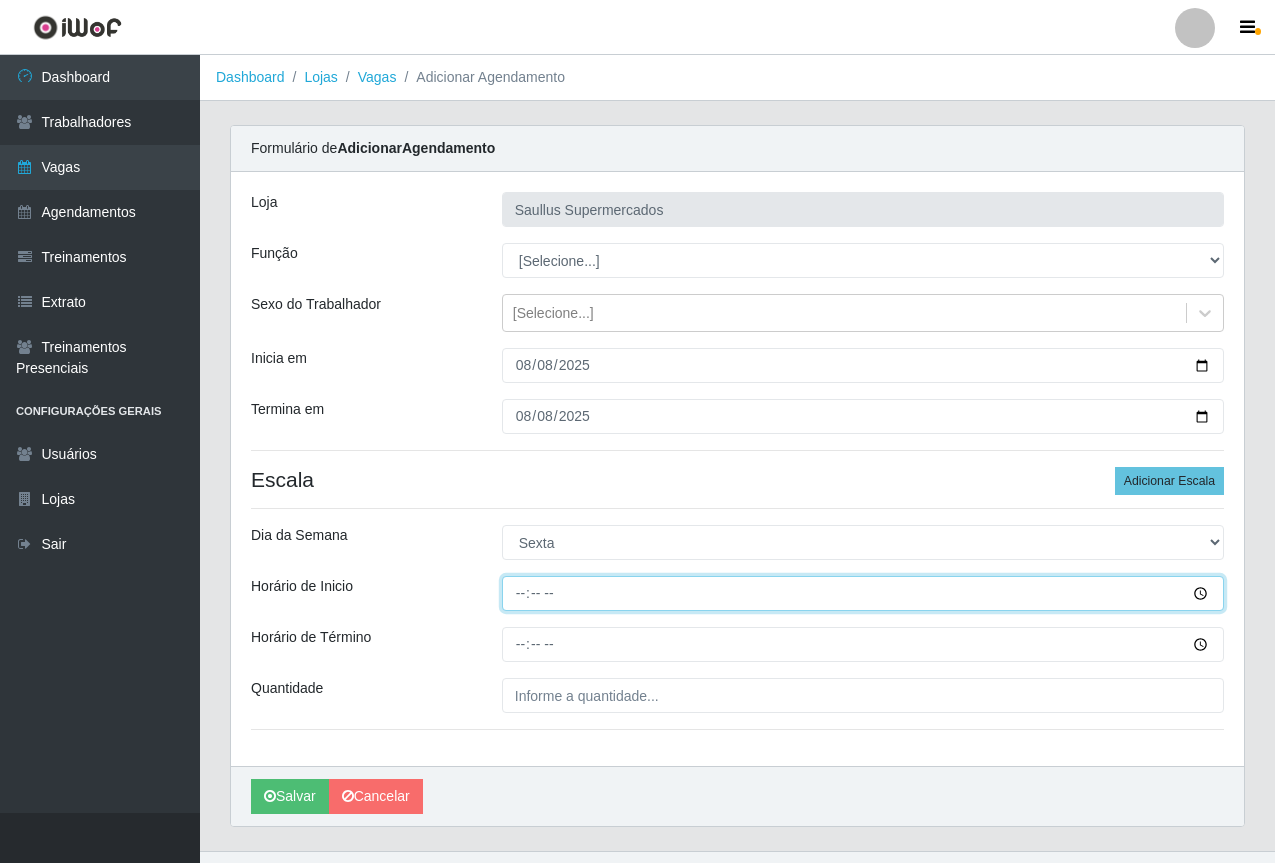 click on "Horário de Inicio" at bounding box center (863, 593) 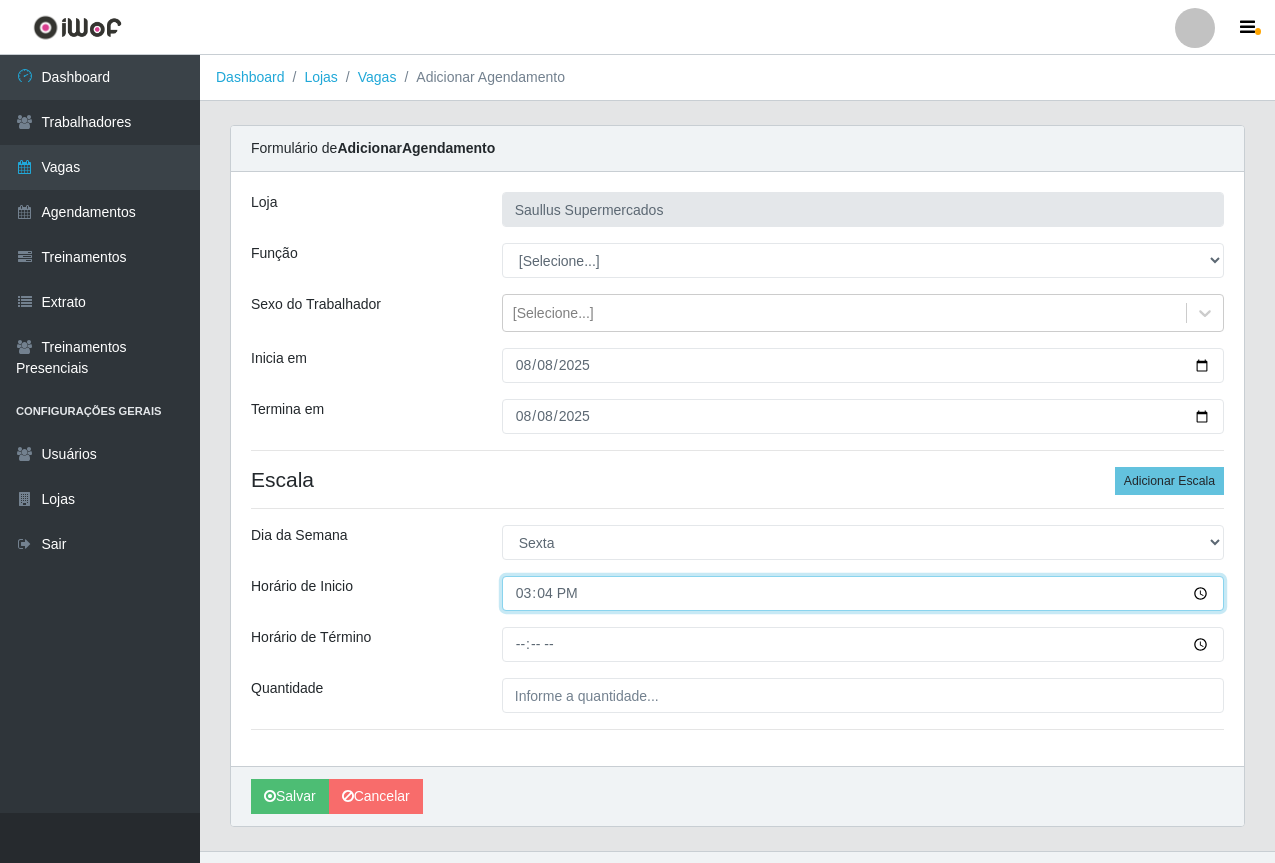 type on "15:40" 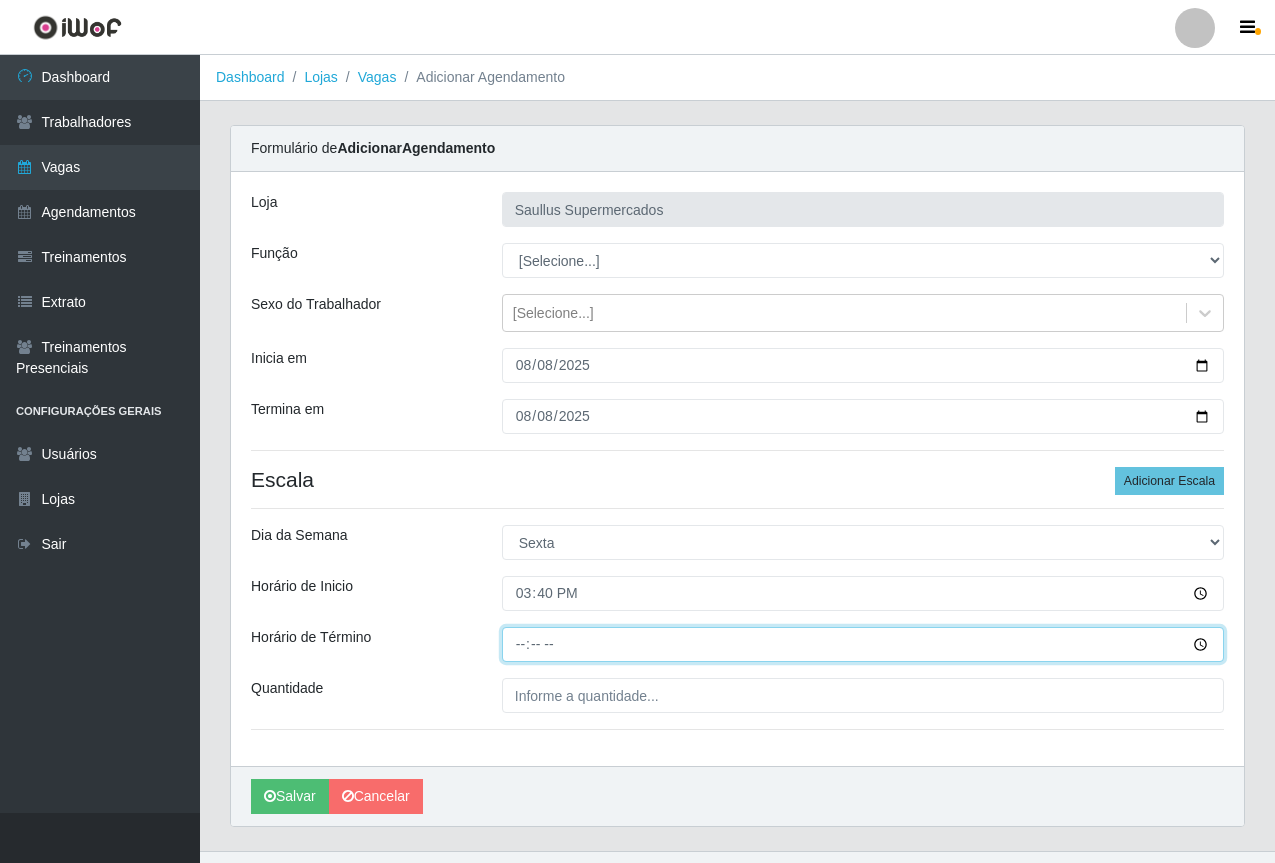 click on "Horário de Término" at bounding box center [863, 644] 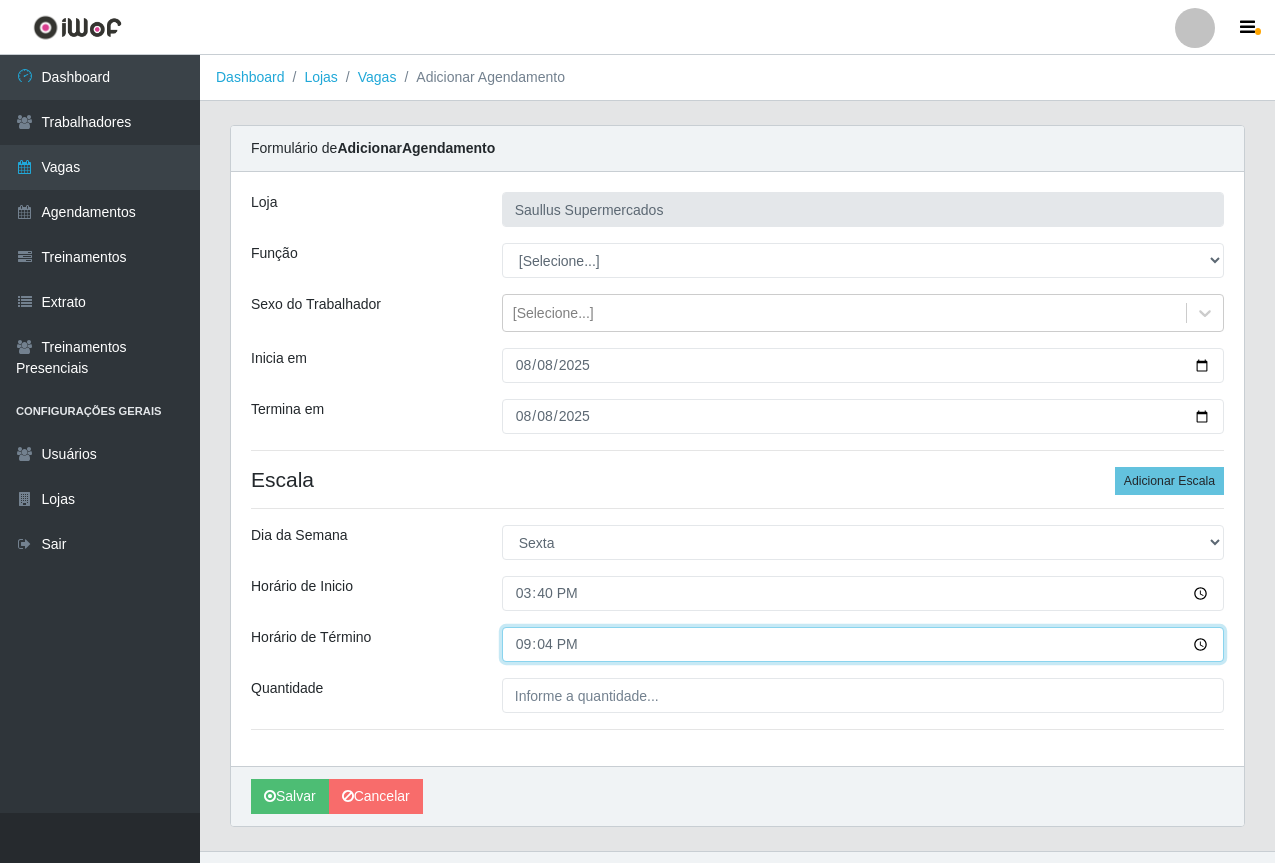 type on "21:40" 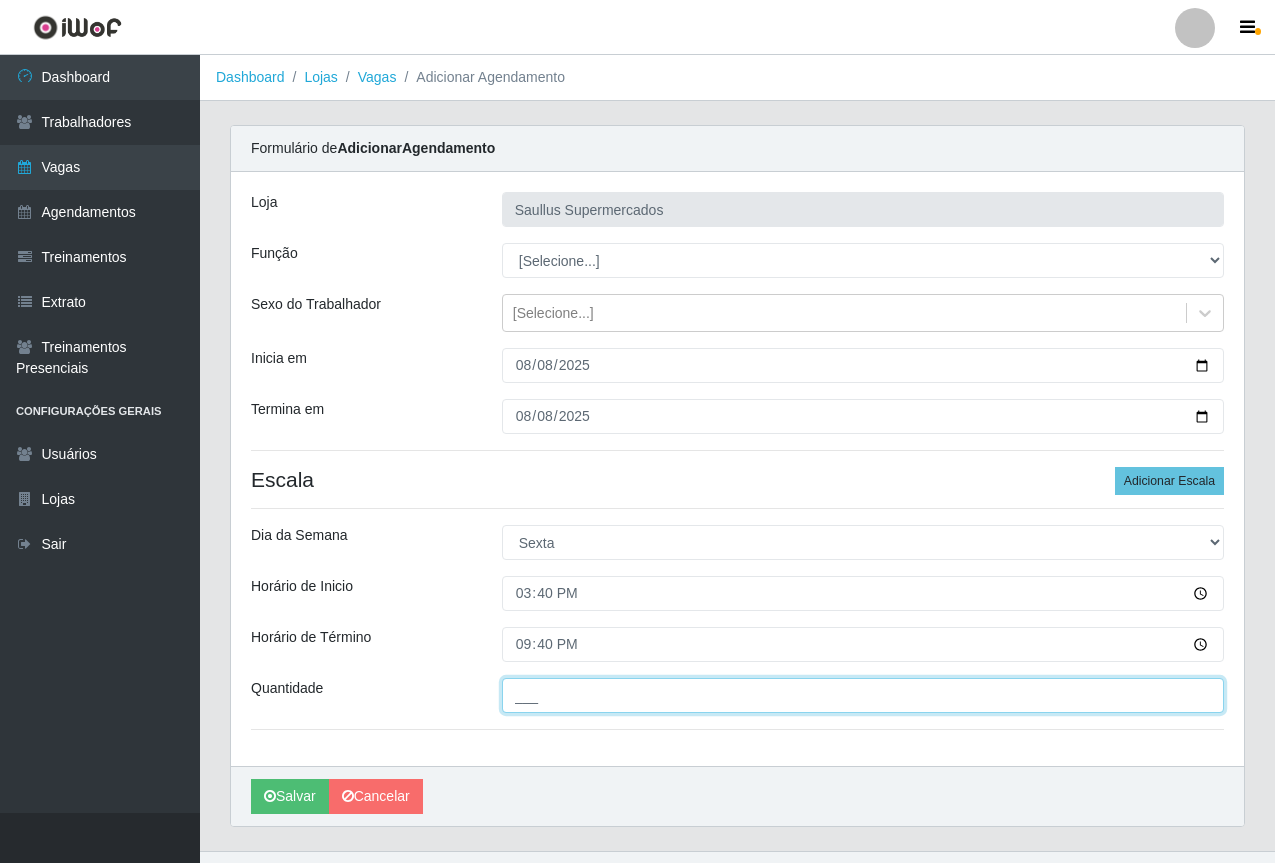 drag, startPoint x: 549, startPoint y: 693, endPoint x: 593, endPoint y: 726, distance: 55 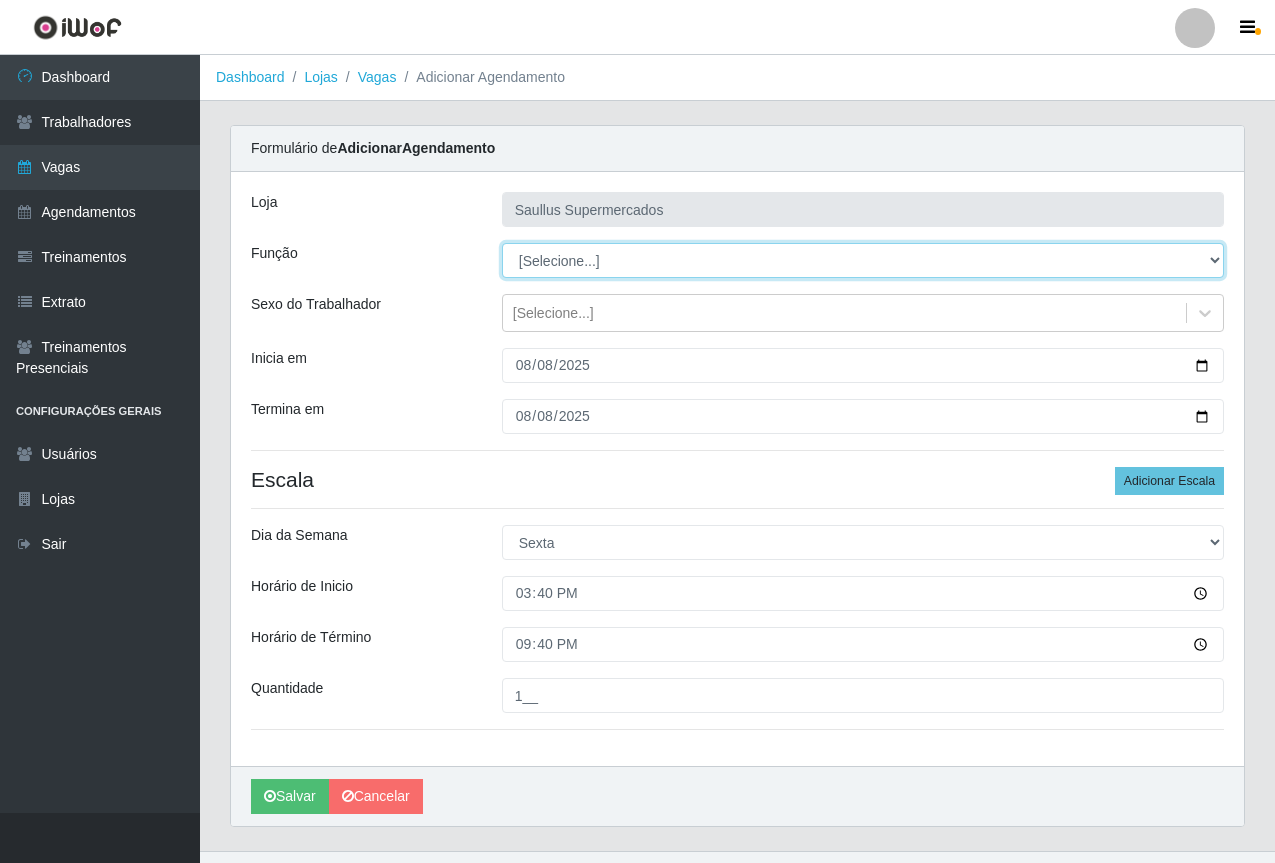 drag, startPoint x: 547, startPoint y: 256, endPoint x: 562, endPoint y: 275, distance: 24.207438 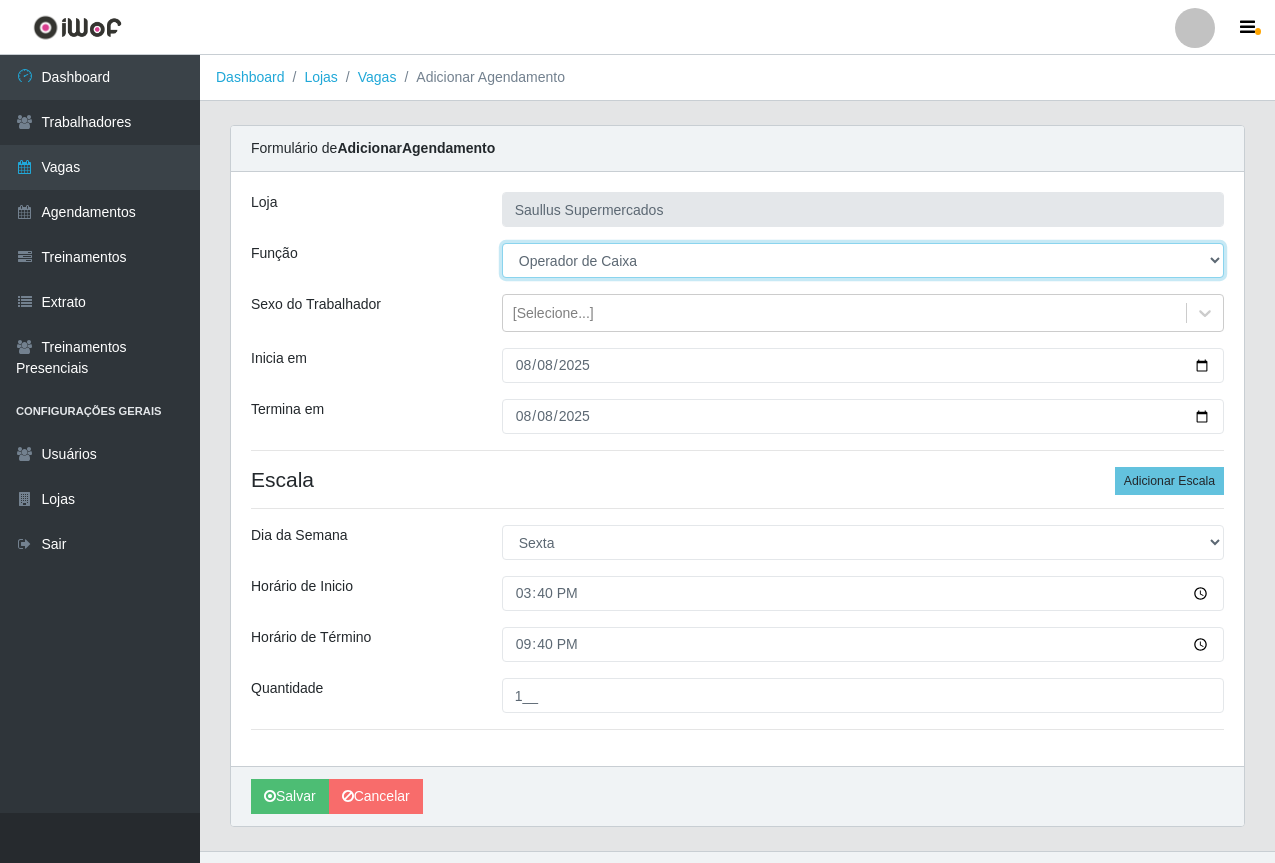 click on "[Selecione...] ASG ASG + ASG ++ Balconista de Açougue  Balconista de Açougue + Balconista de Açougue ++ Balconista de Padaria  Balconista de Padaria + Balconista de Padaria ++ Embalador Embalador + Embalador ++ Operador de Caixa Operador de Caixa + Operador de Caixa ++ Operador de Loja Operador de Loja + Operador de Loja ++ Repositor  Repositor + Repositor ++" at bounding box center (863, 260) 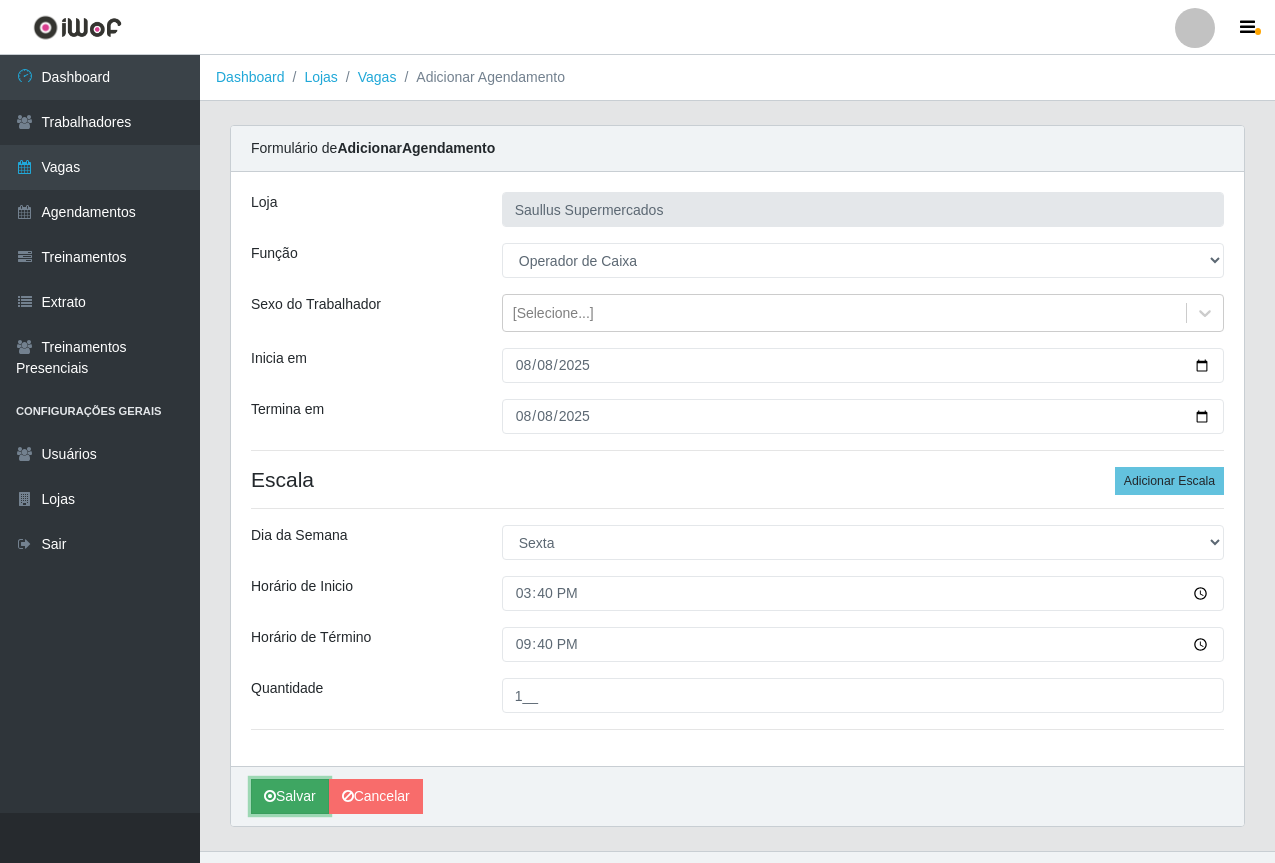 click on "Salvar" at bounding box center (290, 796) 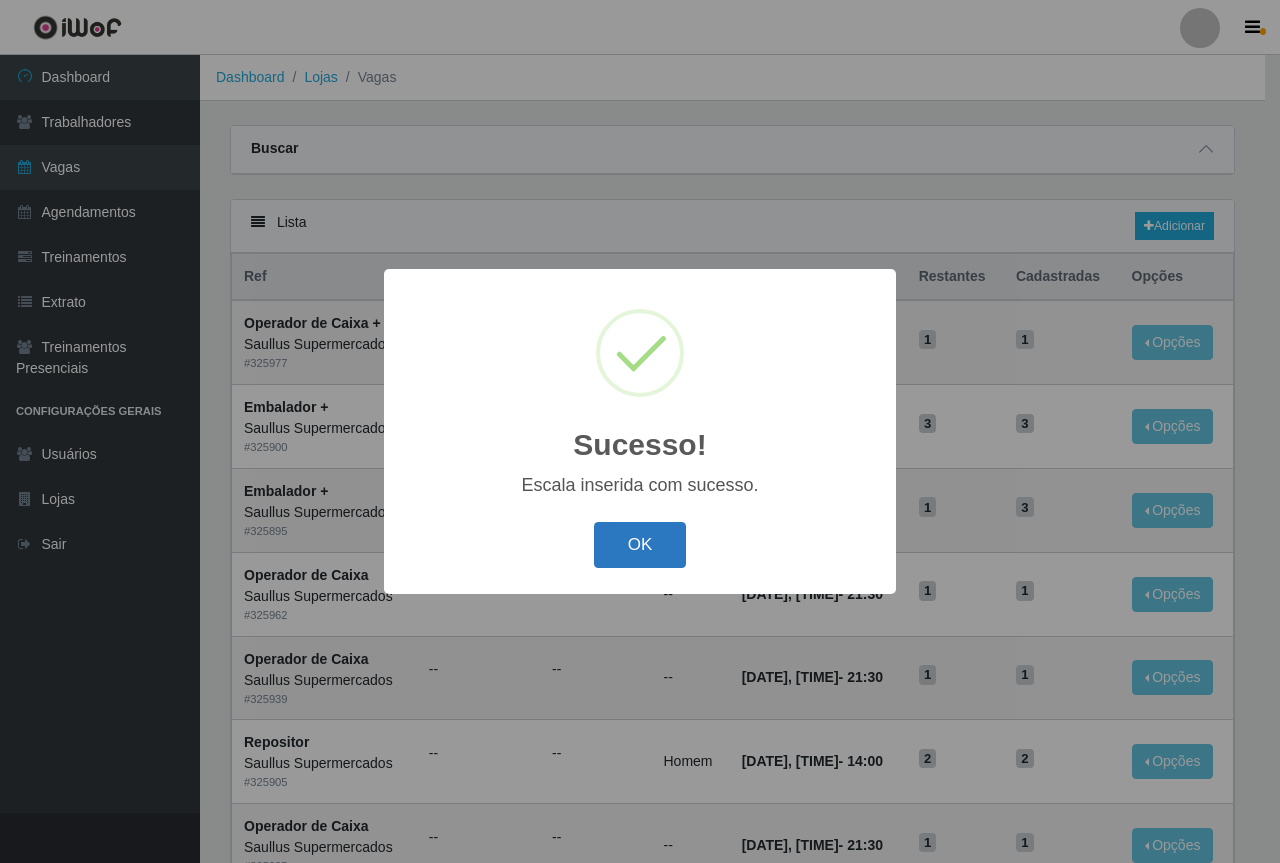 click on "OK" at bounding box center [640, 545] 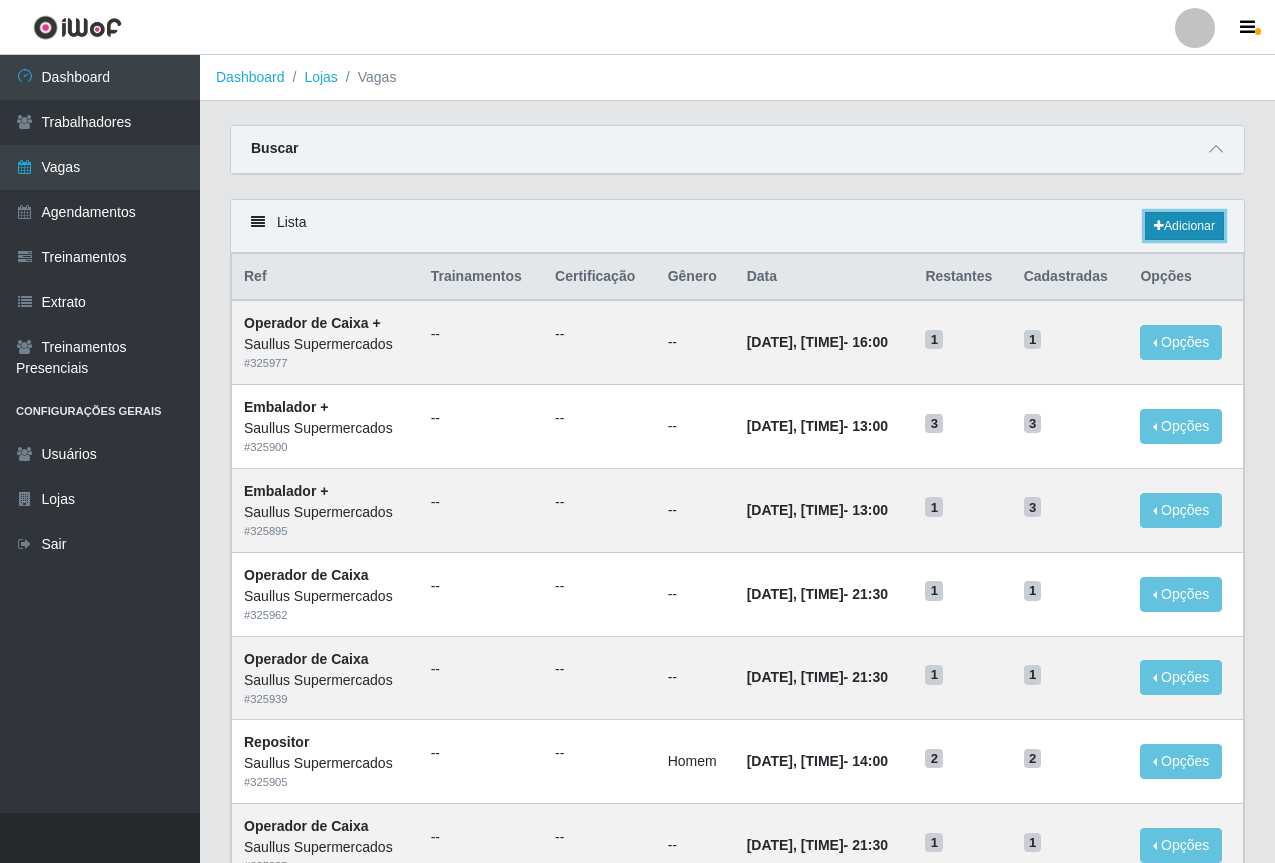 click on "Adicionar" at bounding box center (1184, 226) 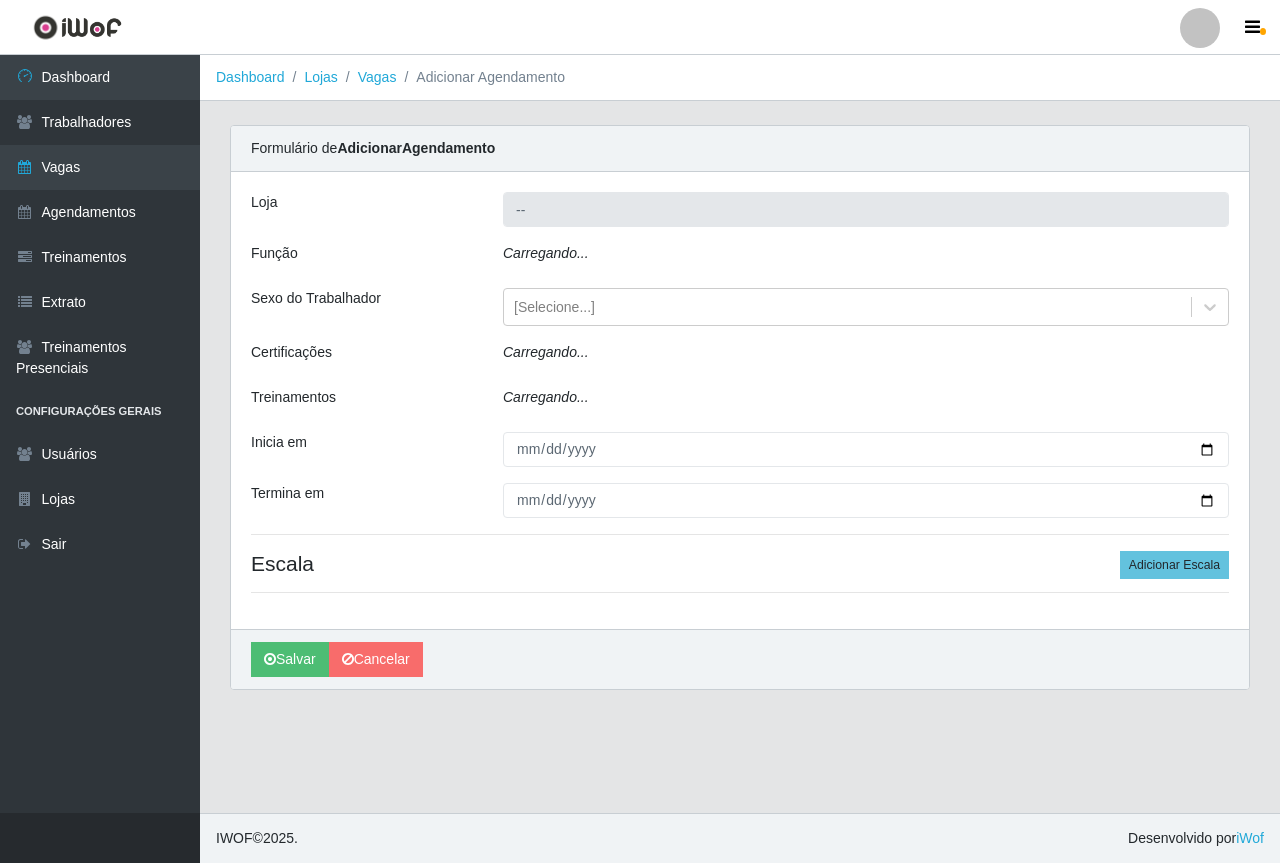 type on "Saullus Supermercados" 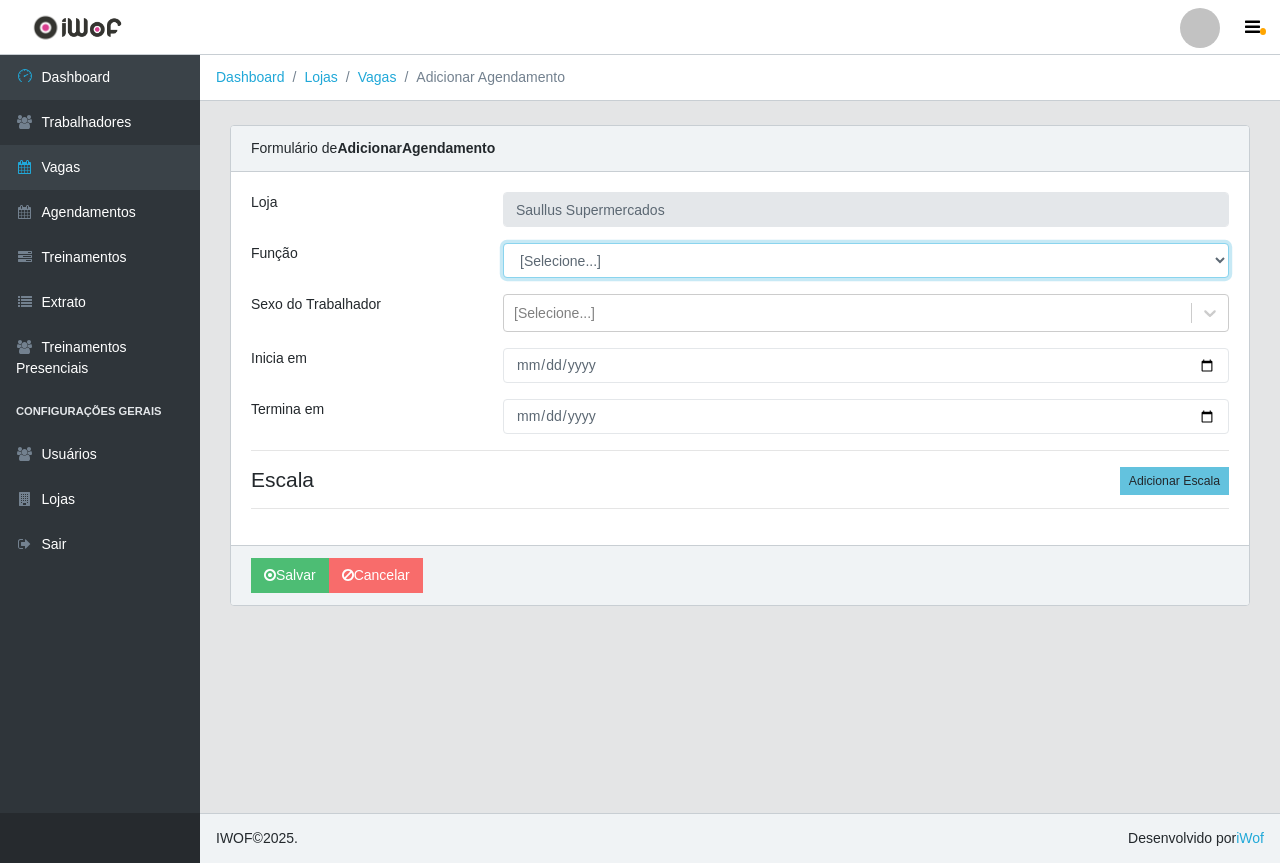 click on "[Selecione...] ASG ASG + ASG ++ Balconista de Açougue  Balconista de Açougue + Balconista de Açougue ++ Balconista de Padaria  Balconista de Padaria + Balconista de Padaria ++ Embalador Embalador + Embalador ++ Operador de Caixa Operador de Caixa + Operador de Caixa ++ Operador de Loja Operador de Loja + Operador de Loja ++ Repositor  Repositor + Repositor ++" at bounding box center (866, 260) 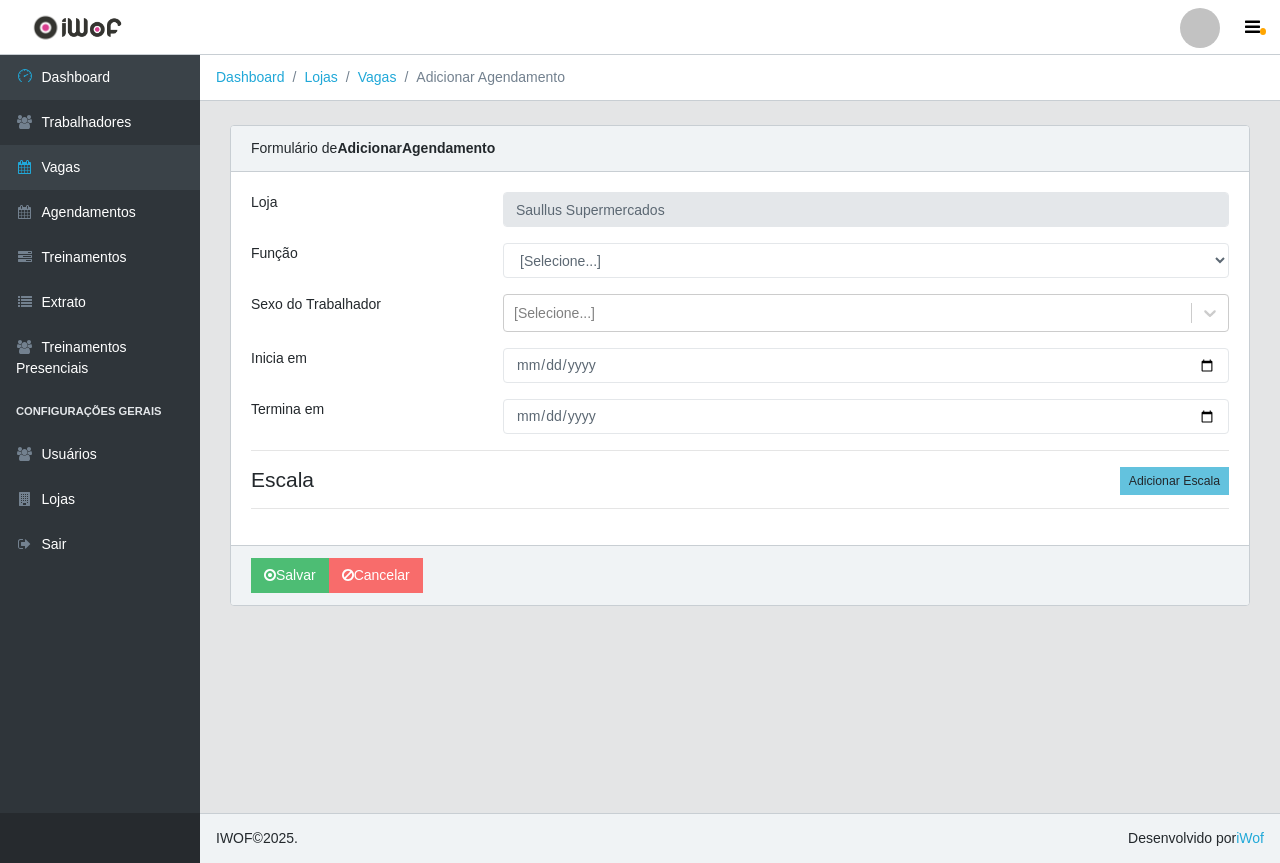 click on "Inicia em" at bounding box center [362, 365] 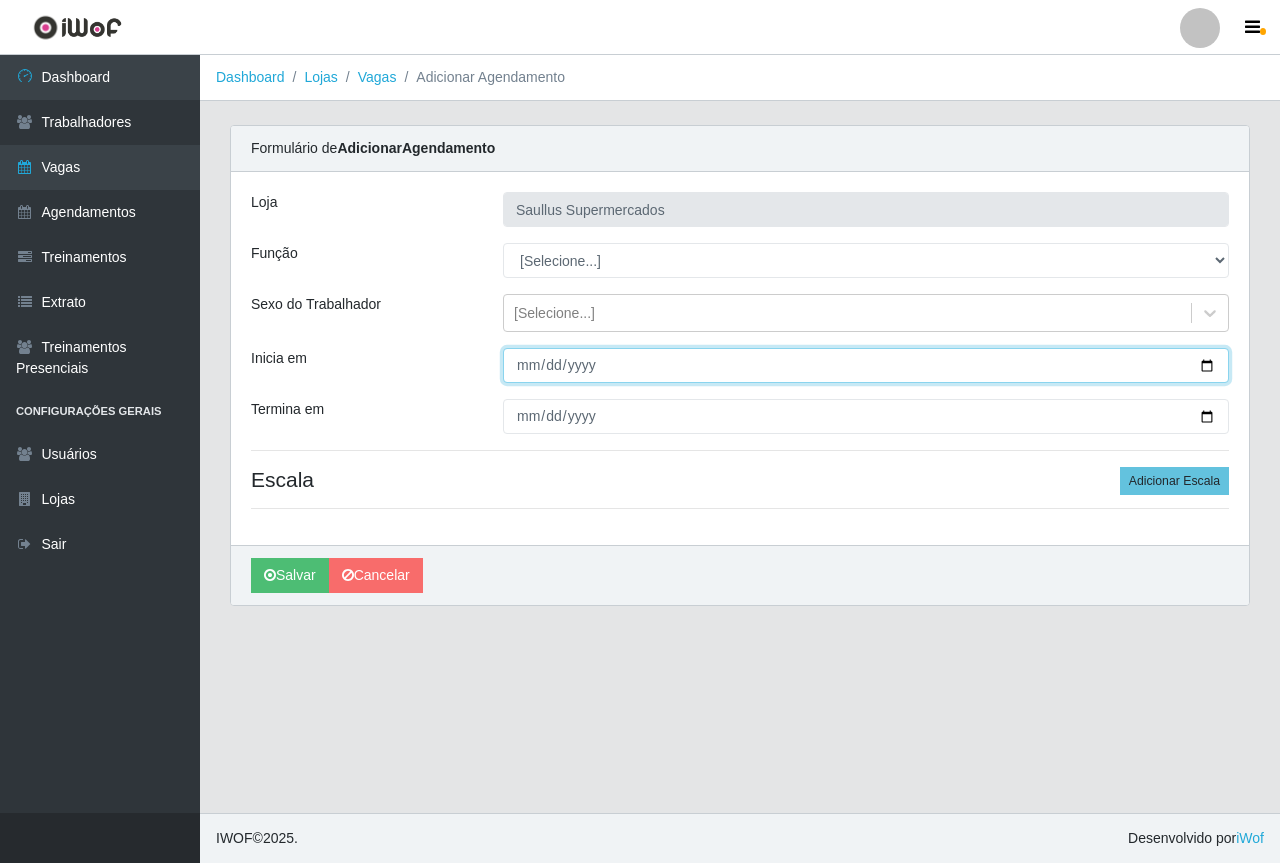 click on "Inicia em" at bounding box center (866, 365) 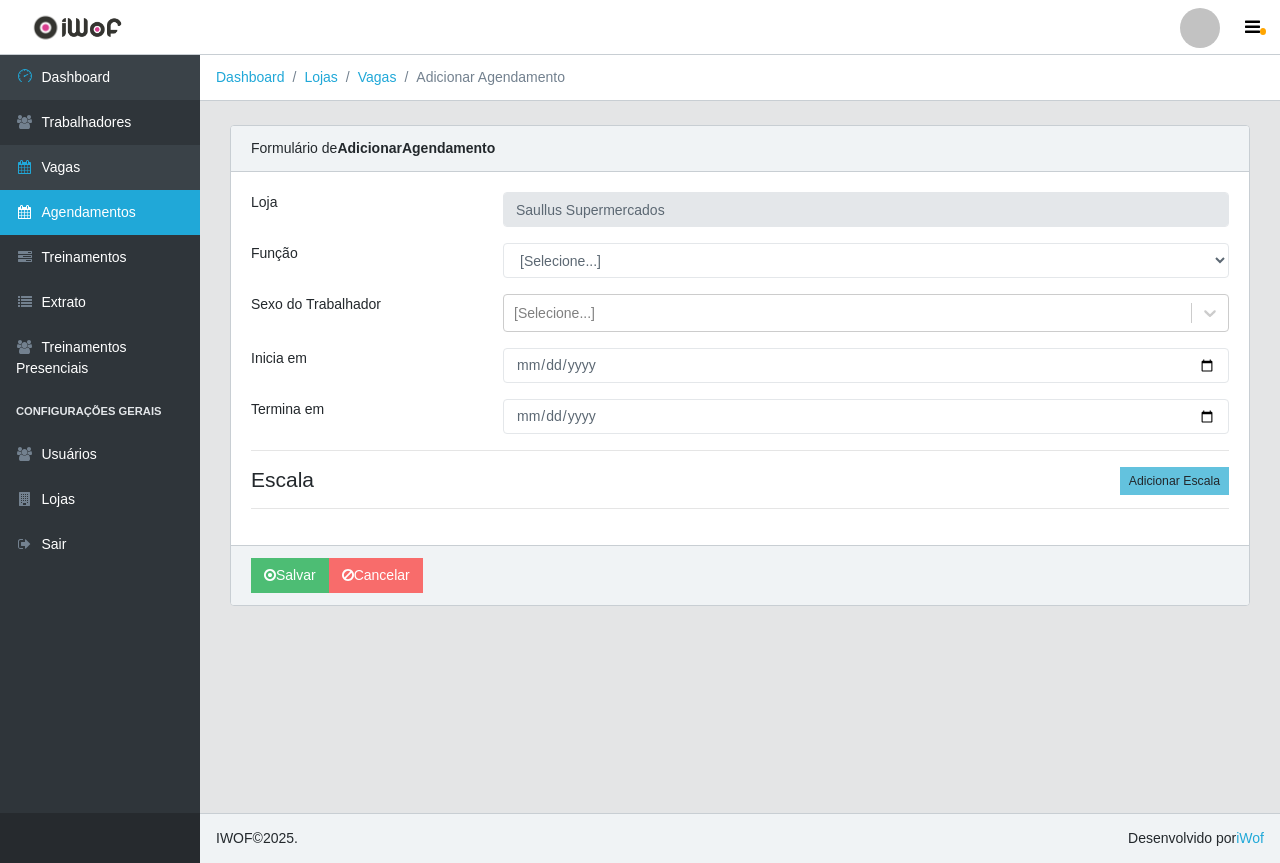click on "Agendamentos" at bounding box center (100, 212) 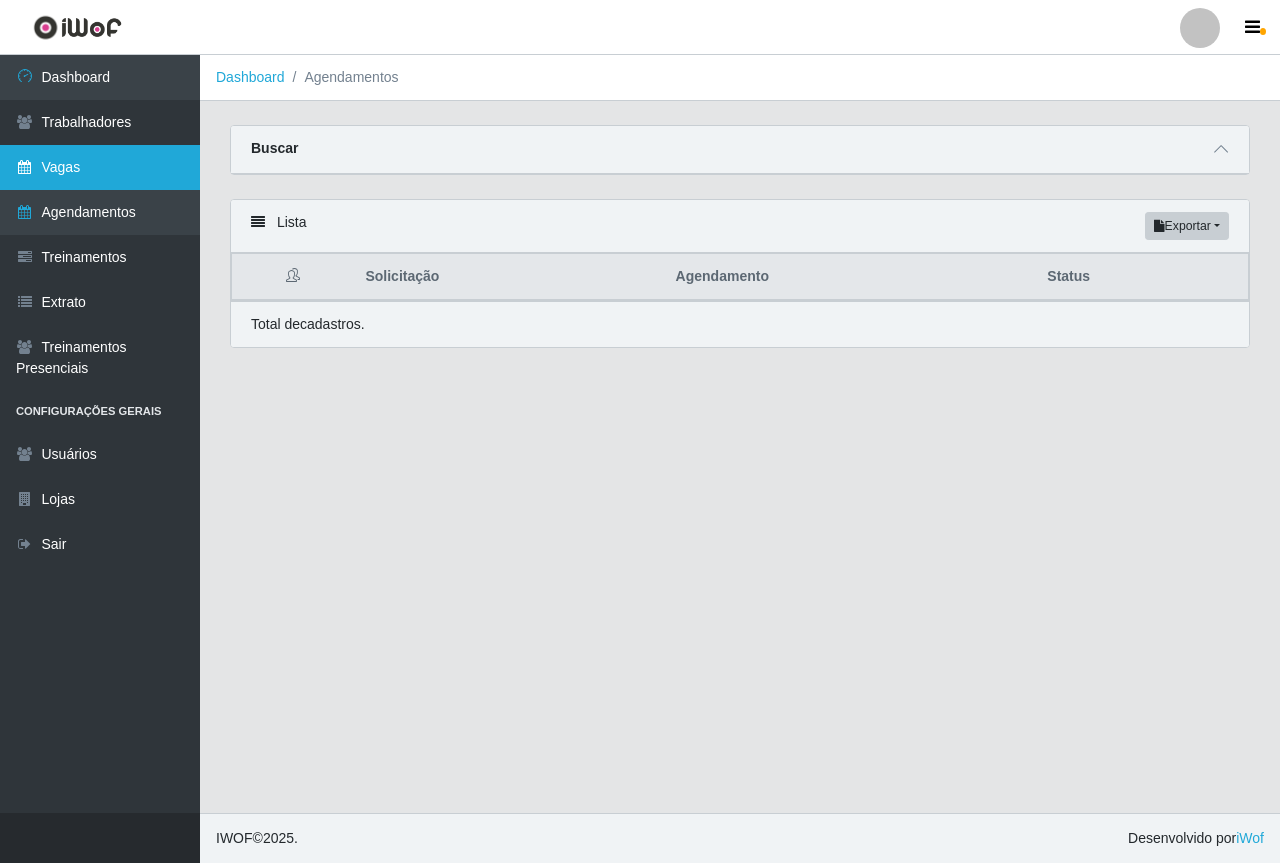 click on "Vagas" at bounding box center (100, 167) 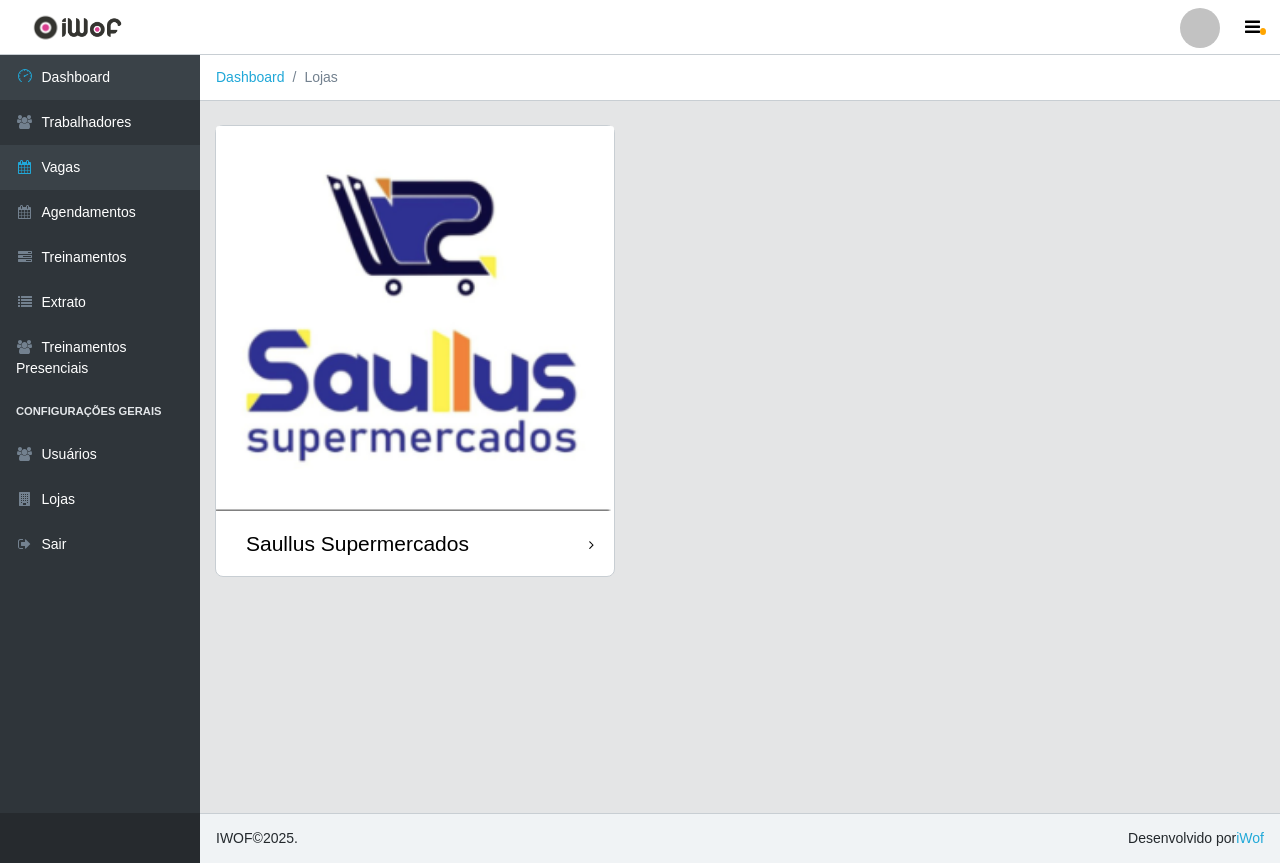 click at bounding box center [415, 318] 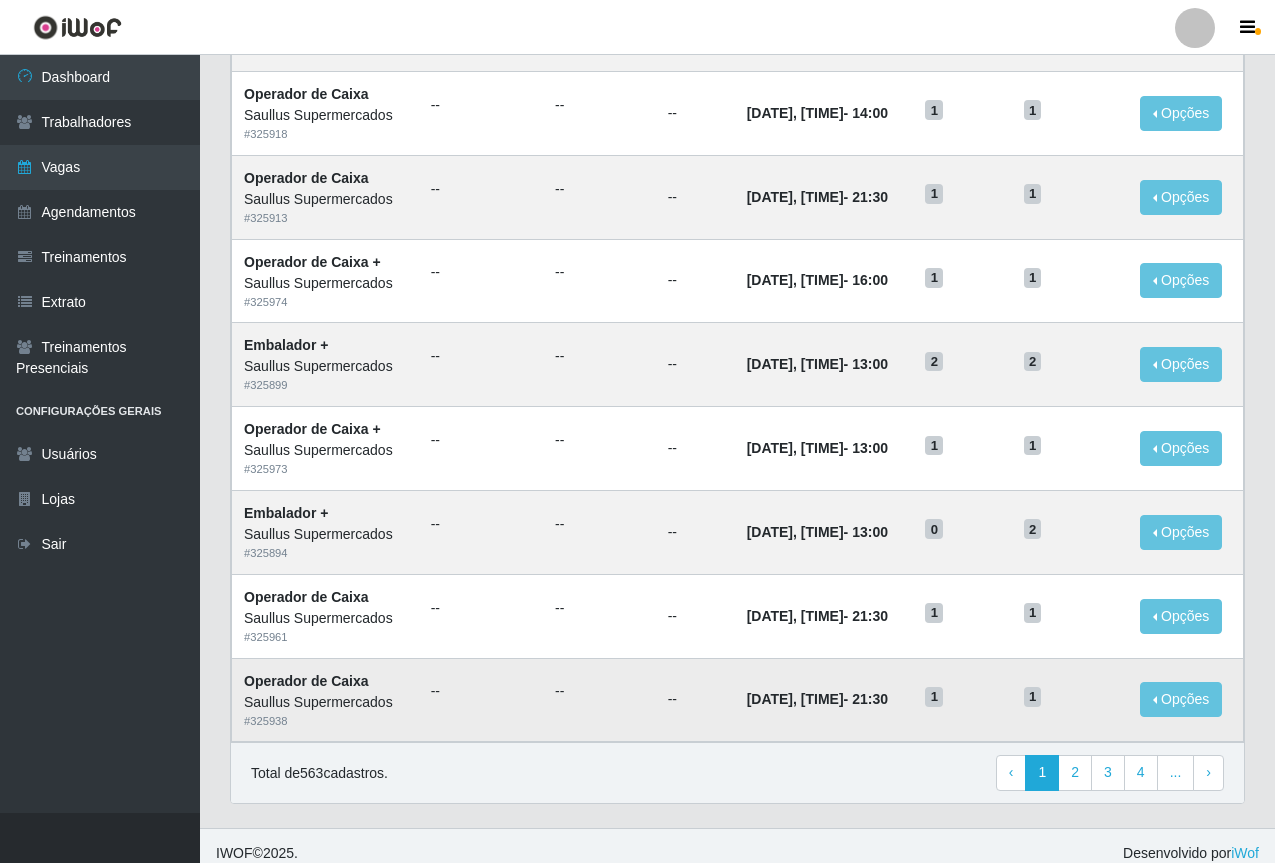 scroll, scrollTop: 832, scrollLeft: 0, axis: vertical 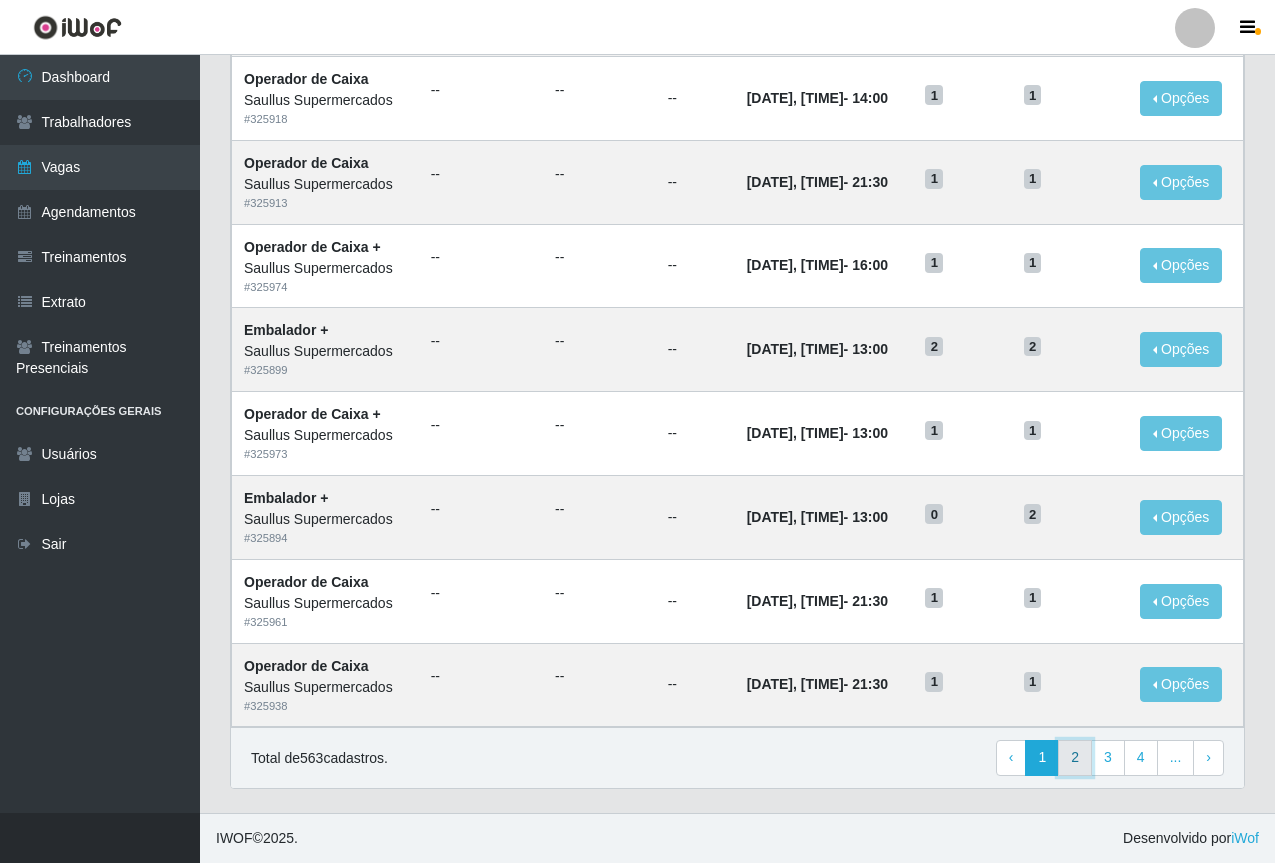 click on "2" at bounding box center (1075, 758) 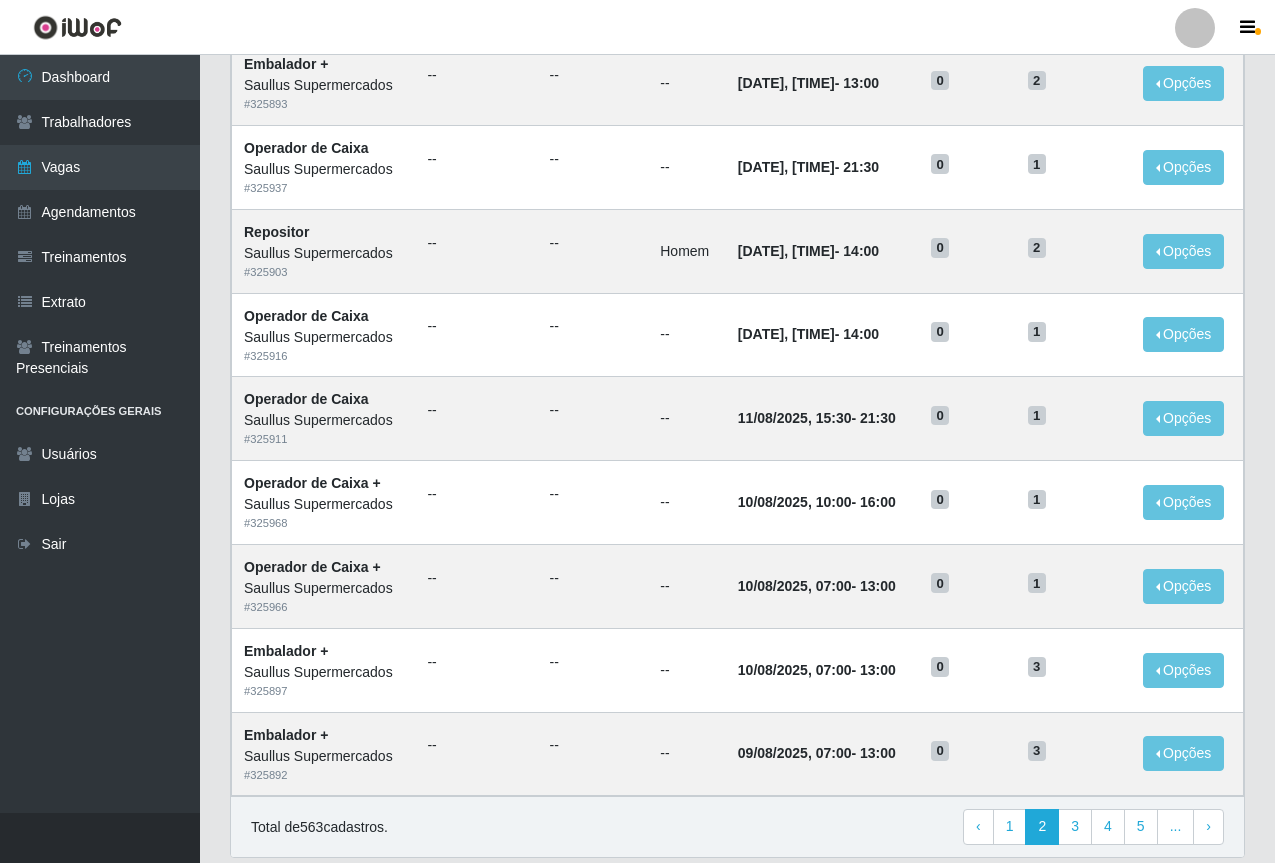 scroll, scrollTop: 832, scrollLeft: 0, axis: vertical 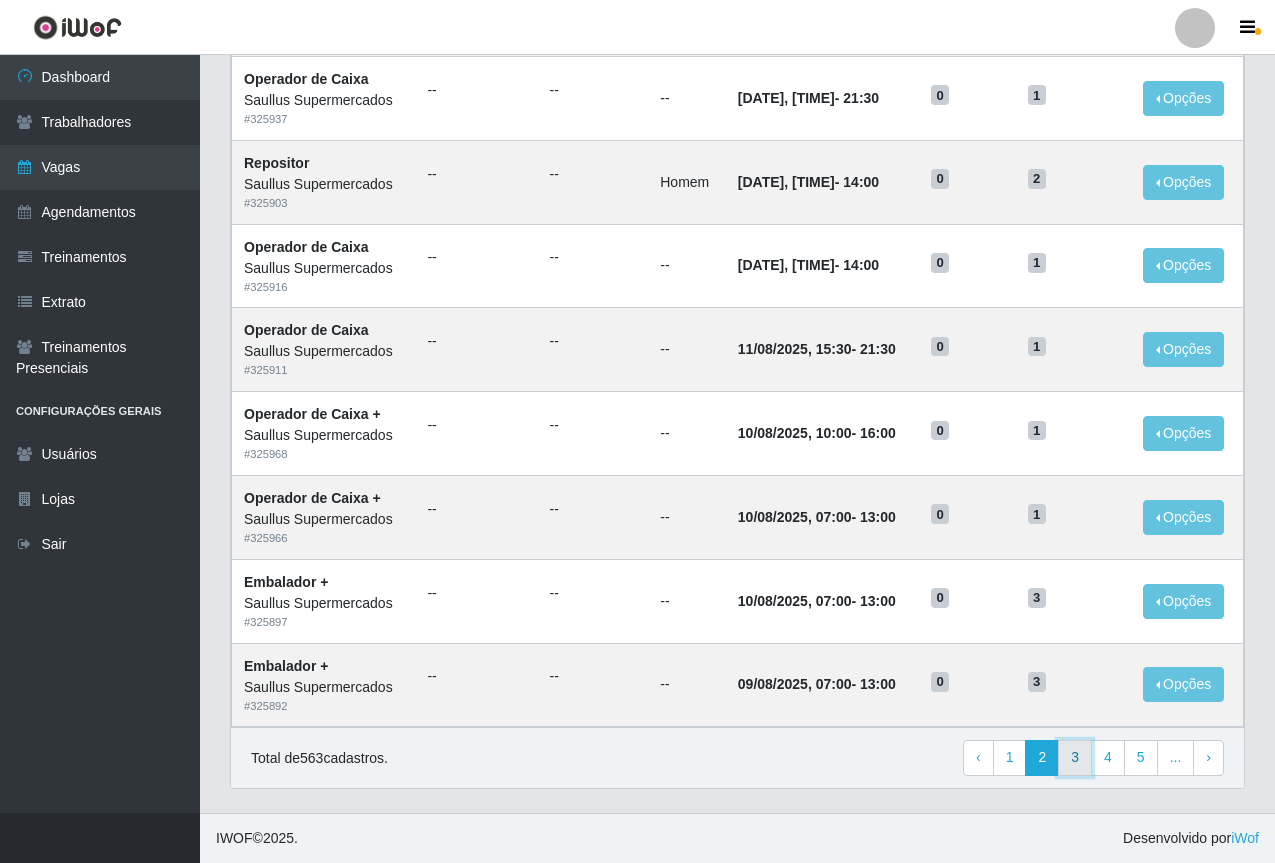 click on "3" at bounding box center [1075, 758] 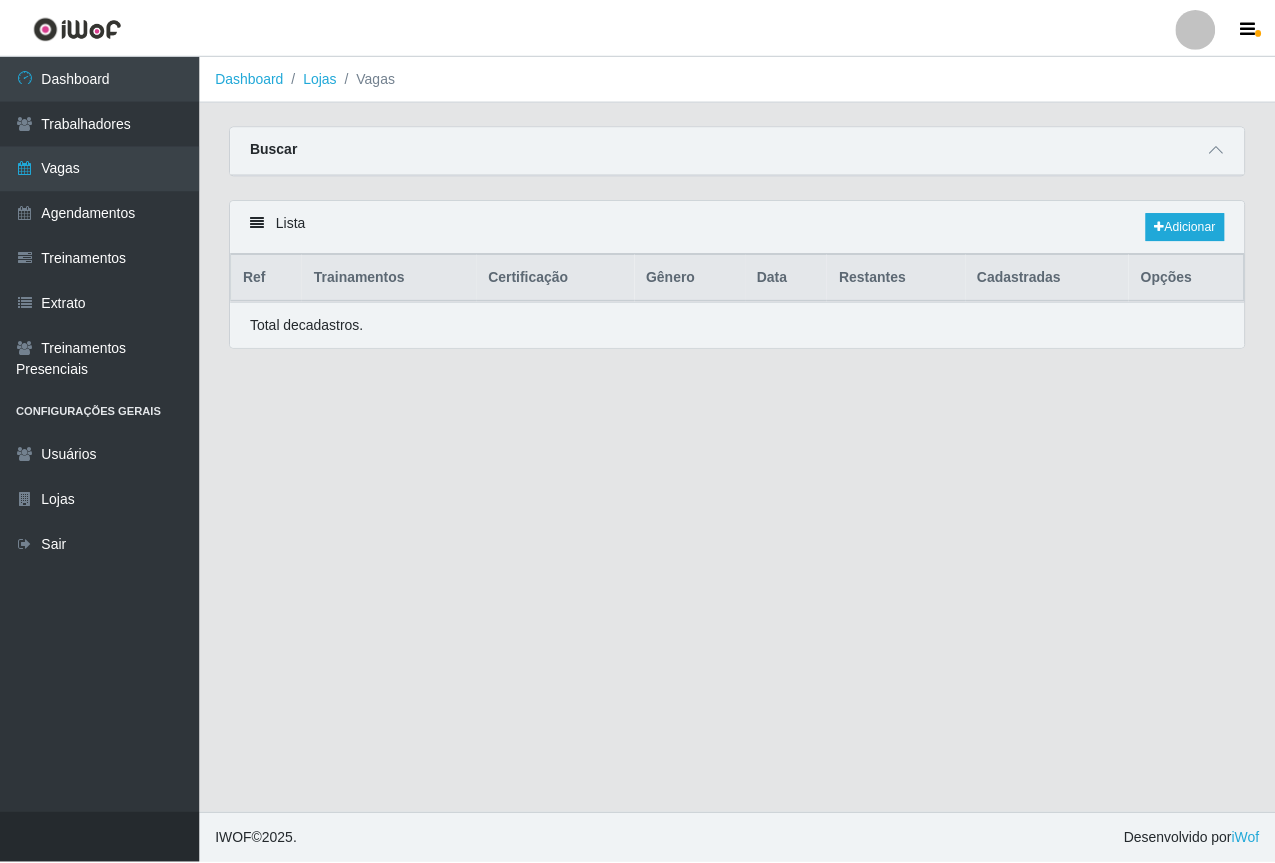 scroll, scrollTop: 0, scrollLeft: 0, axis: both 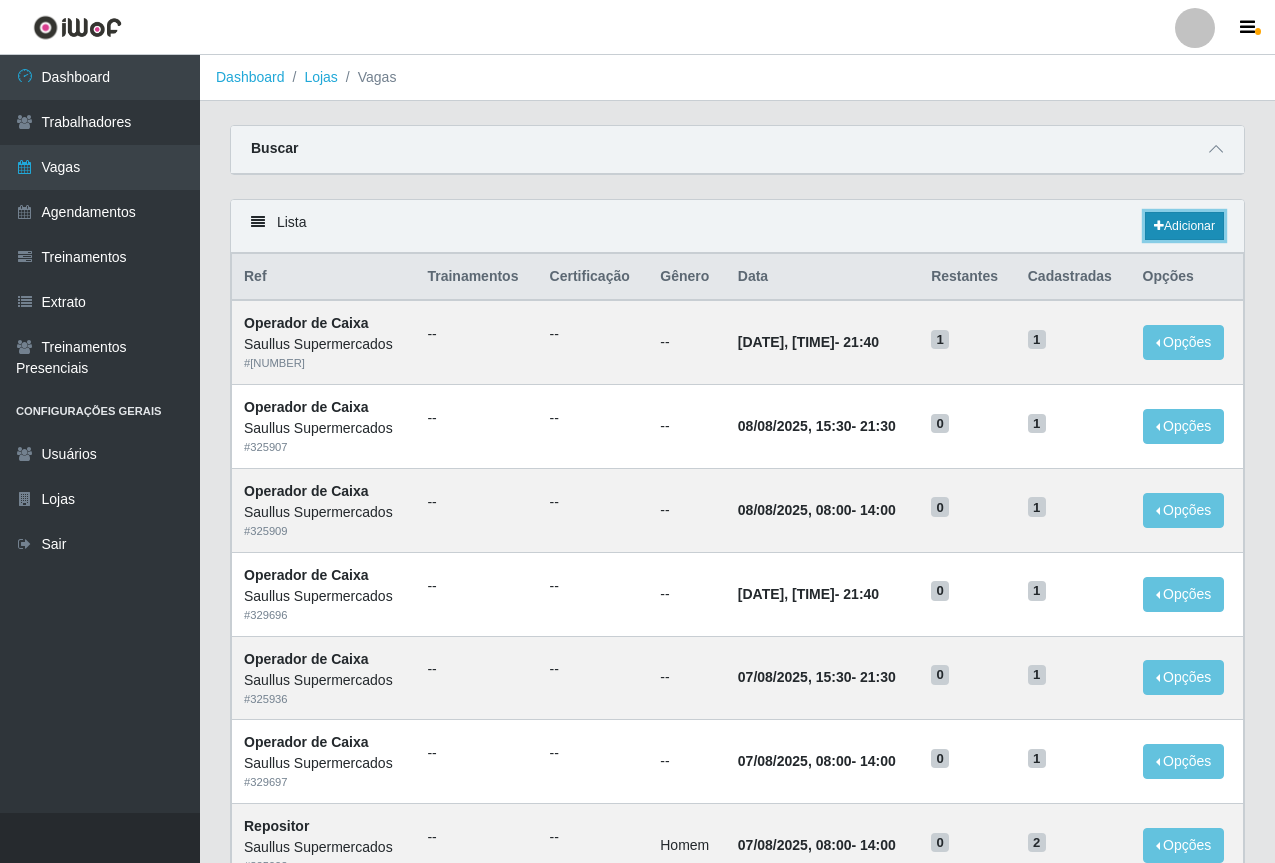 click on "Adicionar" at bounding box center (1184, 226) 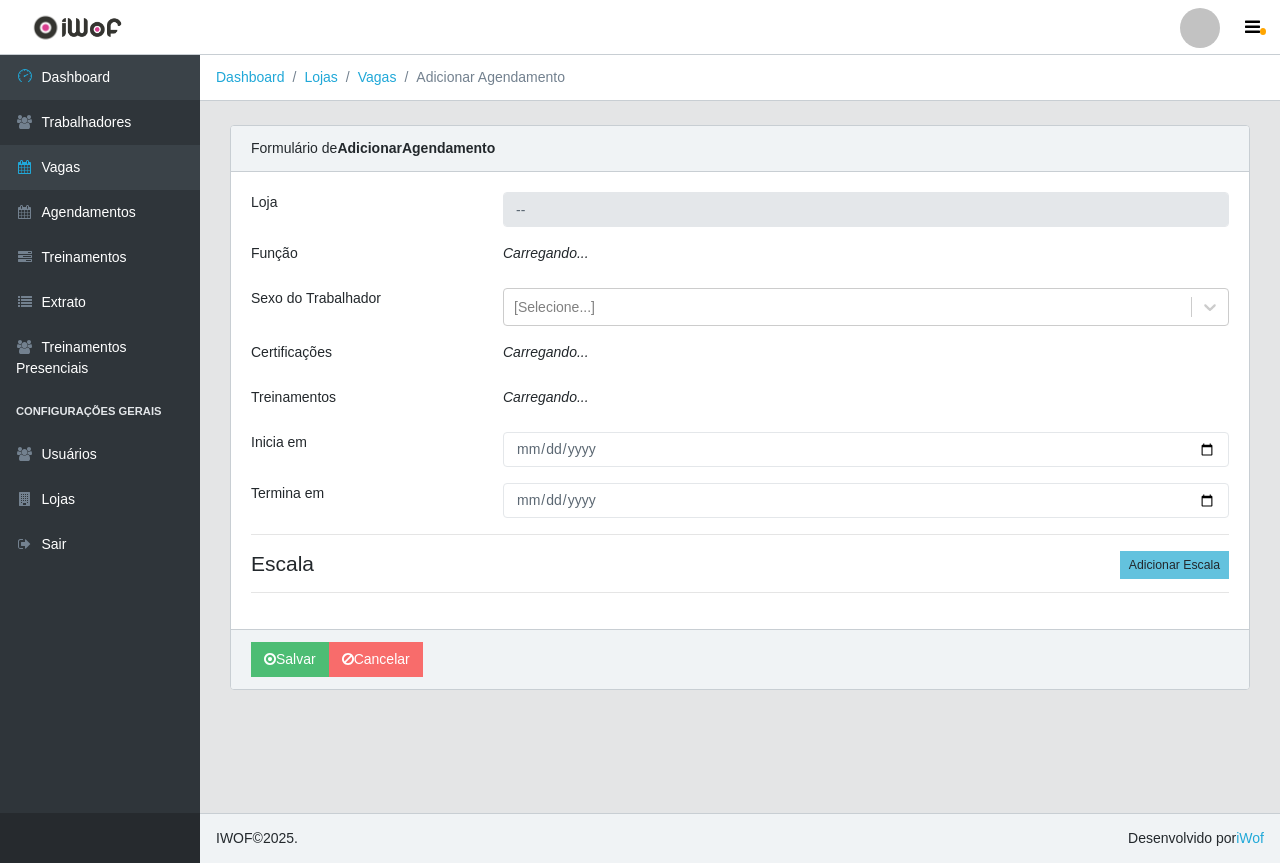 type on "Saullus Supermercados" 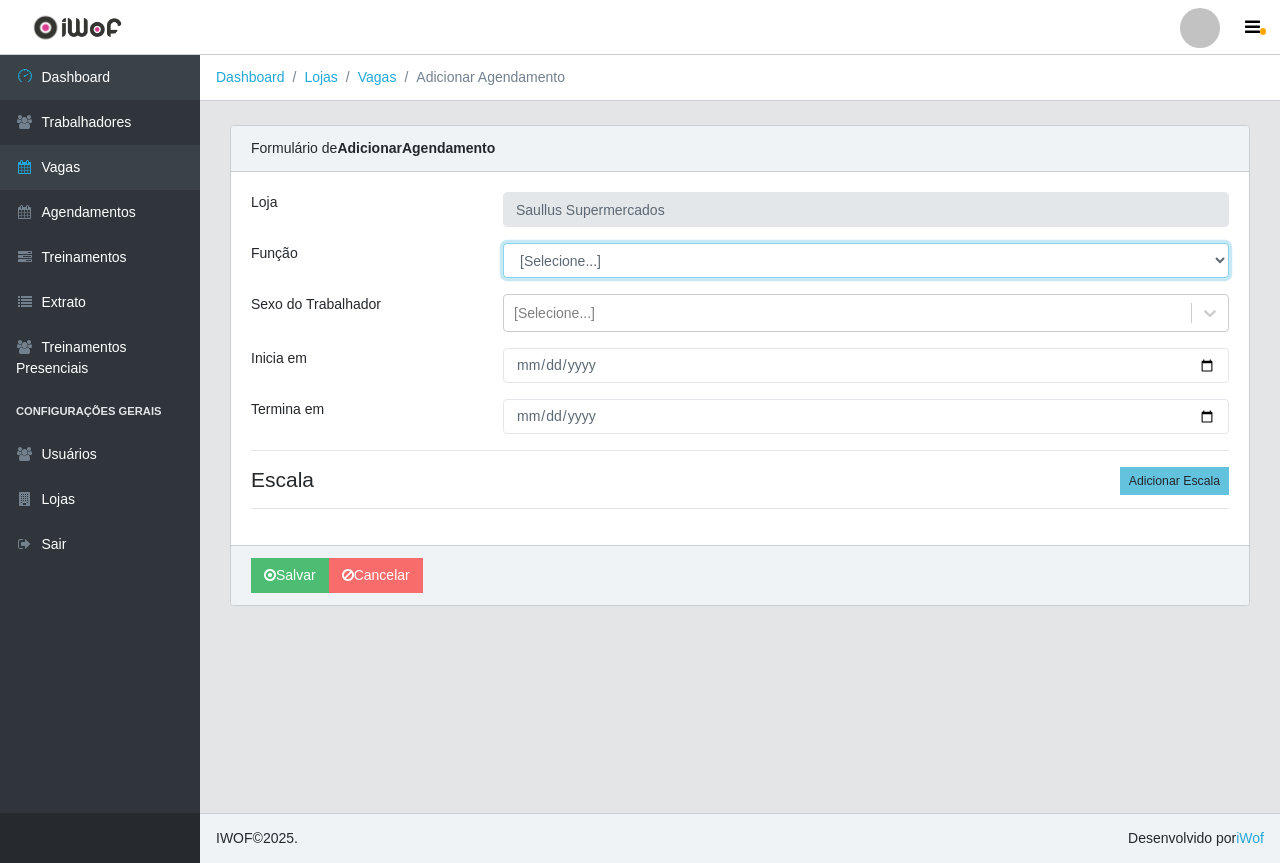 click on "[Selecione...] ASG ASG + ASG ++ Balconista de Açougue  Balconista de Açougue + Balconista de Açougue ++ Balconista de Padaria  Balconista de Padaria + Balconista de Padaria ++ Embalador Embalador + Embalador ++ Operador de Caixa Operador de Caixa + Operador de Caixa ++ Operador de Loja Operador de Loja + Operador de Loja ++ Repositor  Repositor + Repositor ++" at bounding box center [866, 260] 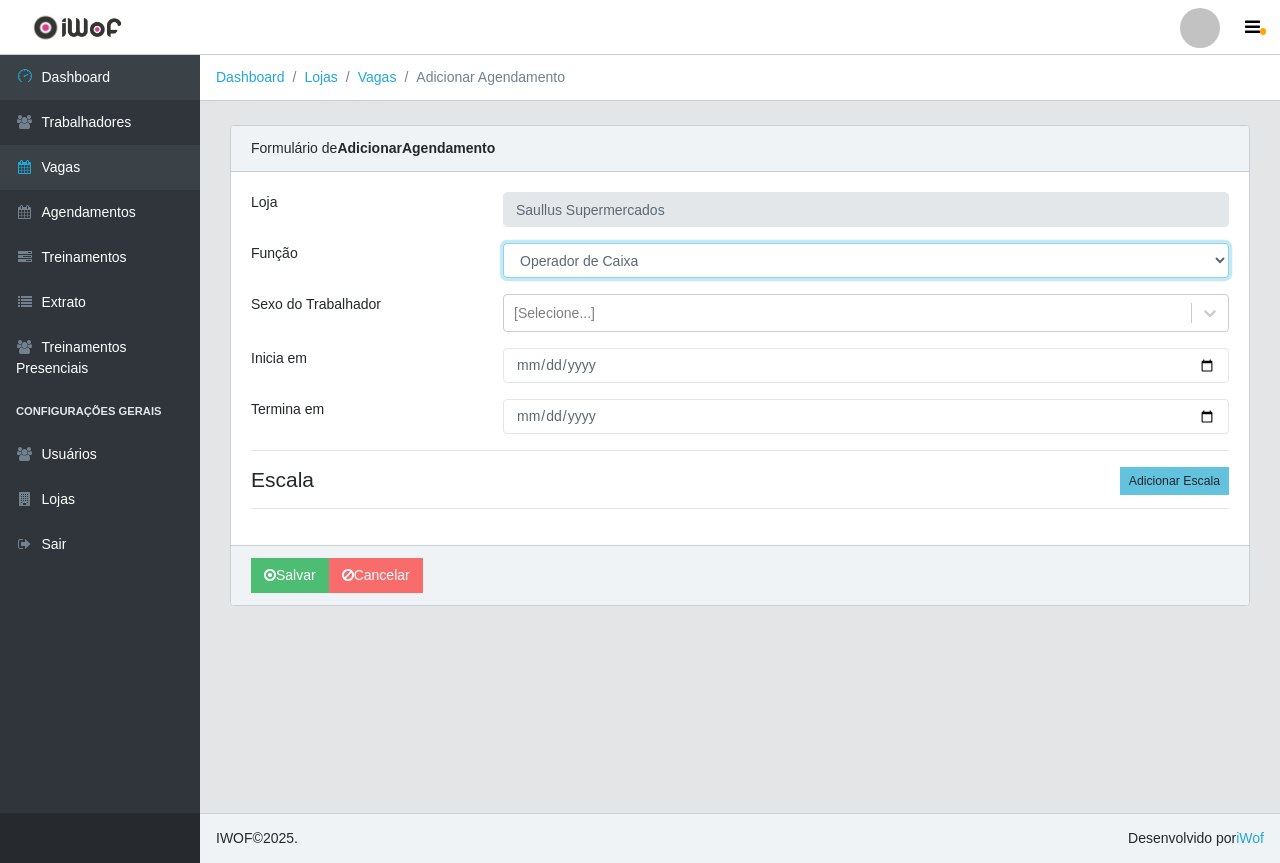 click on "[Selecione...] ASG ASG + ASG ++ Balconista de Açougue  Balconista de Açougue + Balconista de Açougue ++ Balconista de Padaria  Balconista de Padaria + Balconista de Padaria ++ Embalador Embalador + Embalador ++ Operador de Caixa Operador de Caixa + Operador de Caixa ++ Operador de Loja Operador de Loja + Operador de Loja ++ Repositor  Repositor + Repositor ++" at bounding box center (866, 260) 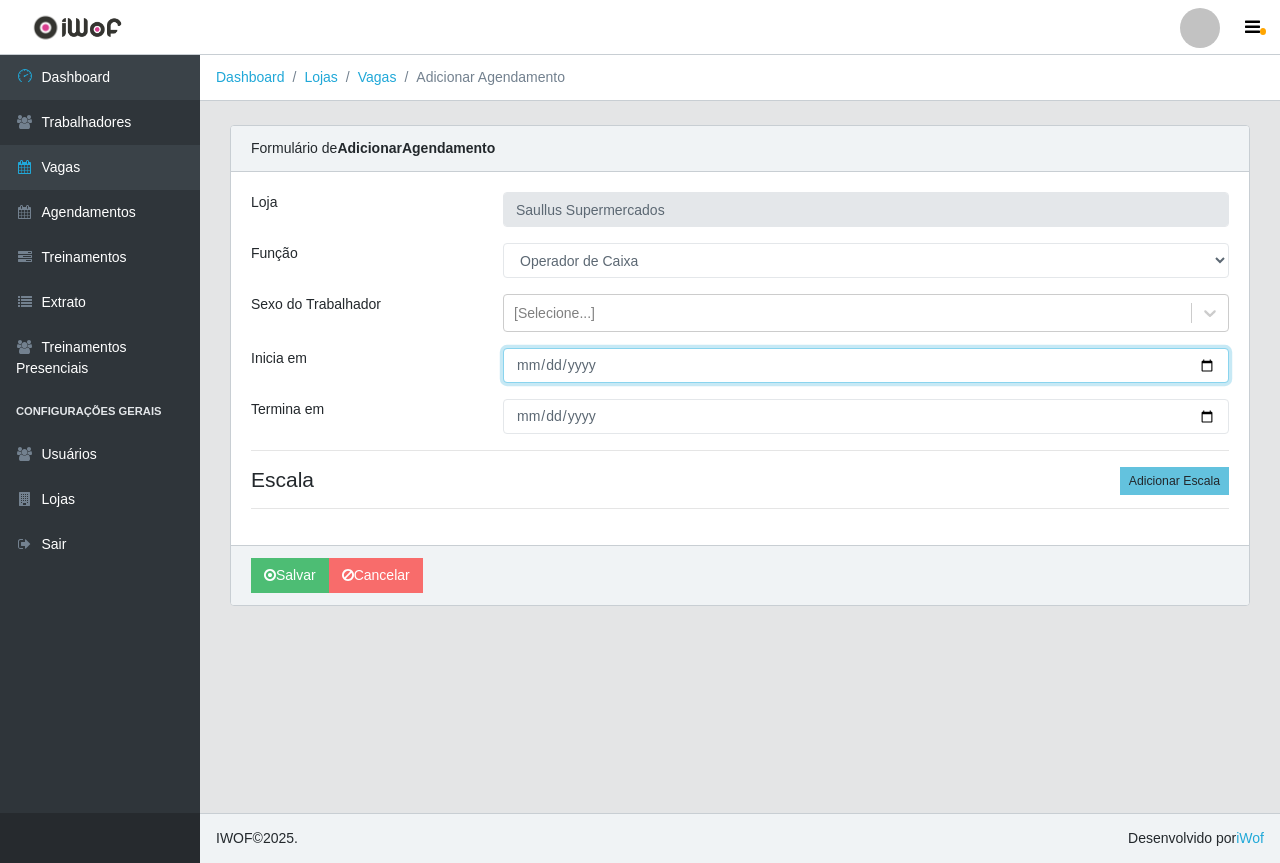 click on "Inicia em" at bounding box center [866, 365] 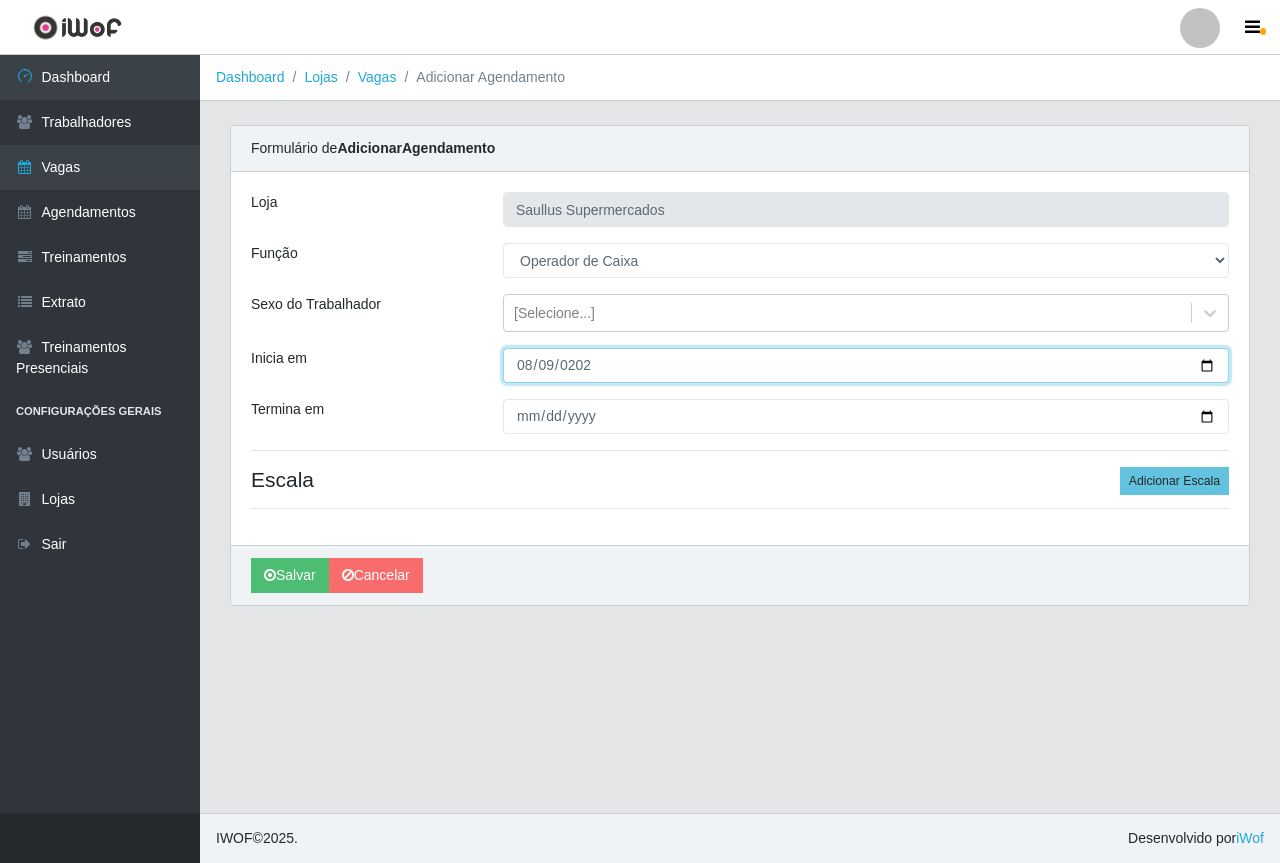 type on "2025-08-09" 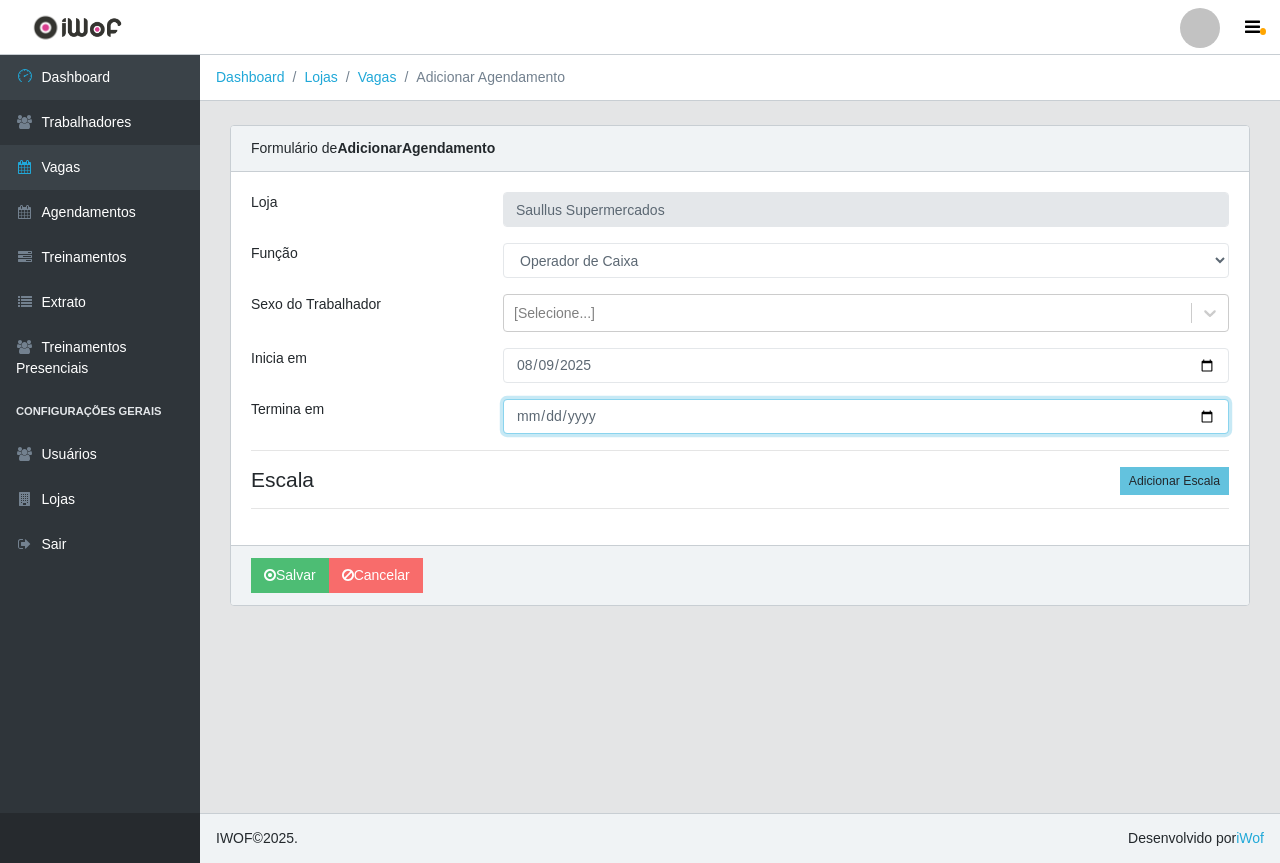 click on "Termina em" at bounding box center [866, 416] 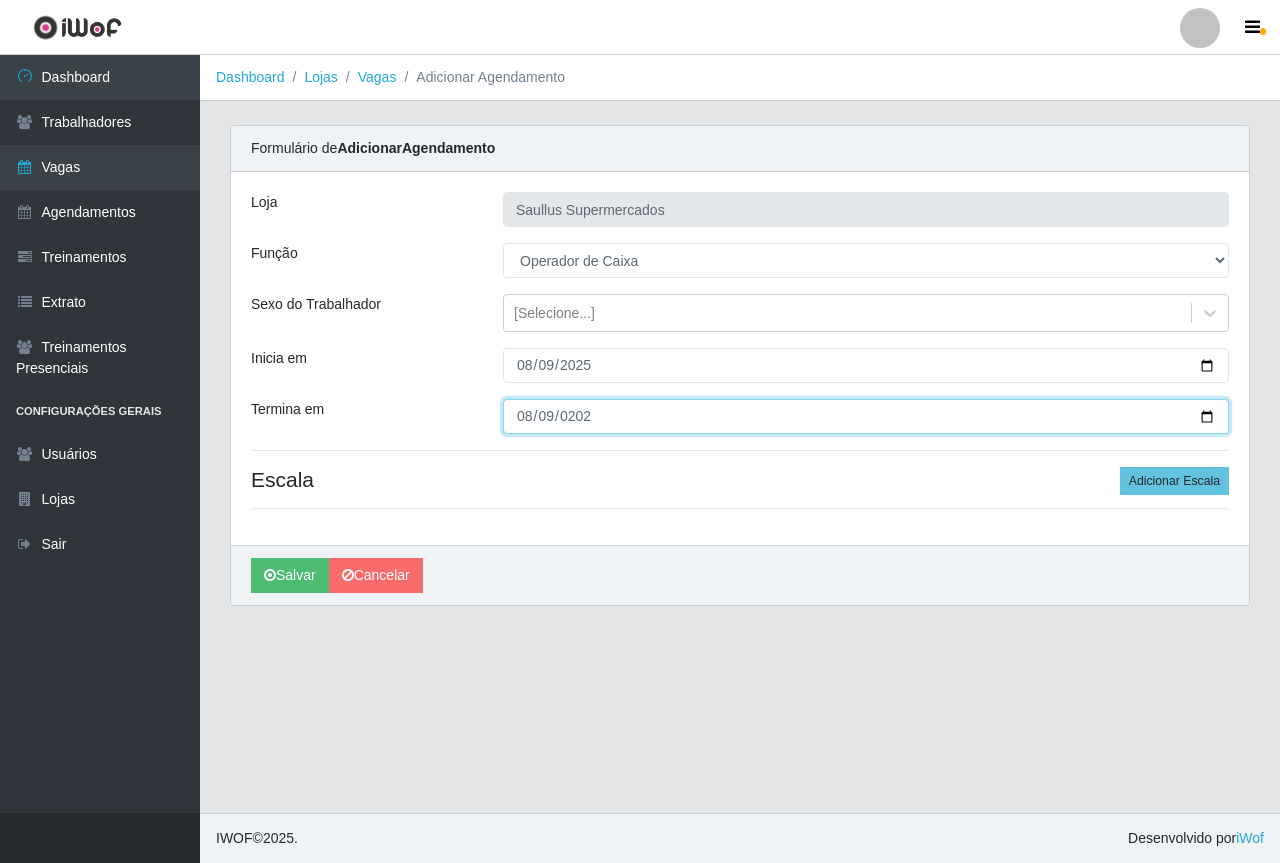 type on "2025-08-09" 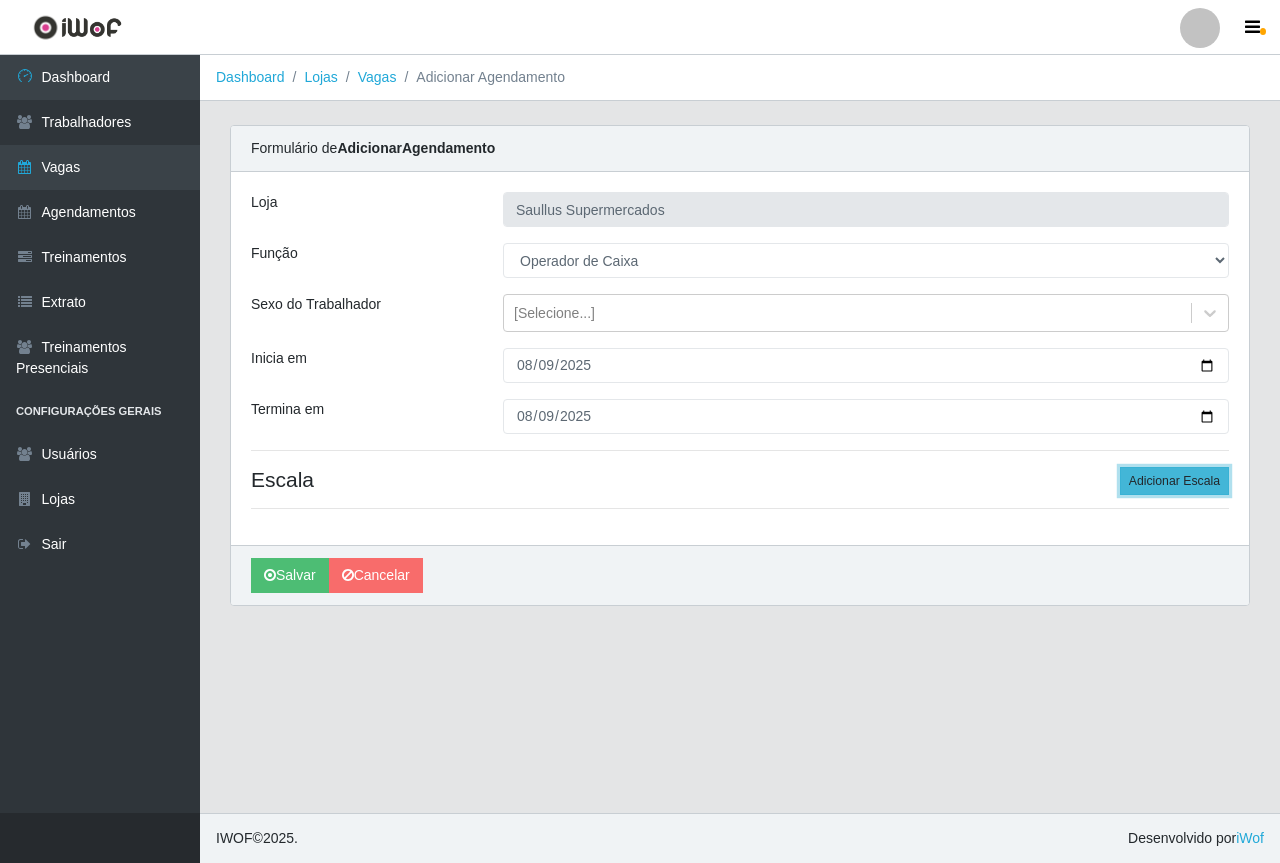 click on "Adicionar Escala" at bounding box center [1174, 481] 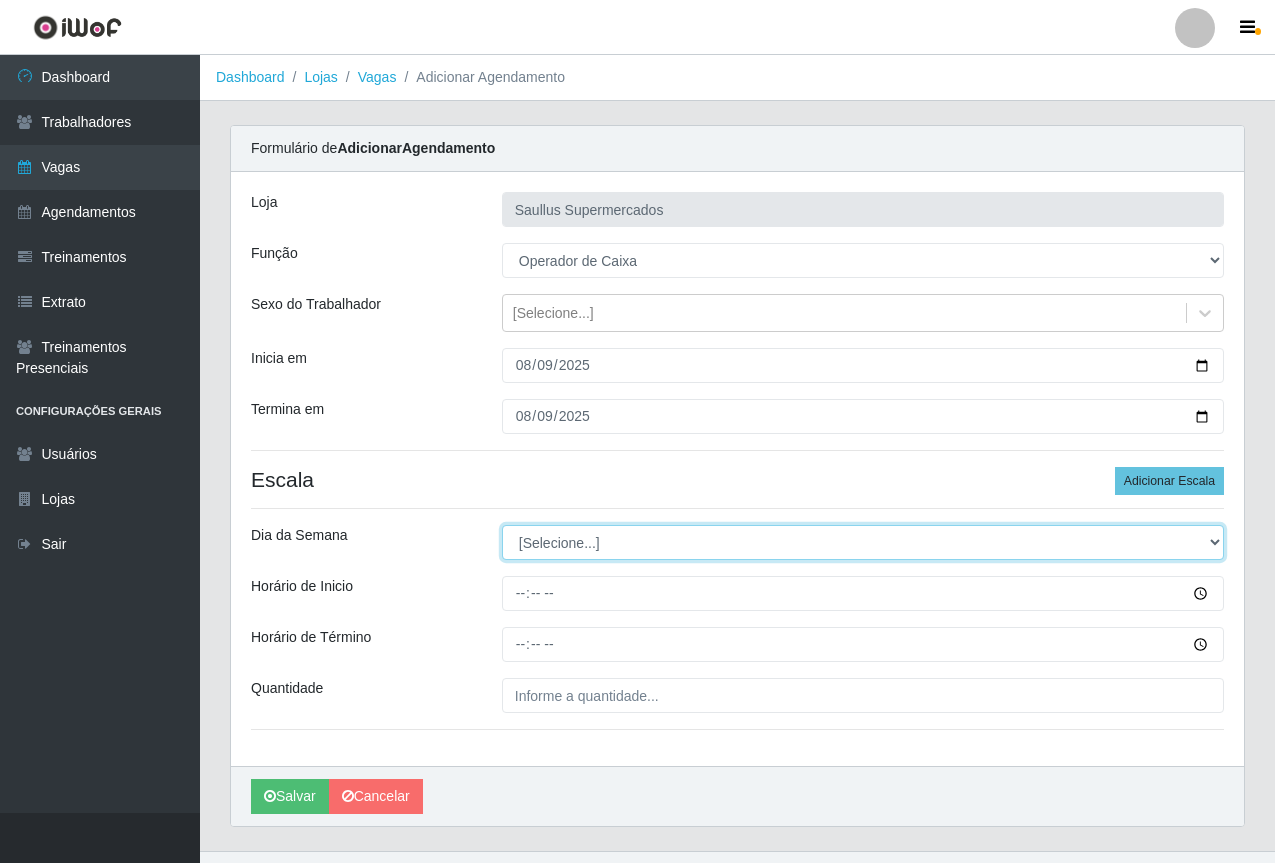 click on "[Selecione...] Segunda Terça Quarta Quinta Sexta Sábado Domingo" at bounding box center [863, 542] 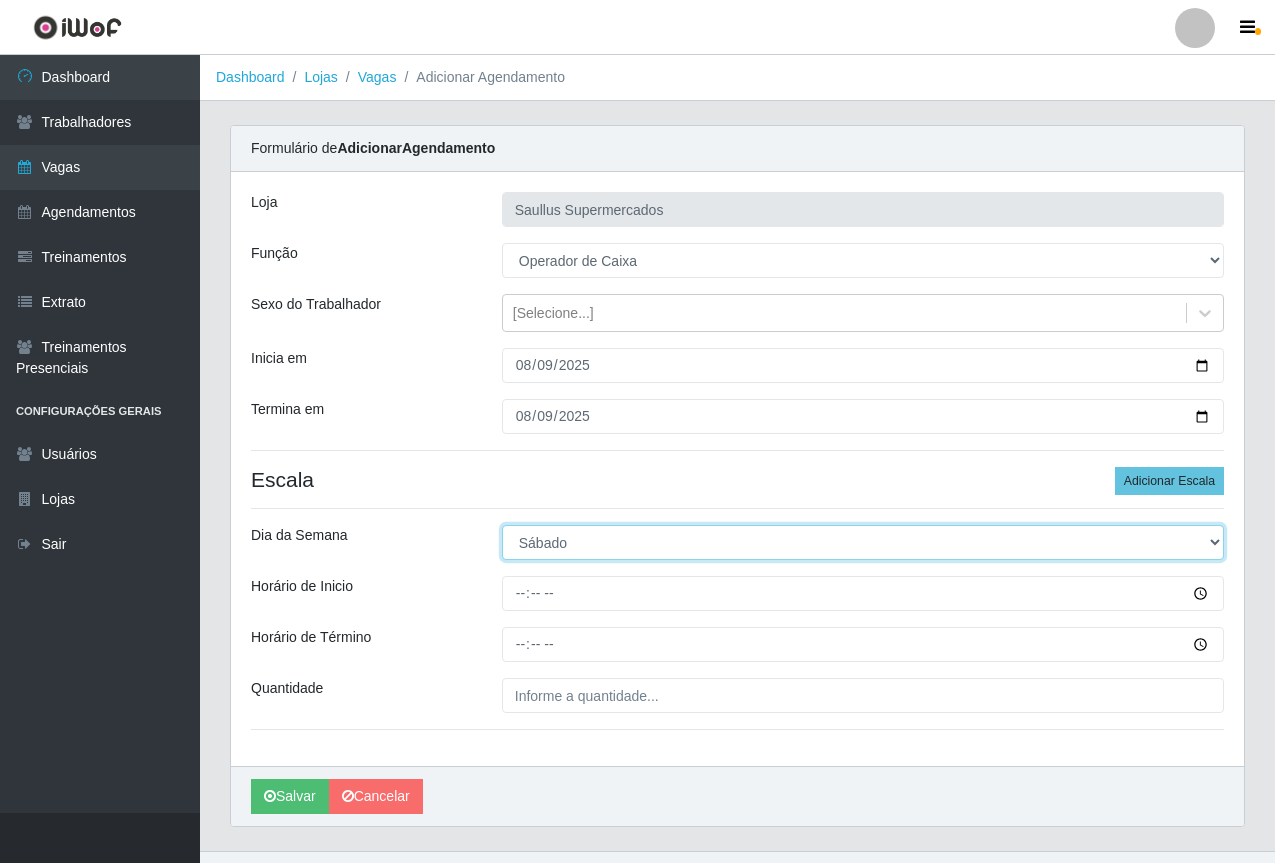 click on "[Selecione...] Segunda Terça Quarta Quinta Sexta Sábado Domingo" at bounding box center (863, 542) 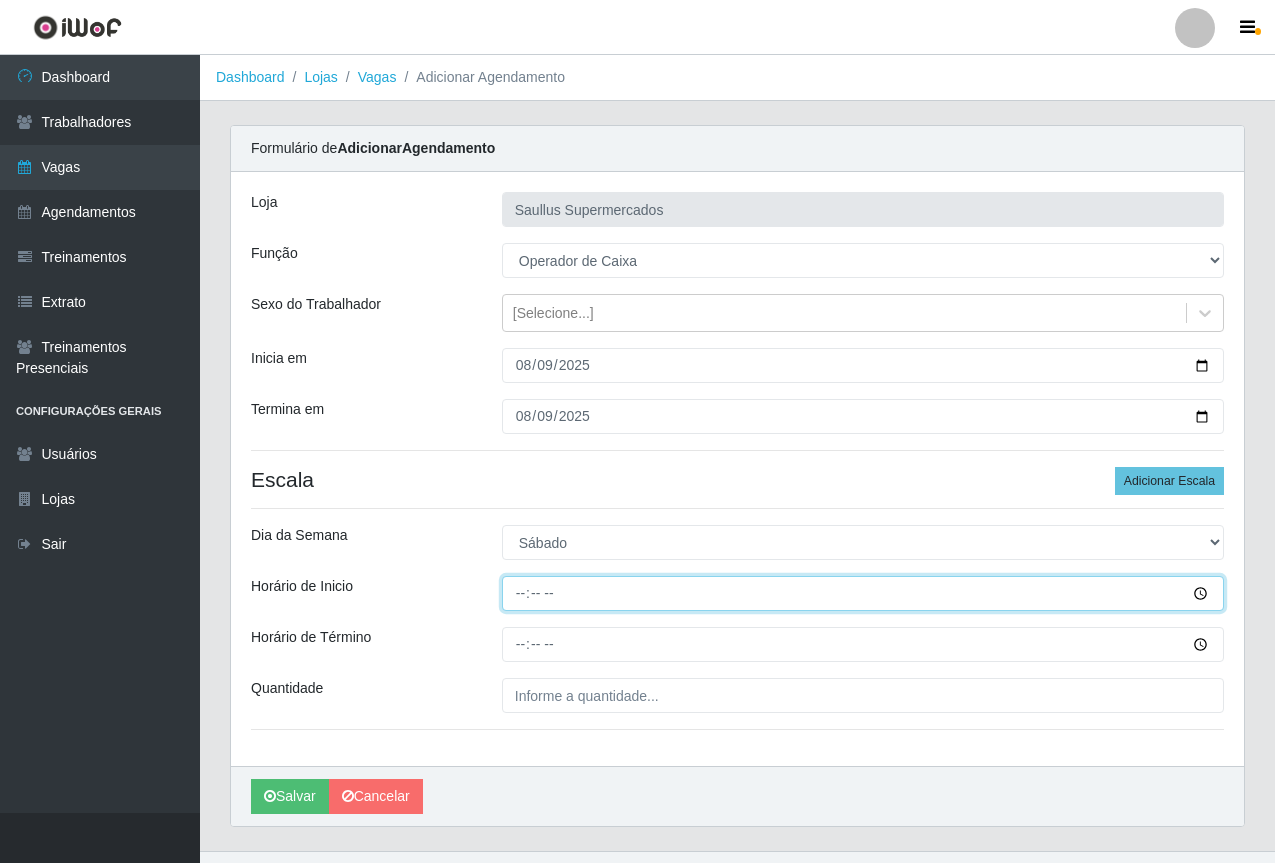 click on "Horário de Inicio" at bounding box center [863, 593] 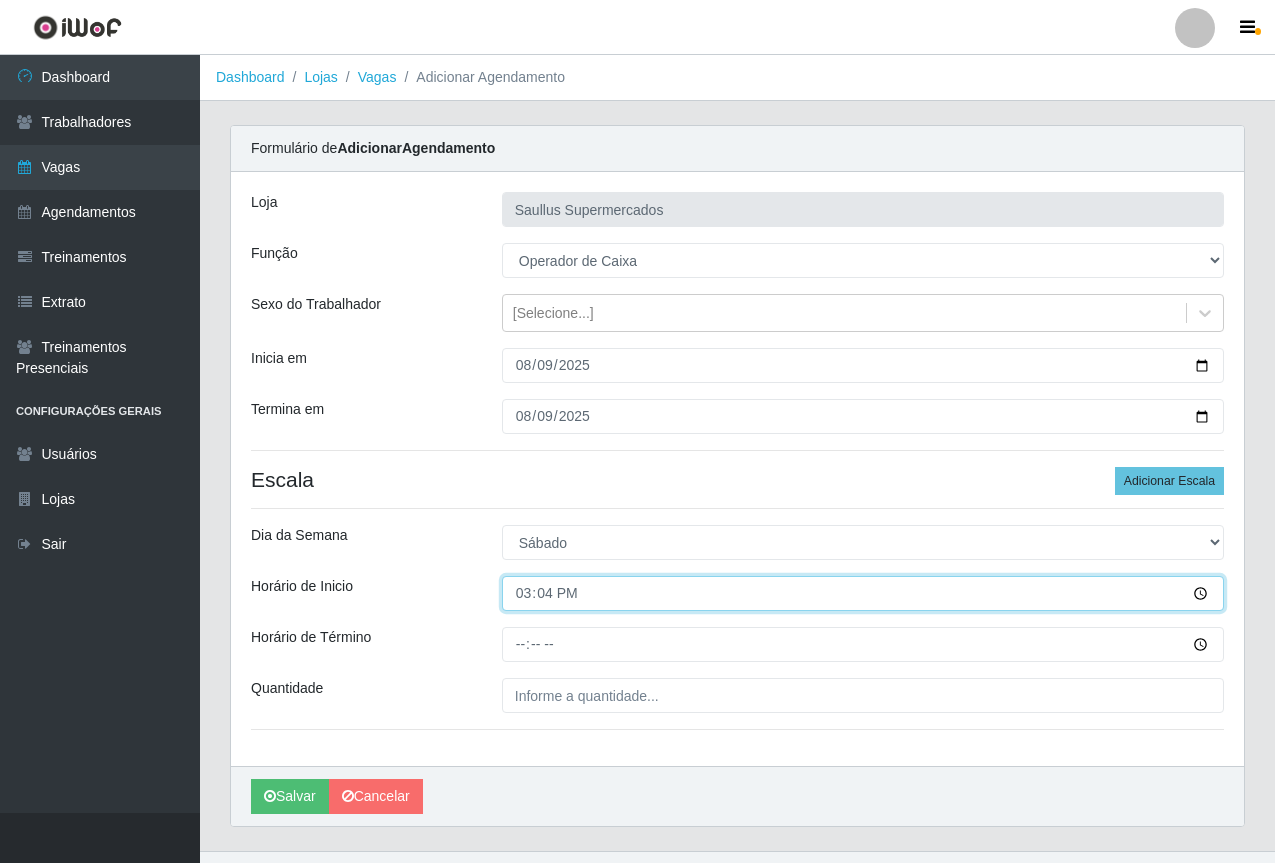 type on "15:40" 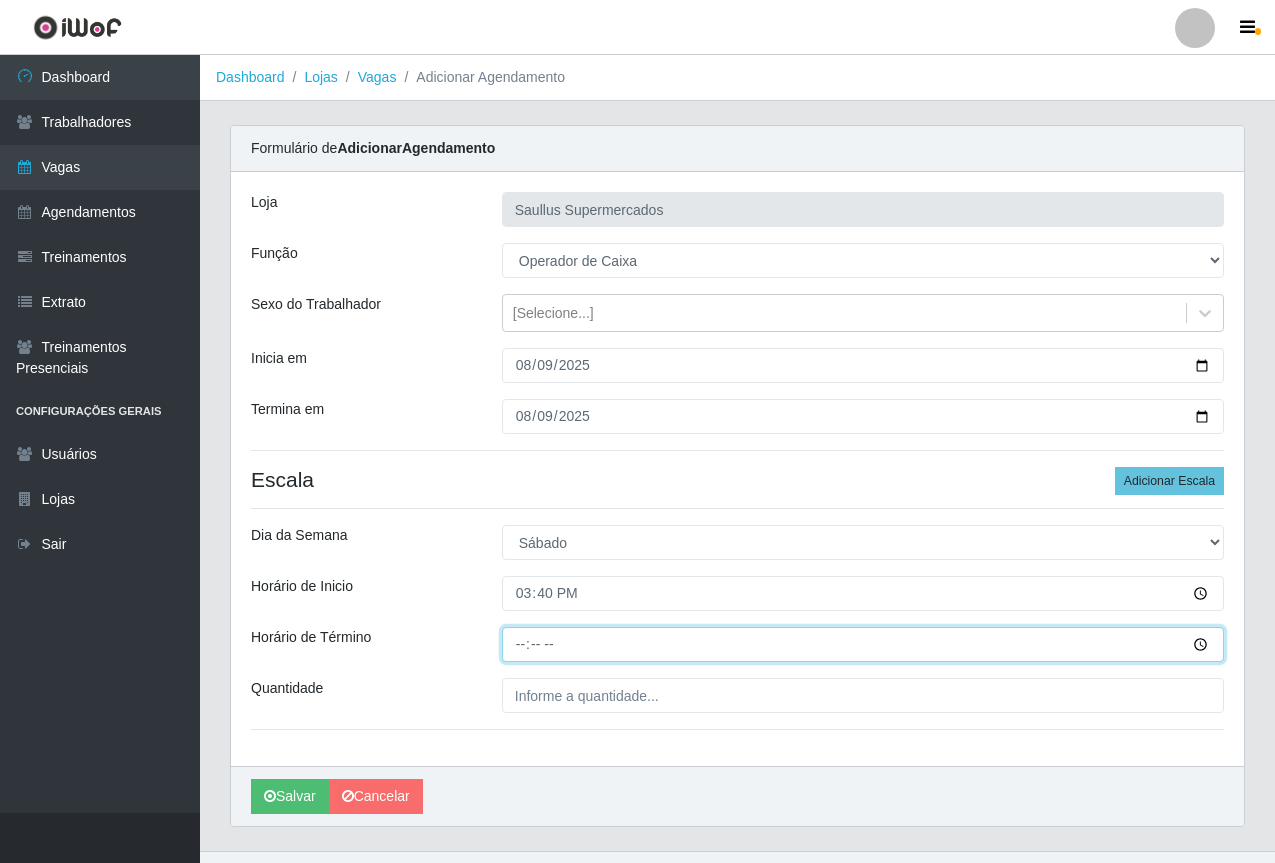 click on "Horário de Término" at bounding box center (863, 644) 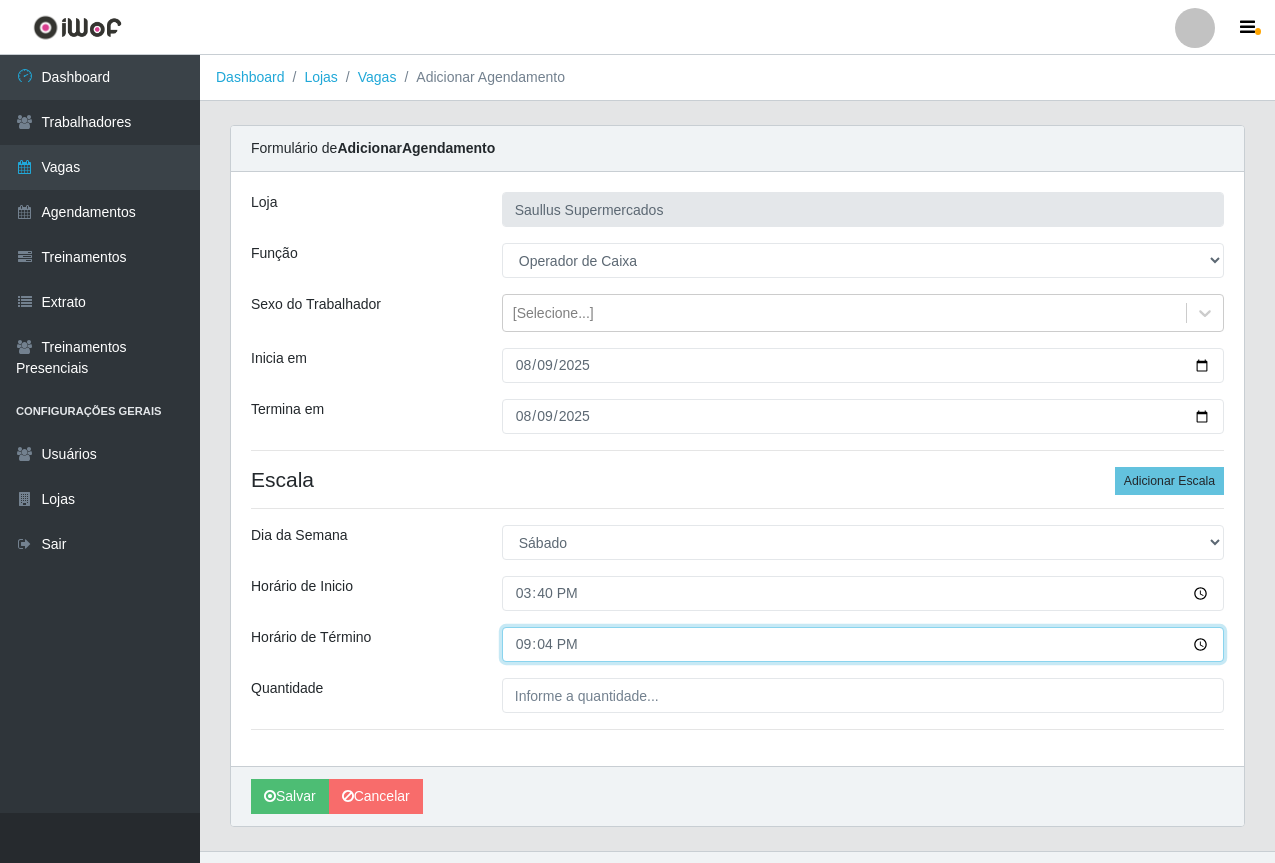 type on "21:40" 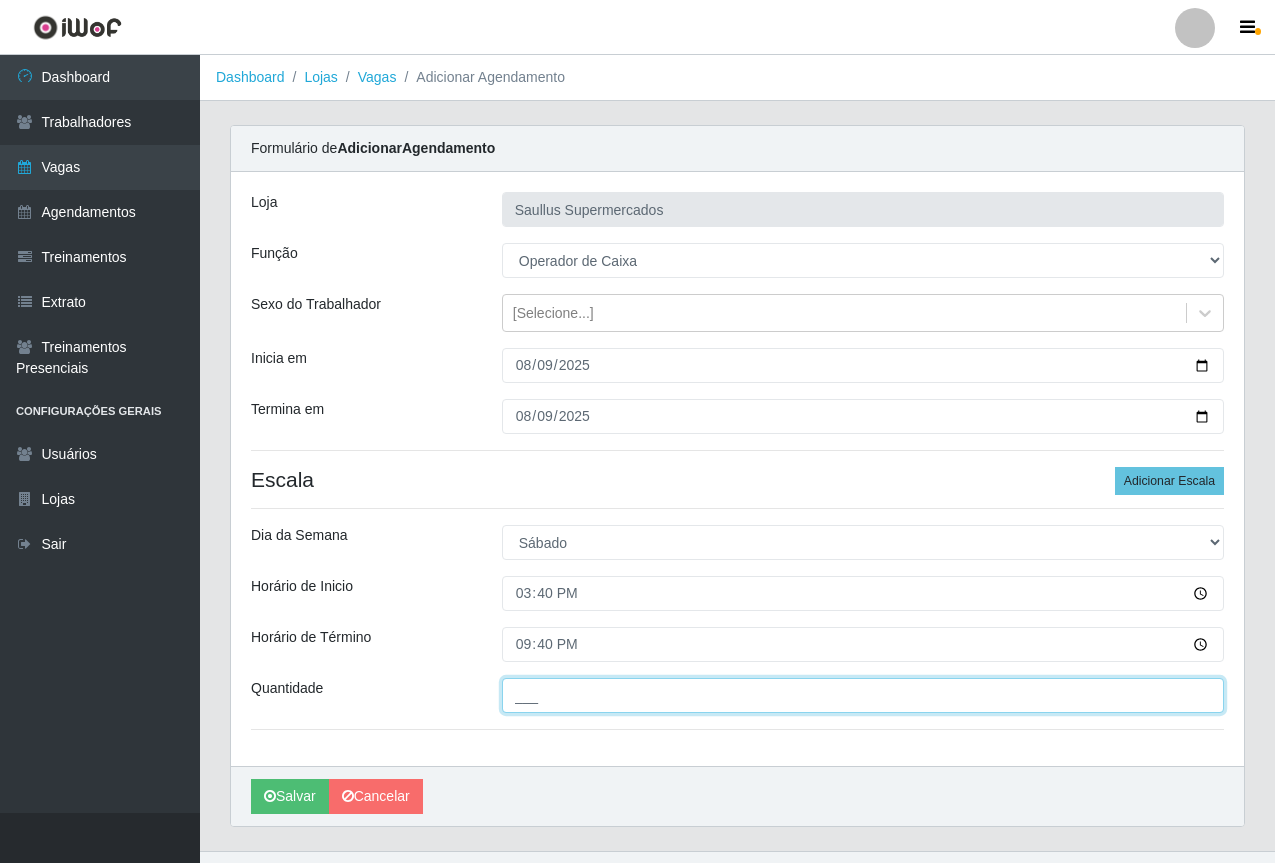 click on "___" at bounding box center [863, 695] 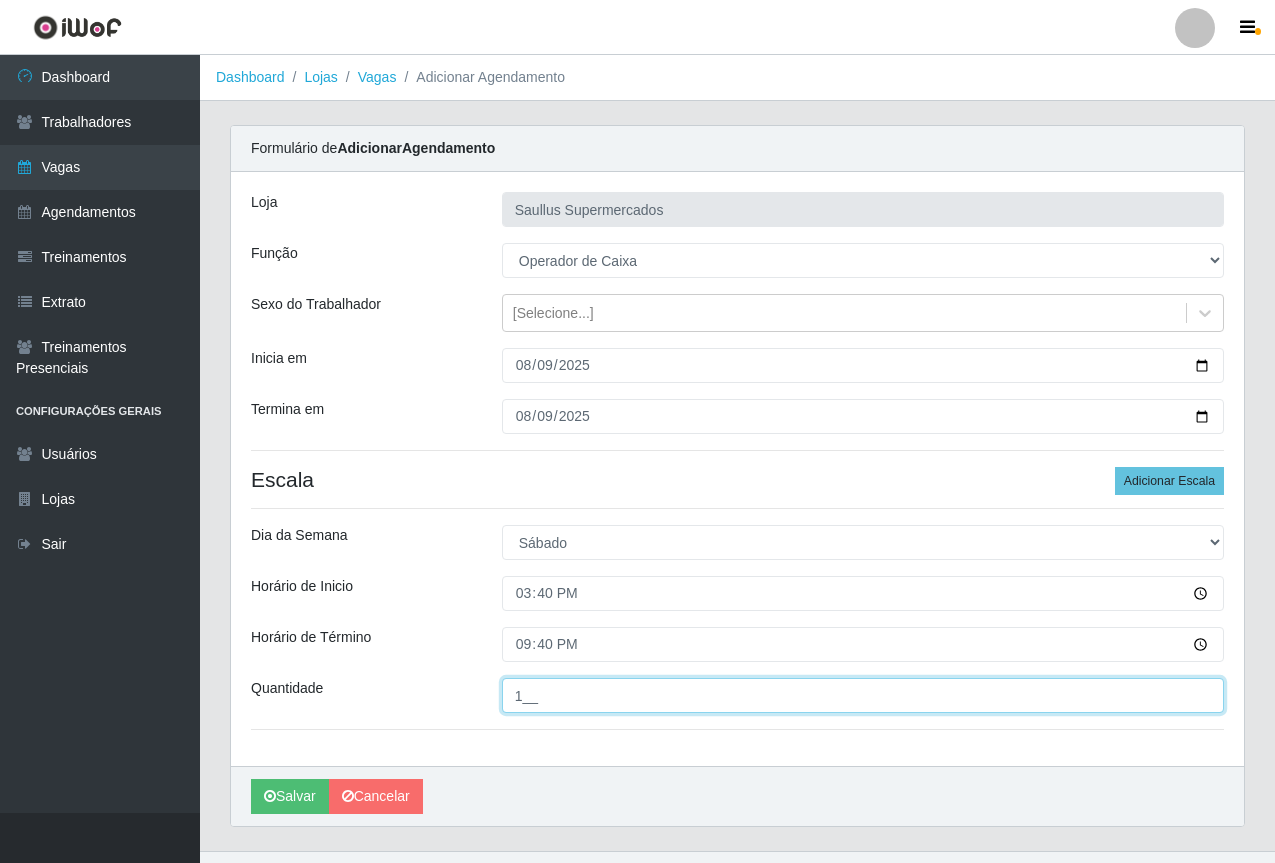 click on "Salvar" at bounding box center (290, 796) 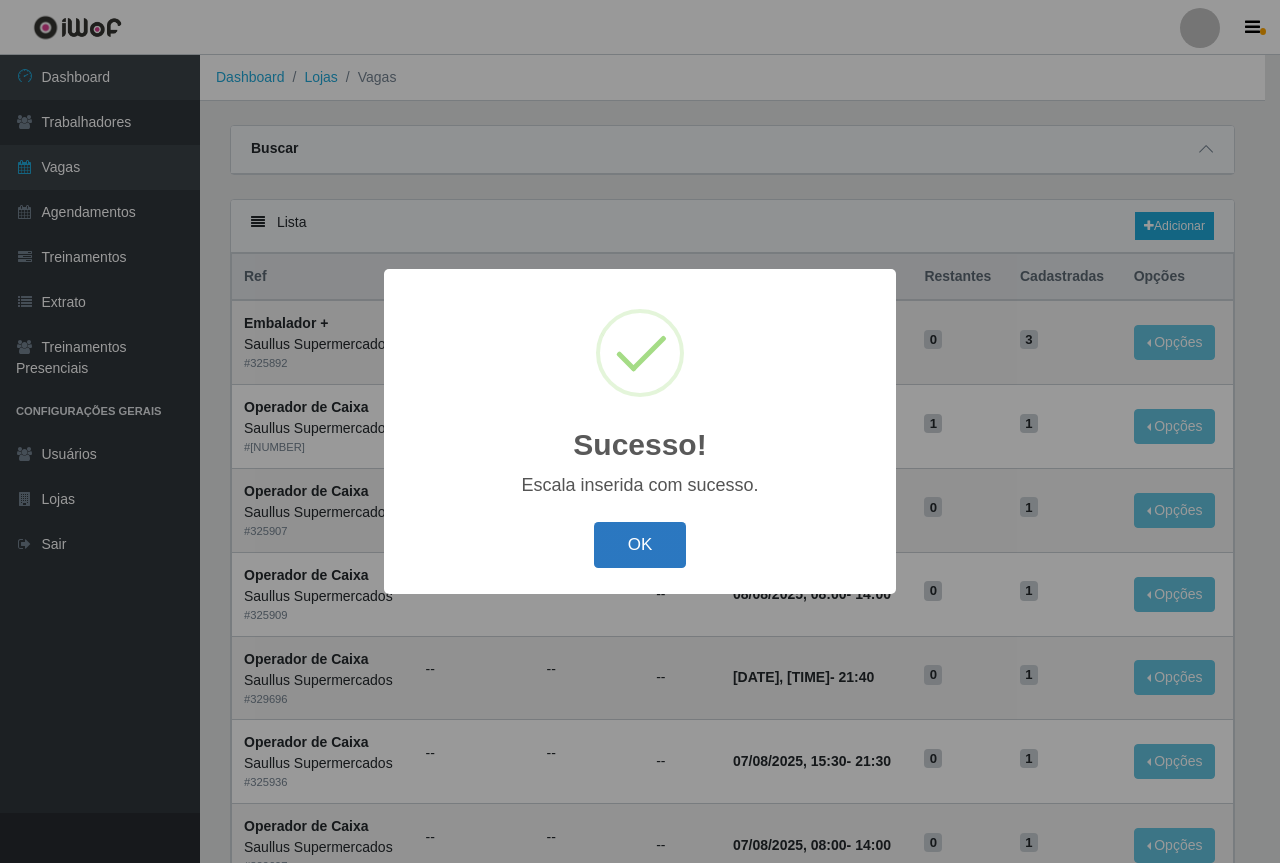 click on "OK" at bounding box center [640, 545] 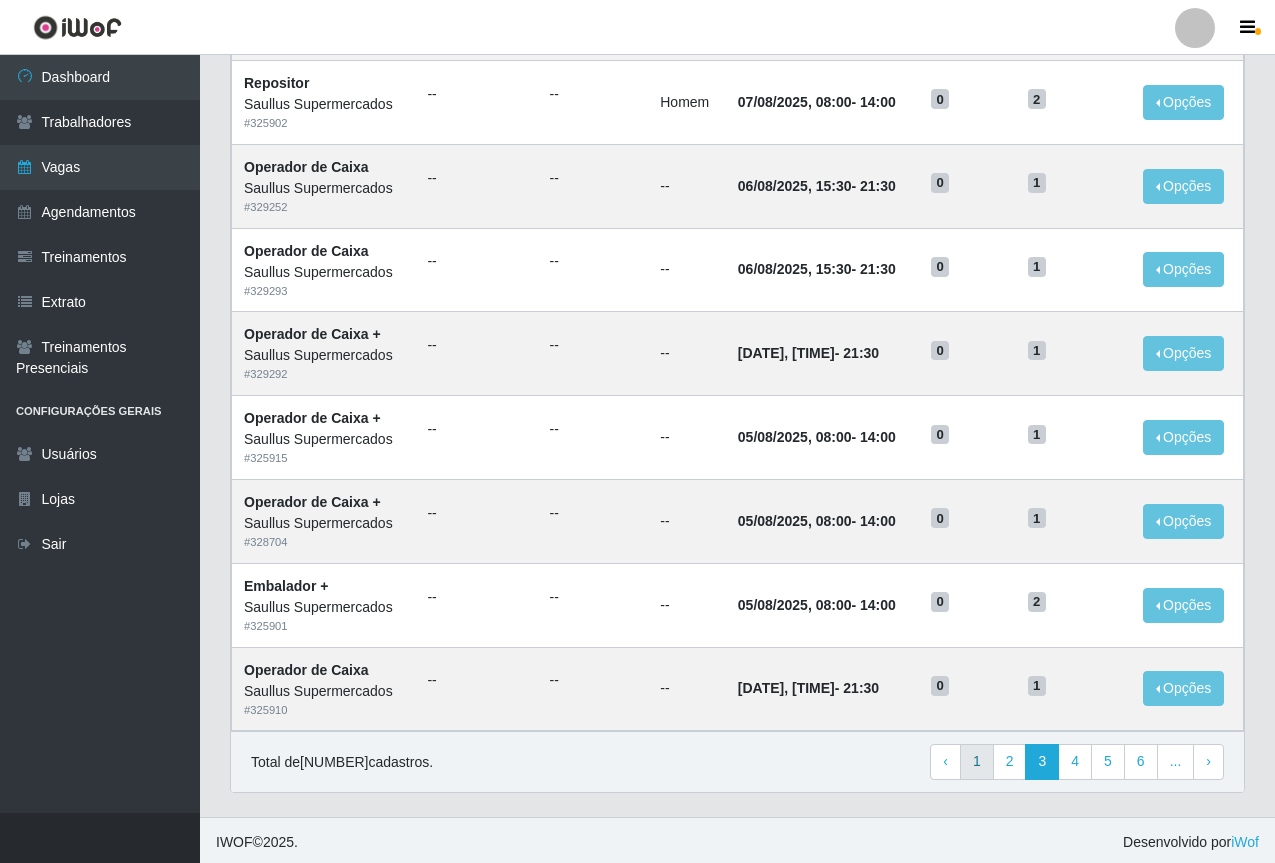 scroll, scrollTop: 832, scrollLeft: 0, axis: vertical 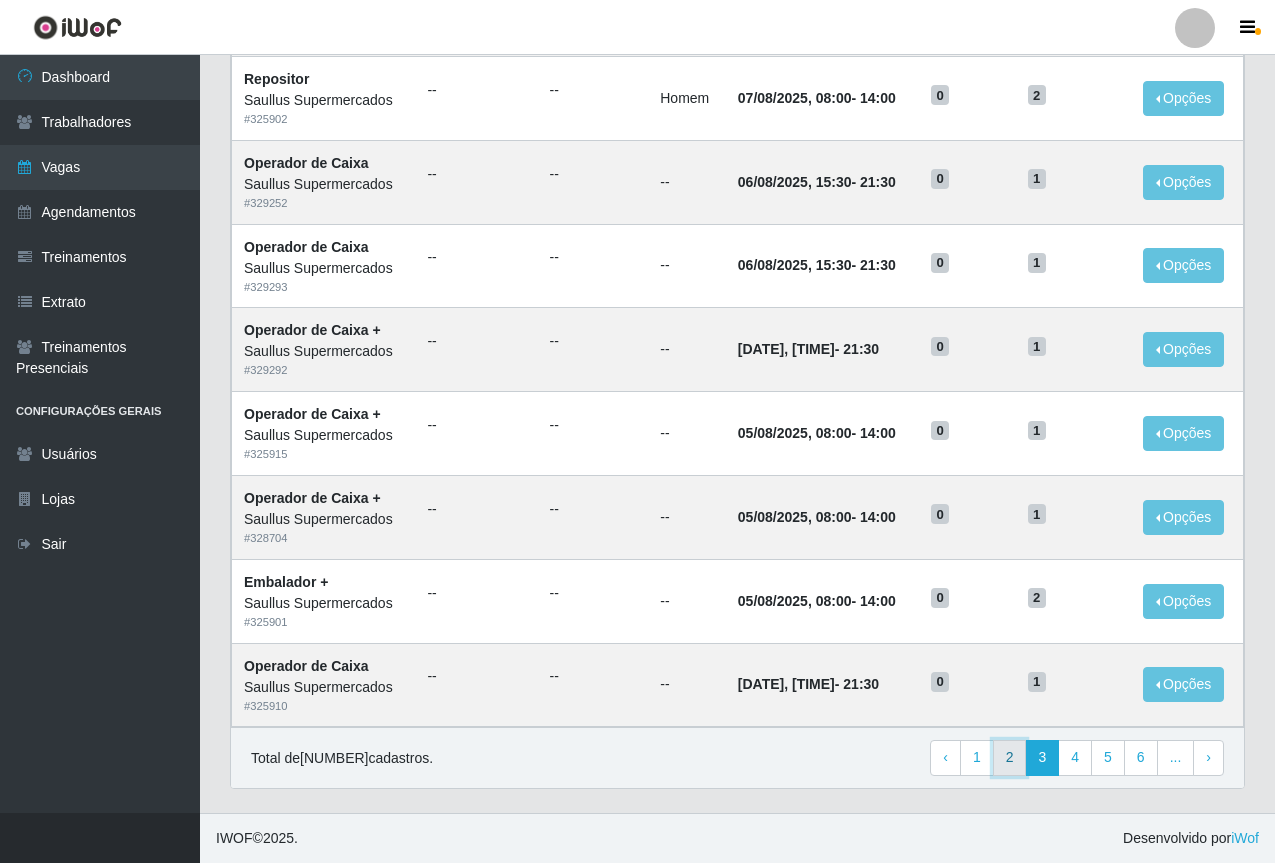 click on "2" at bounding box center (1010, 758) 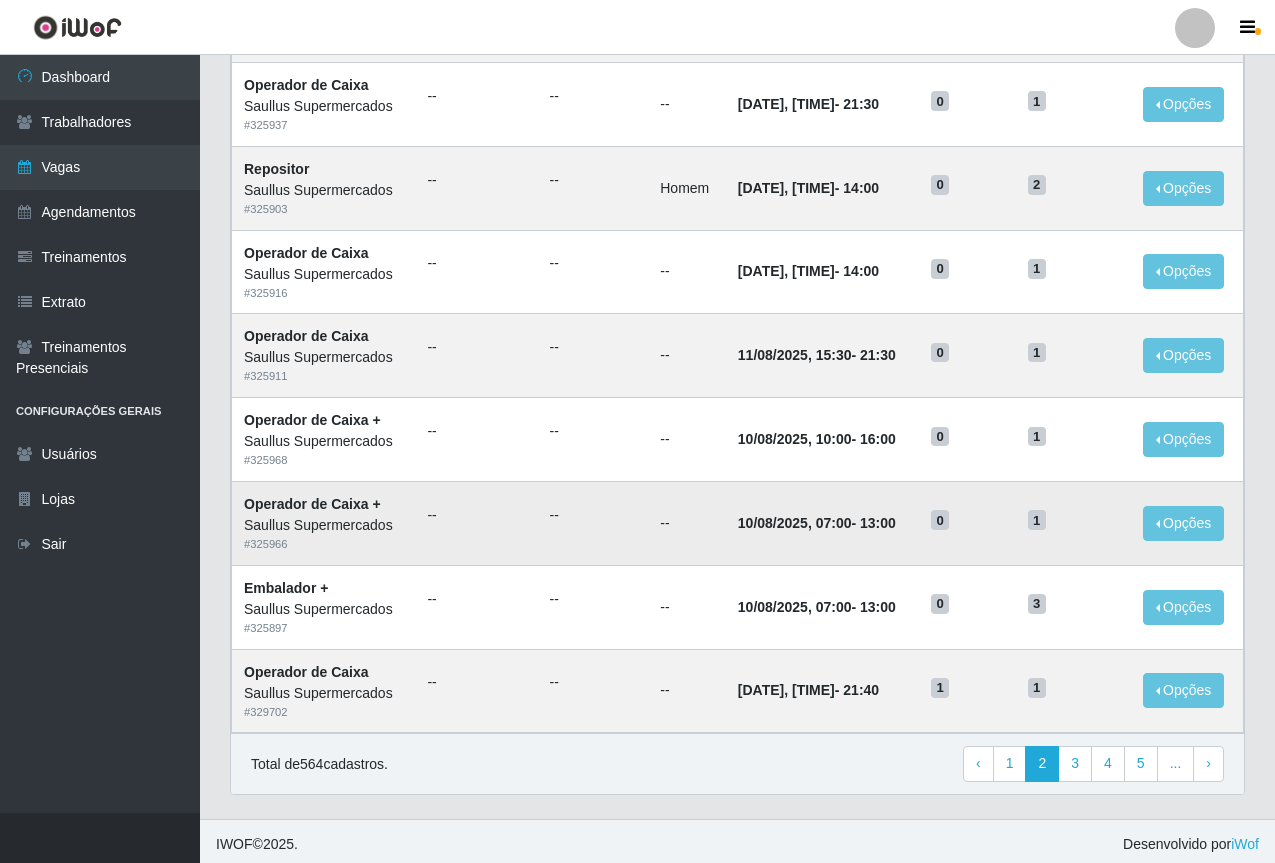 scroll, scrollTop: 832, scrollLeft: 0, axis: vertical 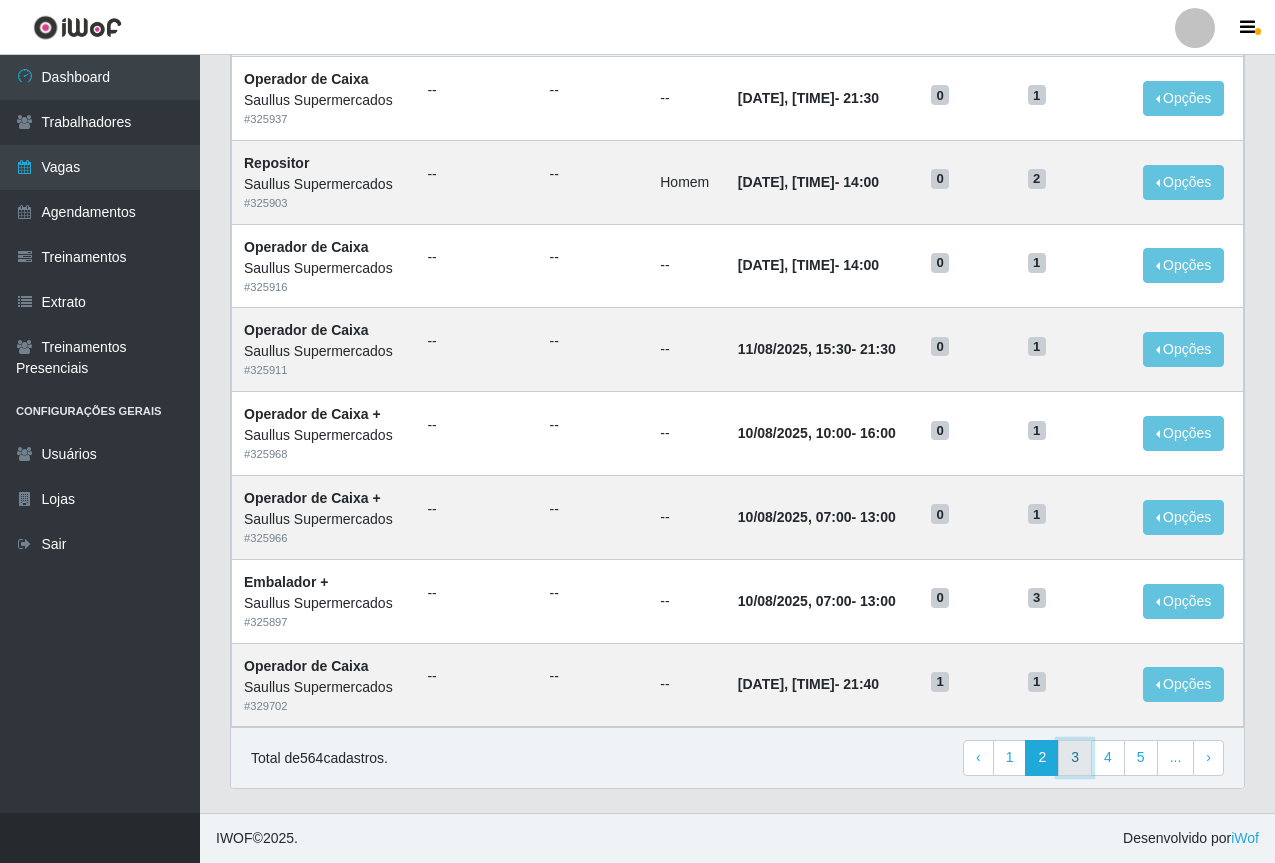 click on "3" at bounding box center [1075, 758] 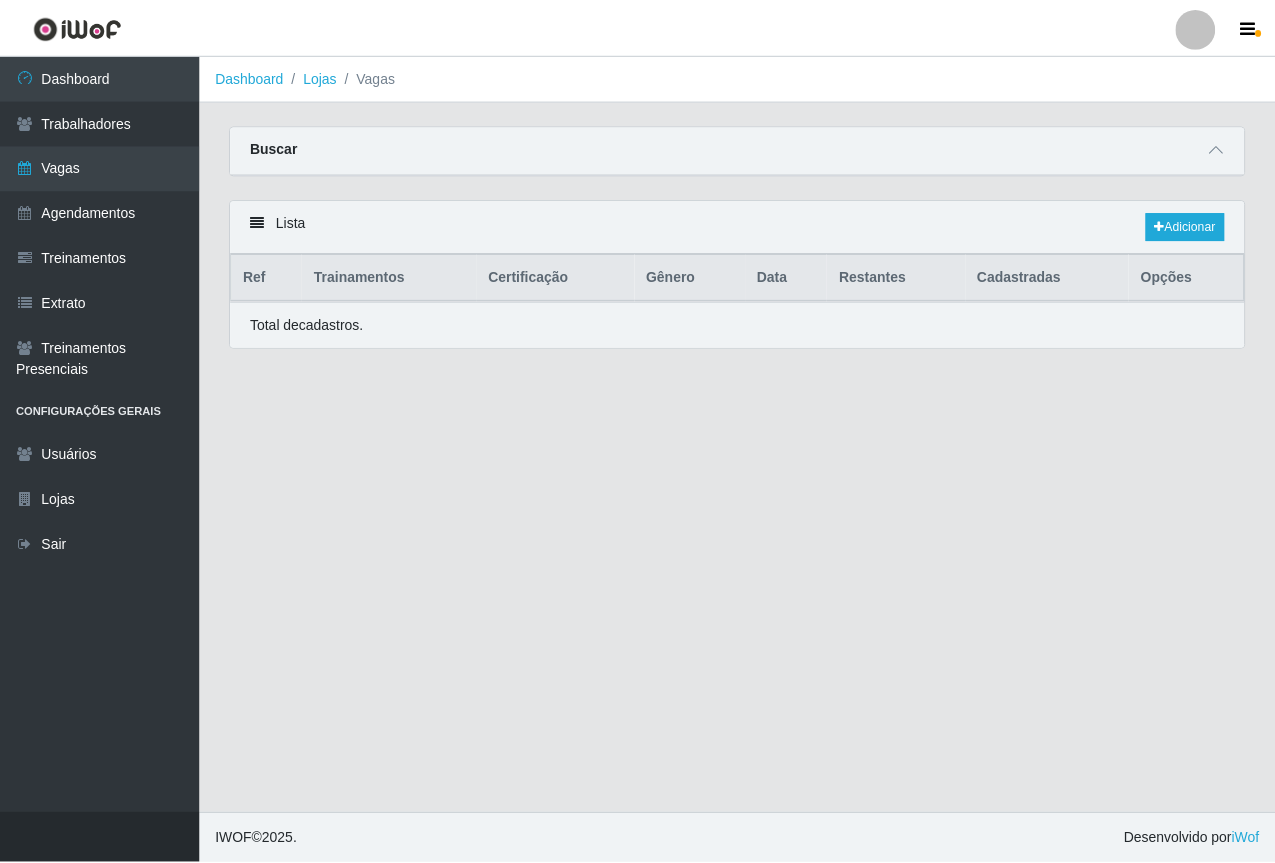 scroll, scrollTop: 0, scrollLeft: 0, axis: both 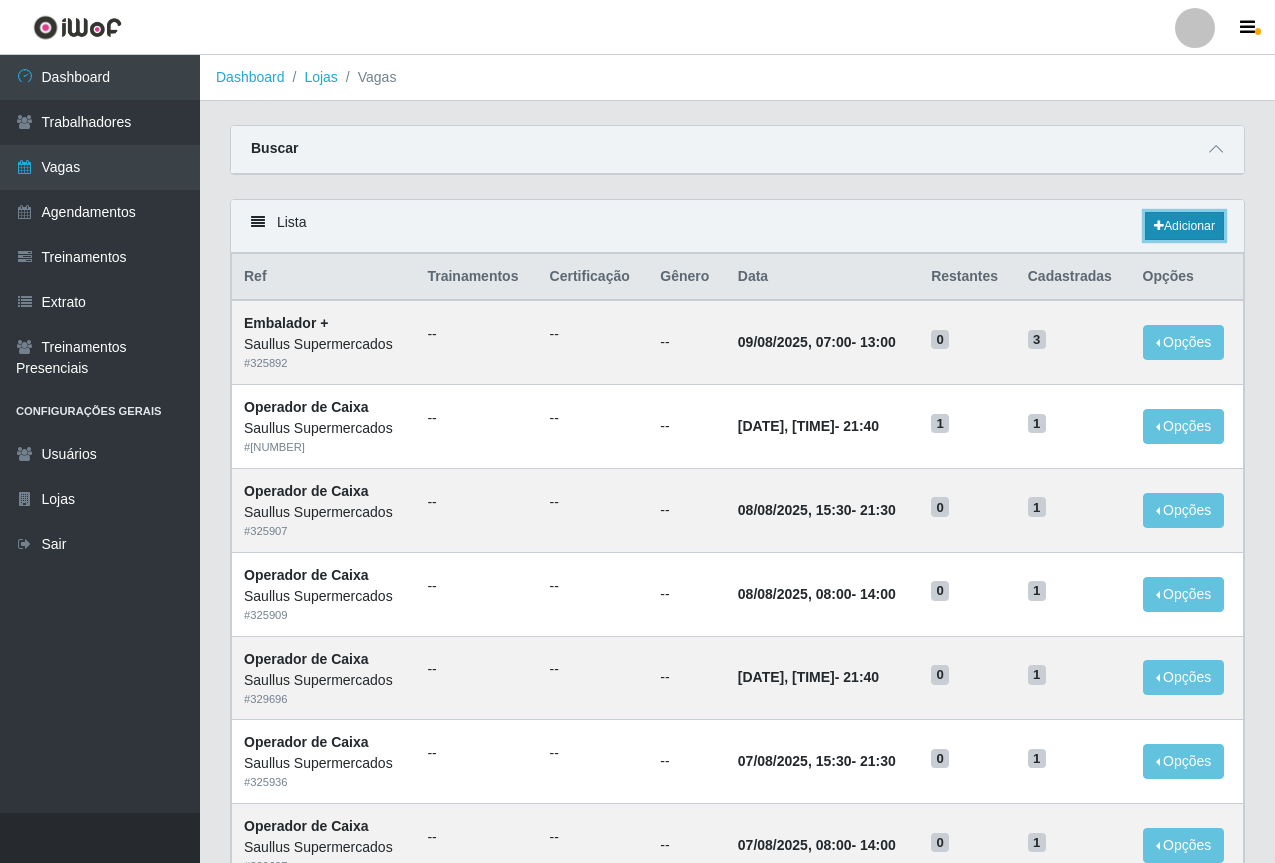 click on "Adicionar" at bounding box center (1184, 226) 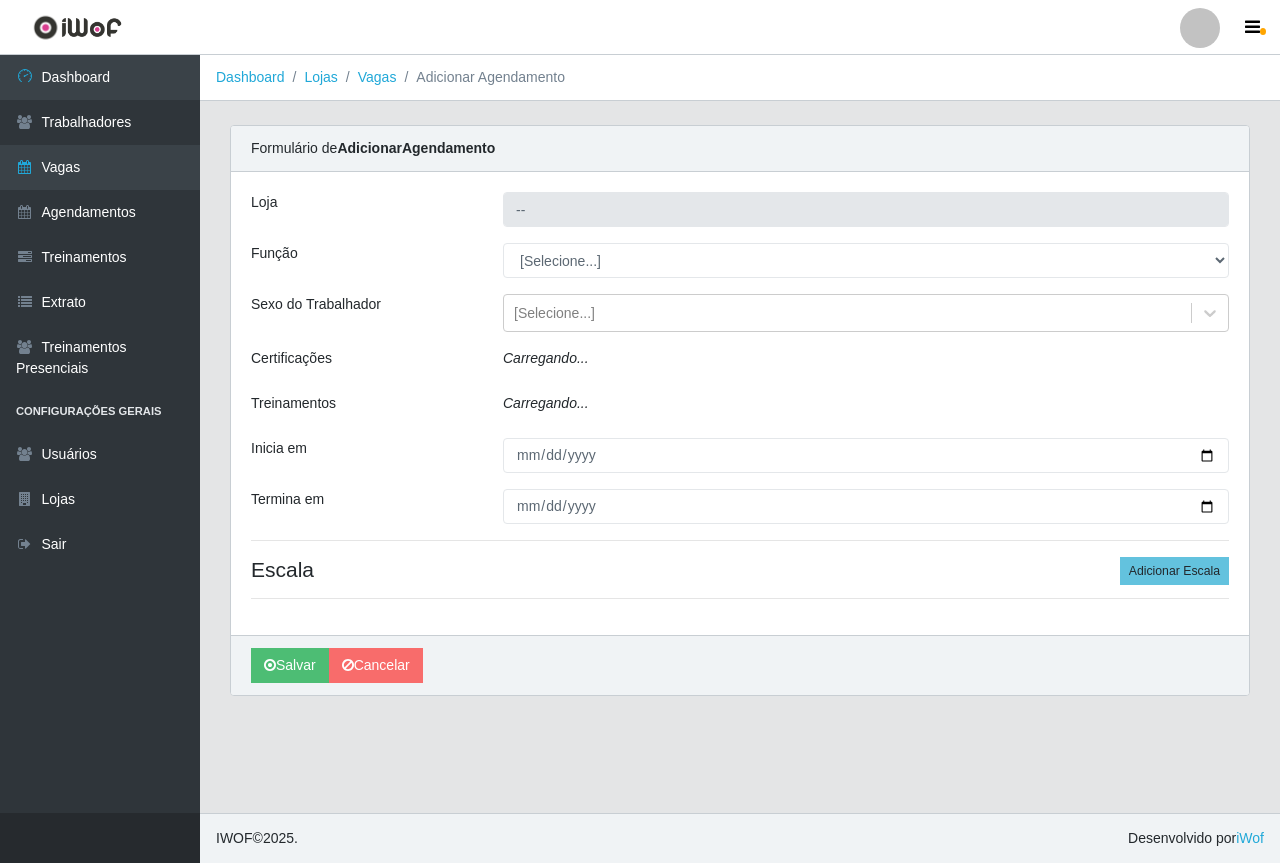 type on "Saullus Supermercados" 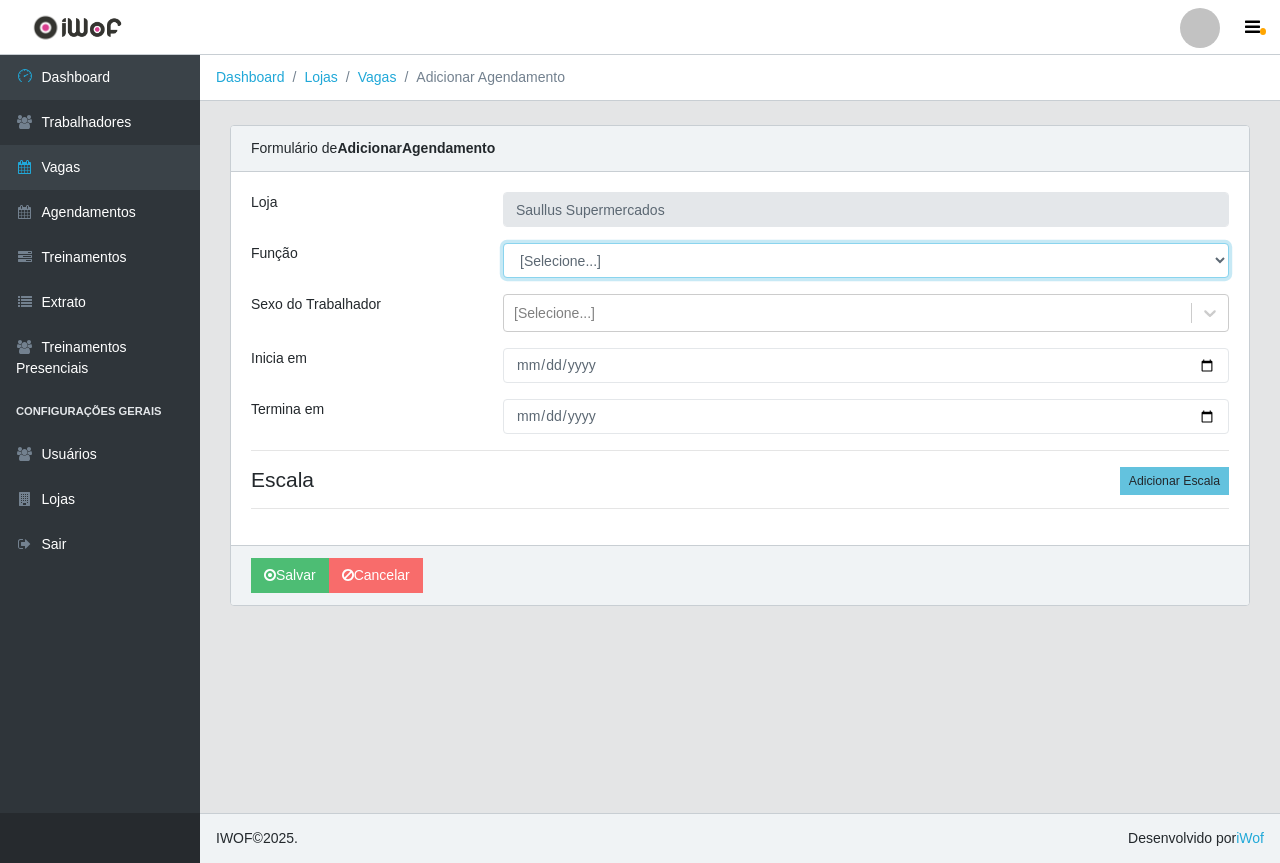 click on "[Selecione...] ASG ASG + ASG ++ Balconista de Açougue  Balconista de Açougue + Balconista de Açougue ++ Balconista de Padaria  Balconista de Padaria + Balconista de Padaria ++ Embalador Embalador + Embalador ++ Operador de Caixa Operador de Caixa + Operador de Caixa ++ Operador de Loja Operador de Loja + Operador de Loja ++ Repositor  Repositor + Repositor ++" at bounding box center [866, 260] 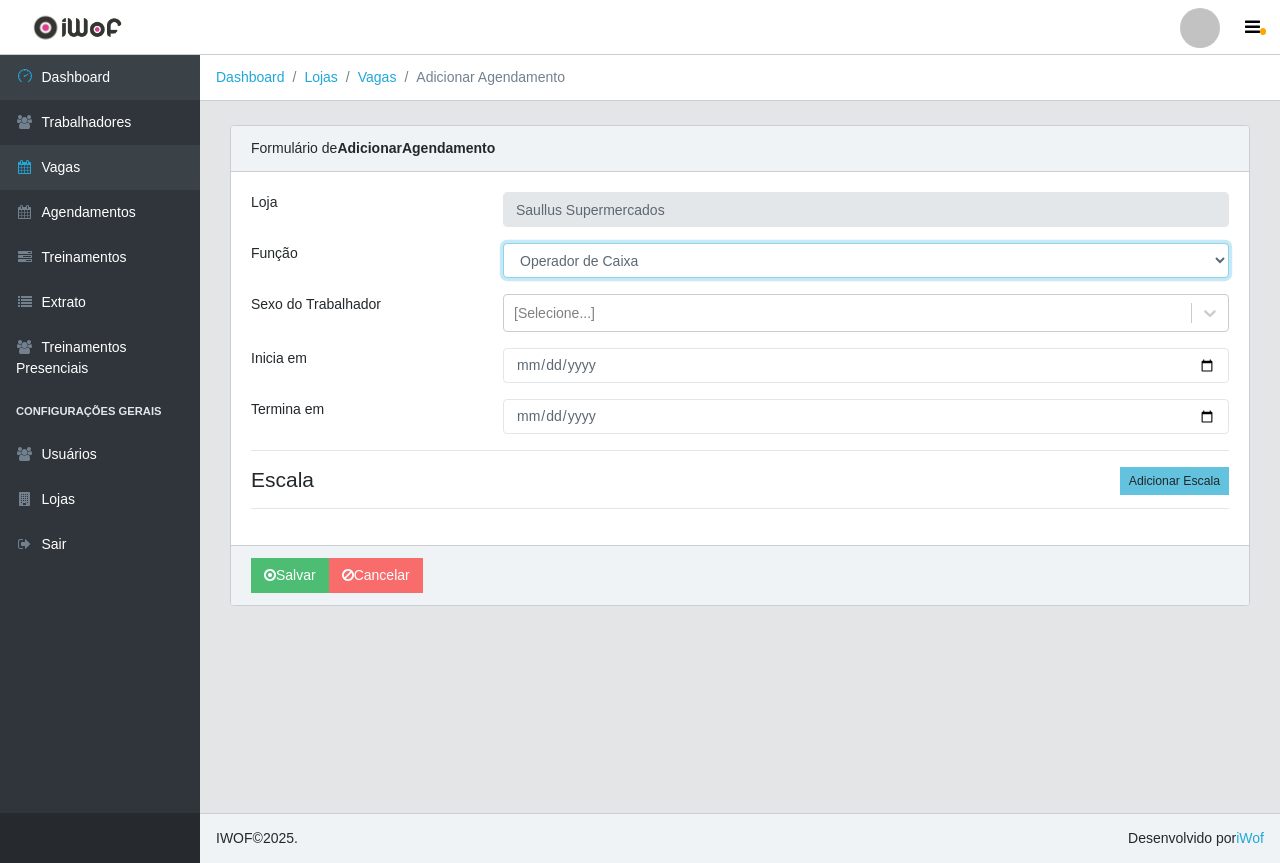 click on "[Selecione...] ASG ASG + ASG ++ Balconista de Açougue  Balconista de Açougue + Balconista de Açougue ++ Balconista de Padaria  Balconista de Padaria + Balconista de Padaria ++ Embalador Embalador + Embalador ++ Operador de Caixa Operador de Caixa + Operador de Caixa ++ Operador de Loja Operador de Loja + Operador de Loja ++ Repositor  Repositor + Repositor ++" at bounding box center [866, 260] 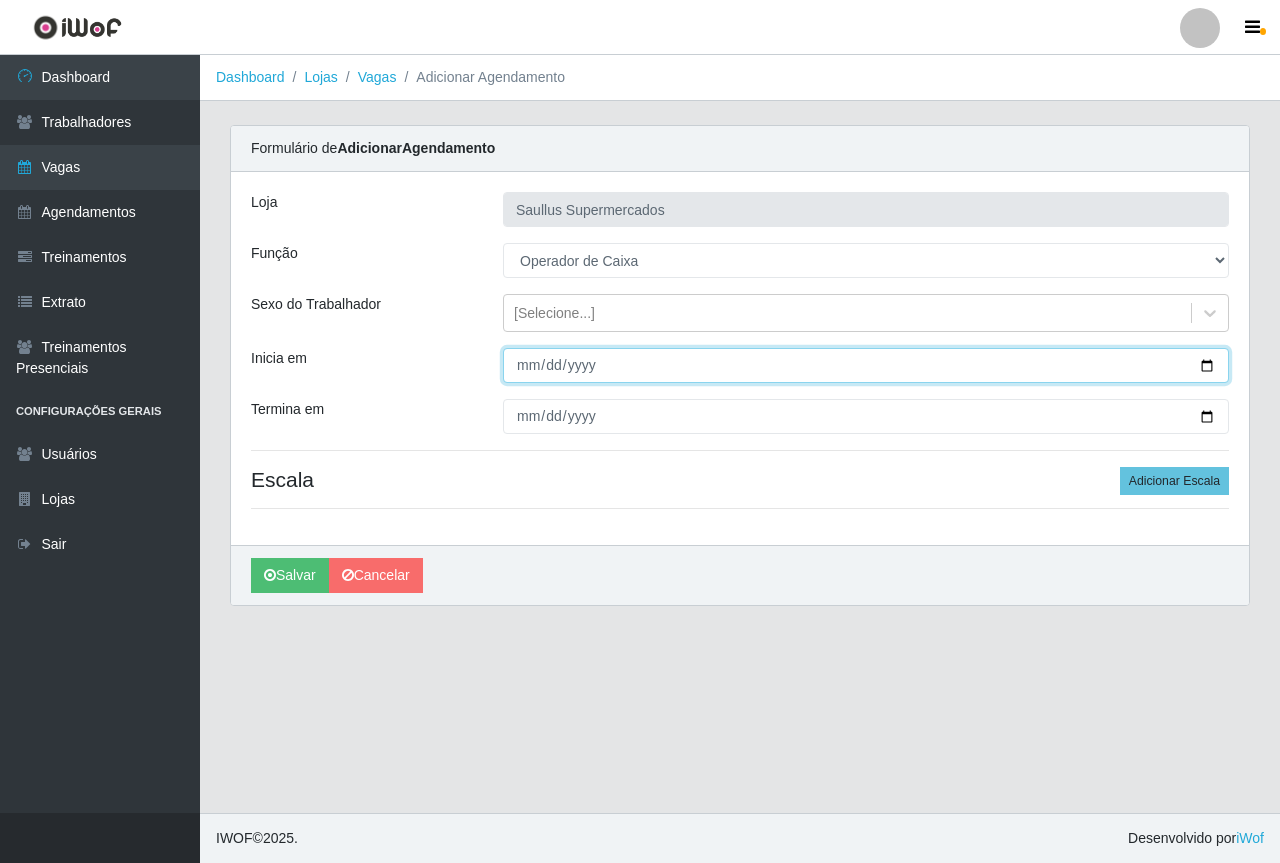 click on "Inicia em" at bounding box center [866, 365] 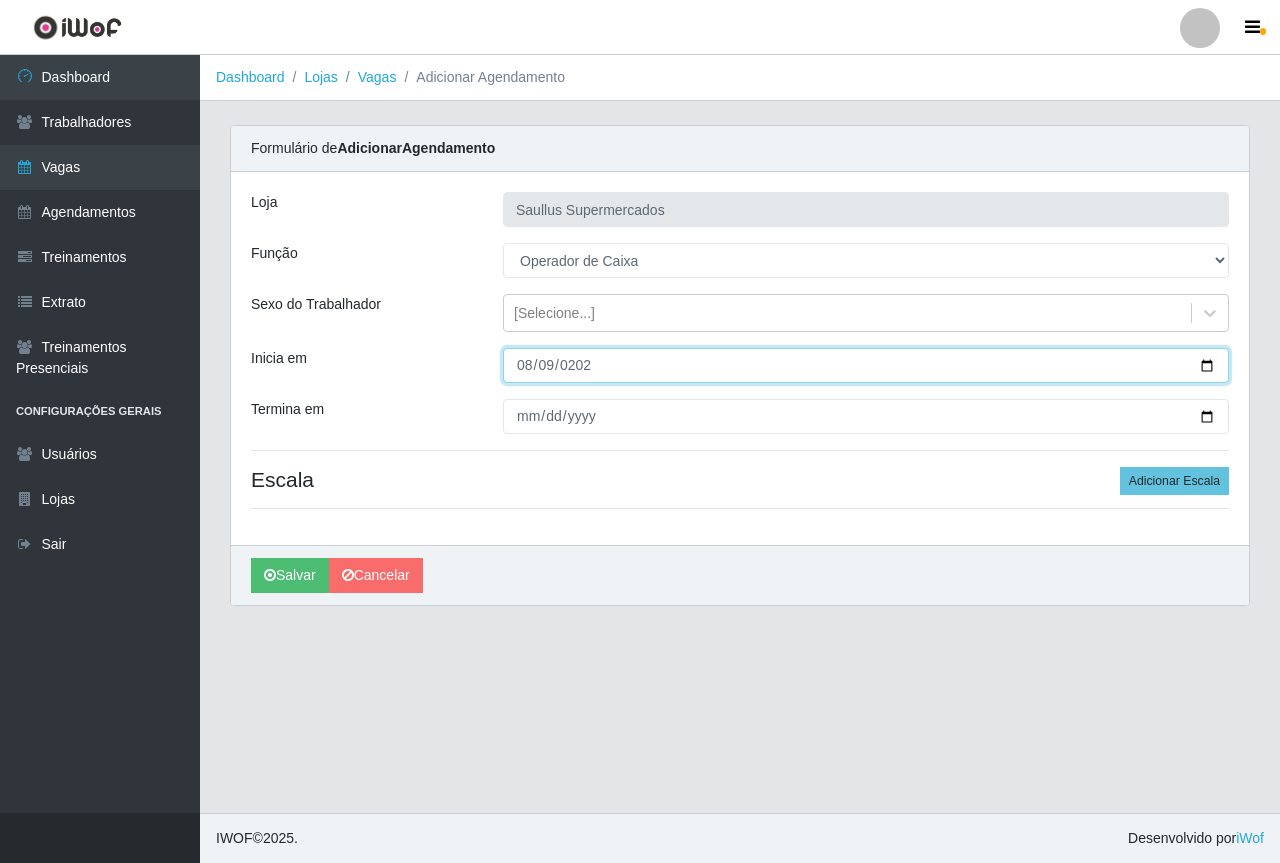 type on "2025-08-09" 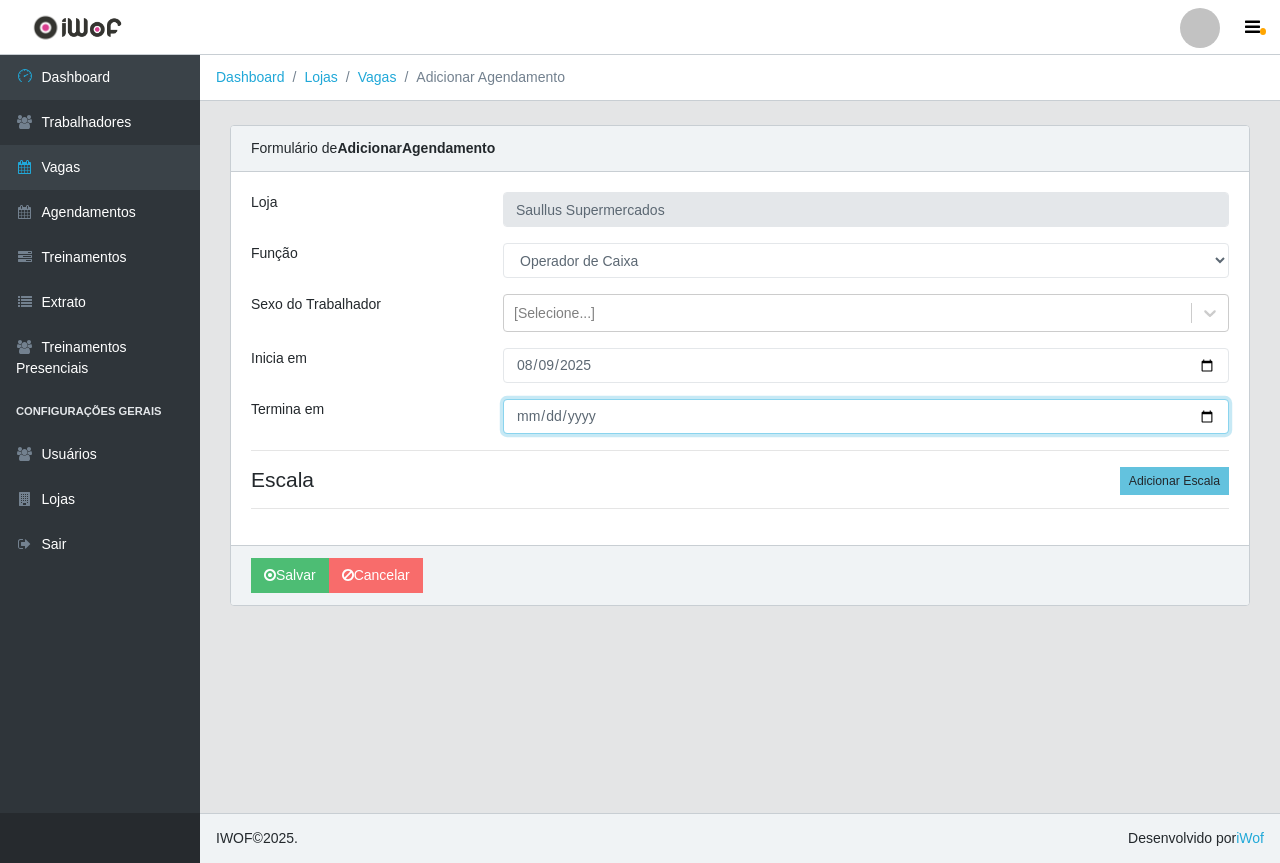 click on "Termina em" at bounding box center (866, 416) 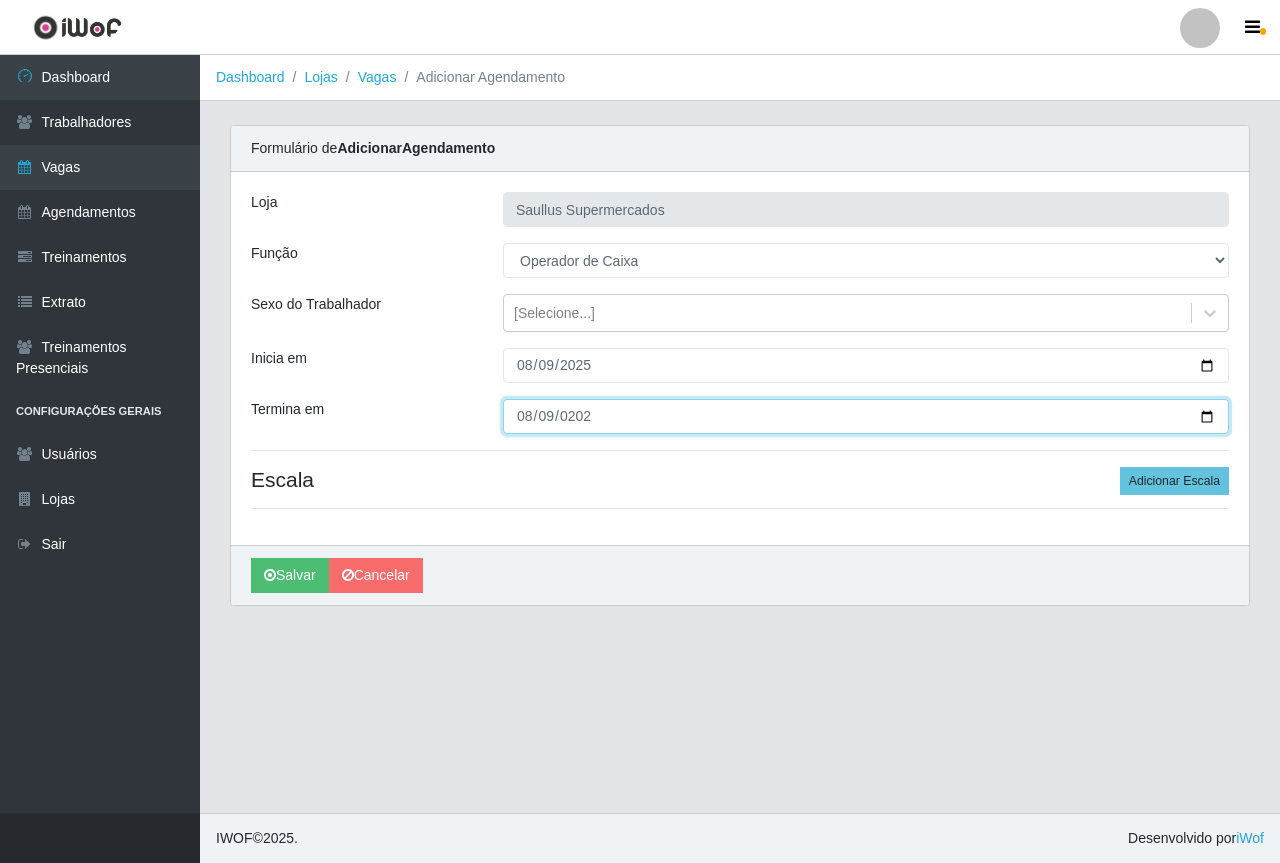 type on "2025-08-09" 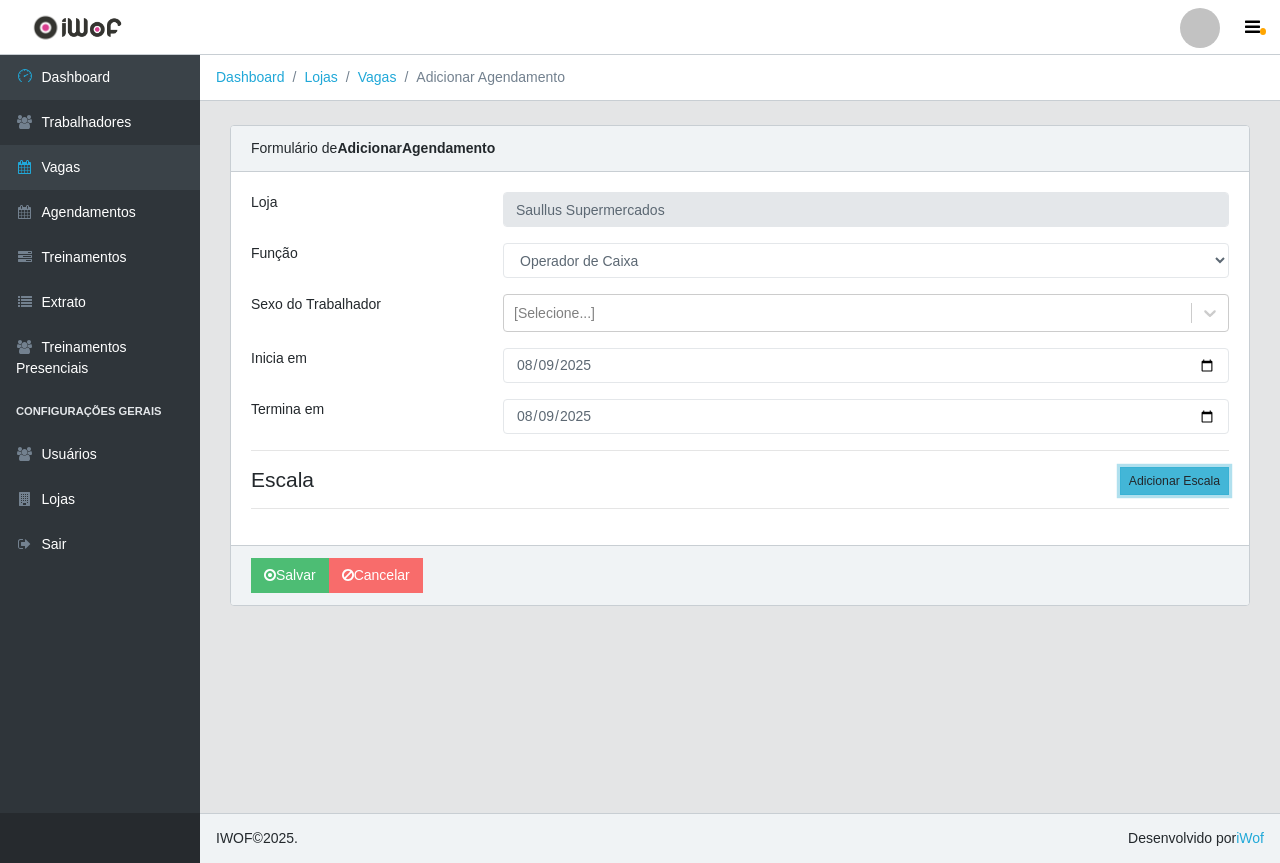 click on "Adicionar Escala" at bounding box center (1174, 481) 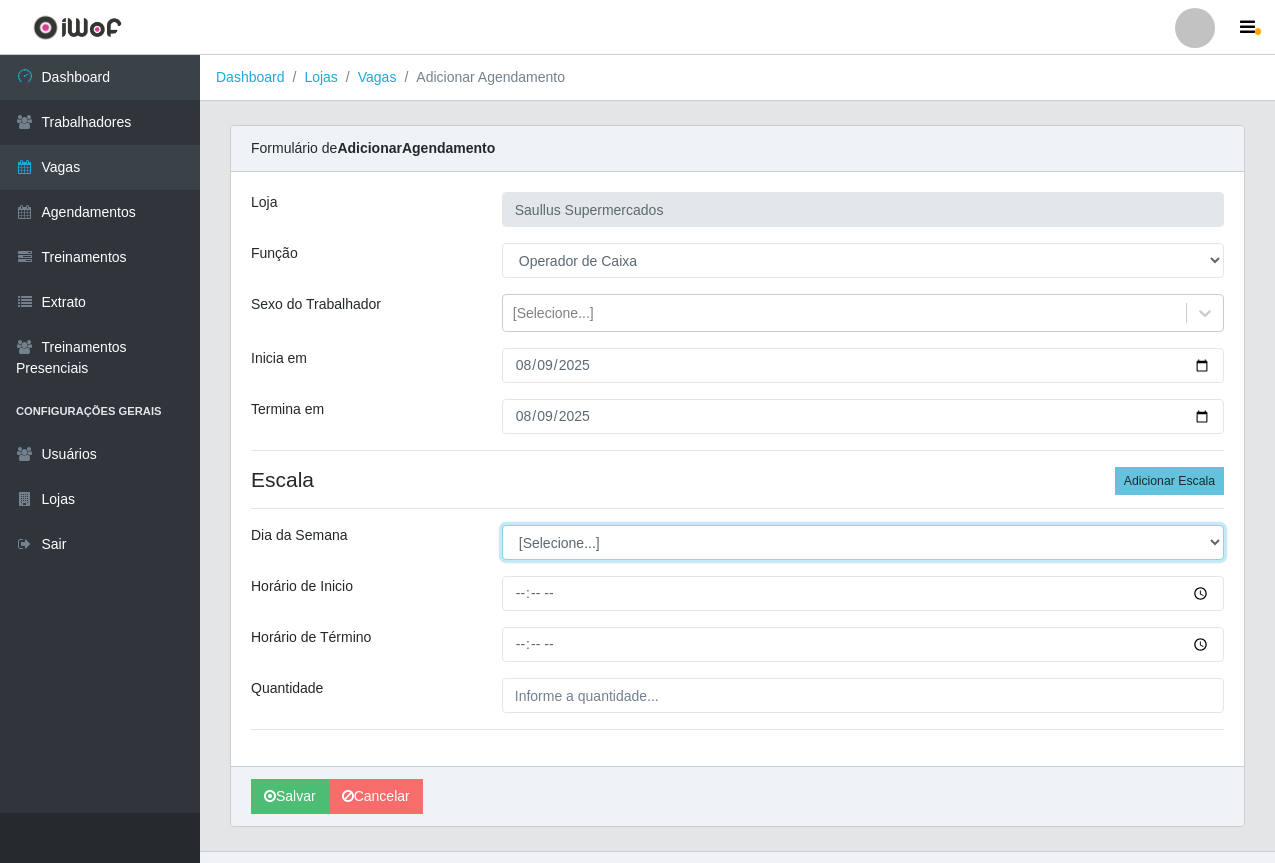 click on "[Selecione...] Segunda Terça Quarta Quinta Sexta Sábado Domingo" at bounding box center [863, 542] 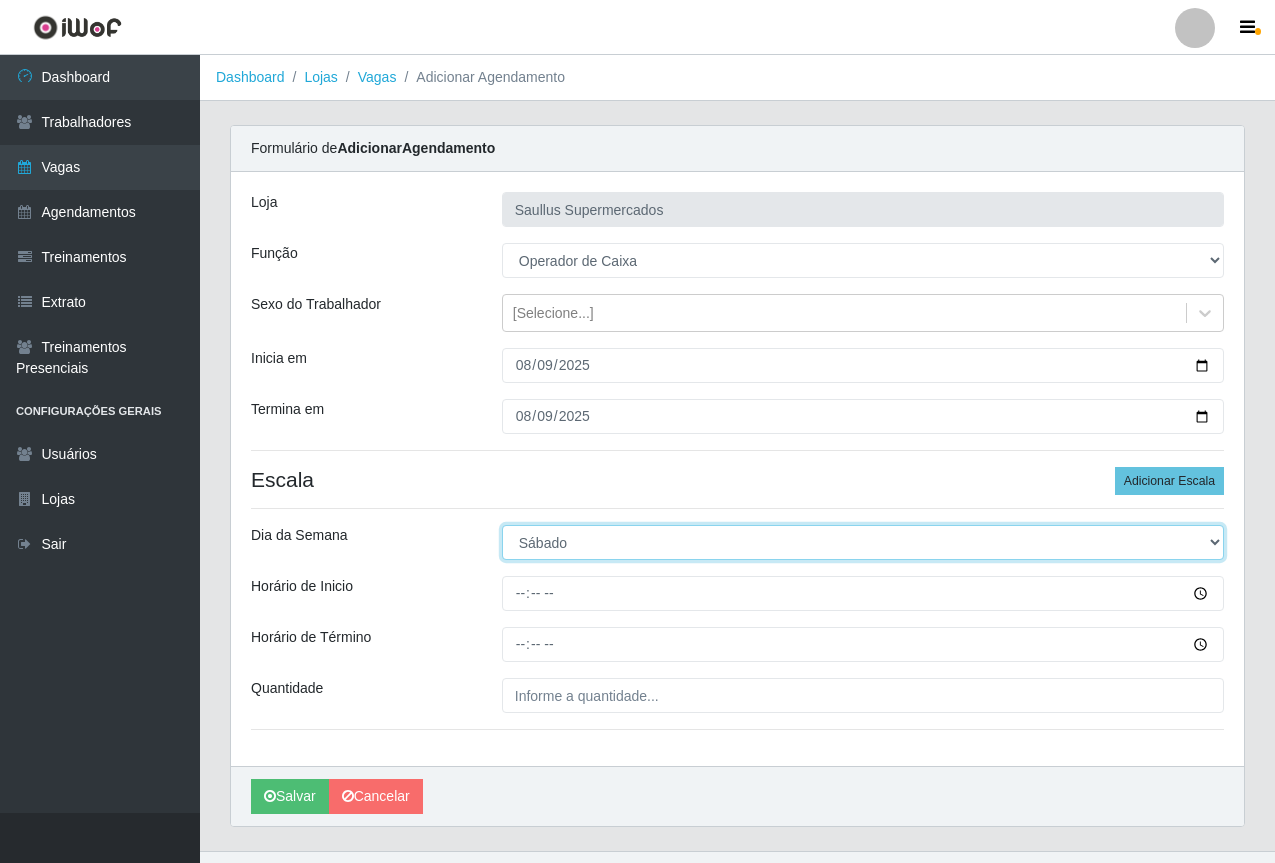 click on "[Selecione...] Segunda Terça Quarta Quinta Sexta Sábado Domingo" at bounding box center [863, 542] 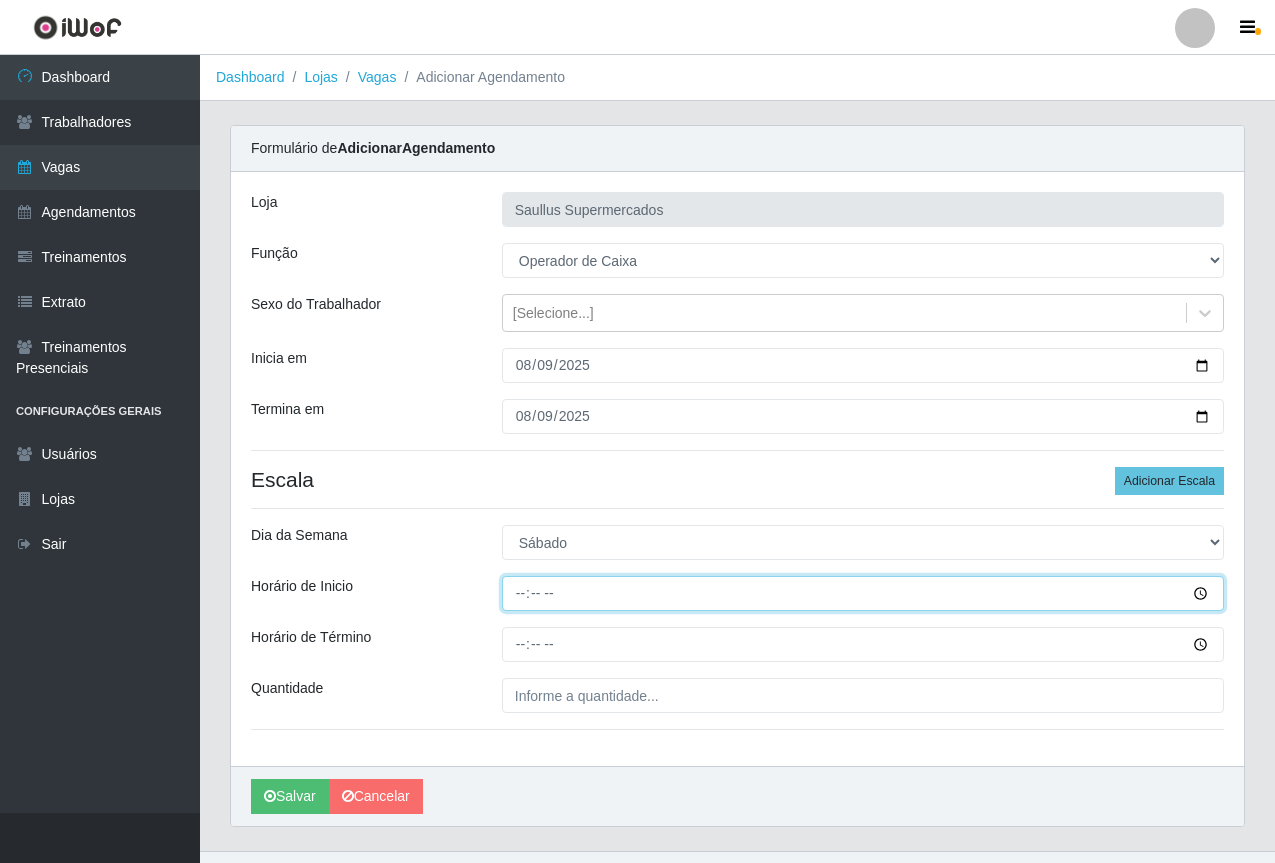 click on "Horário de Inicio" at bounding box center [863, 593] 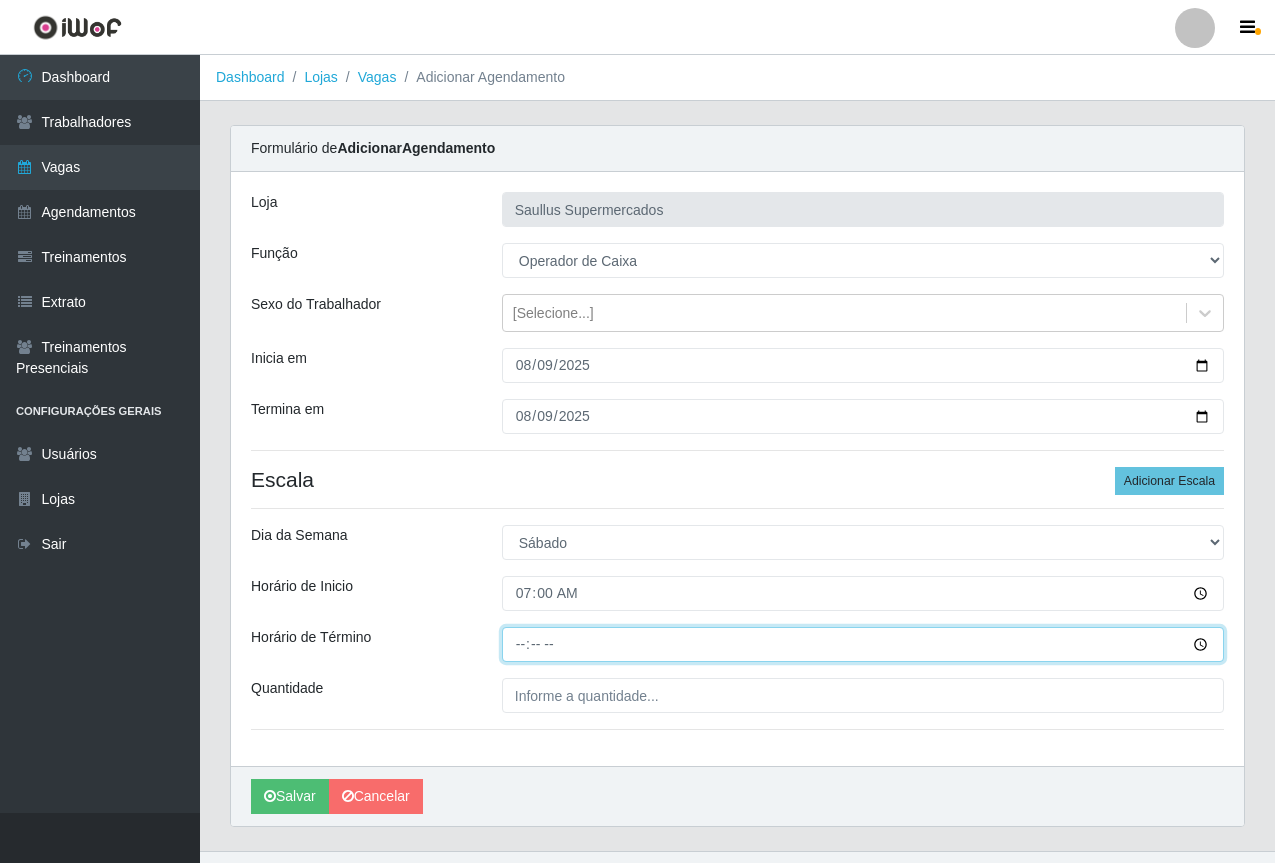 click on "Horário de Término" at bounding box center (863, 644) 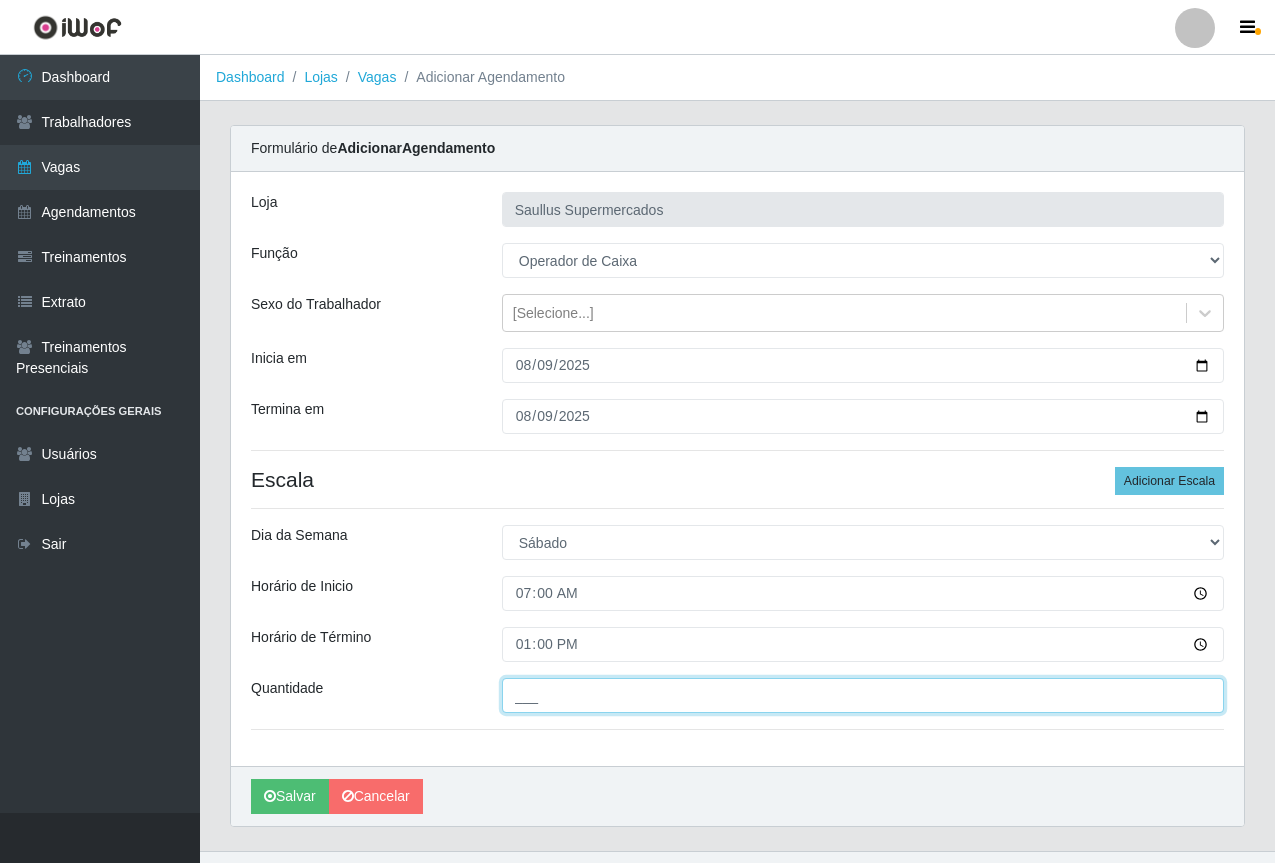 drag, startPoint x: 605, startPoint y: 690, endPoint x: 624, endPoint y: 704, distance: 23.600847 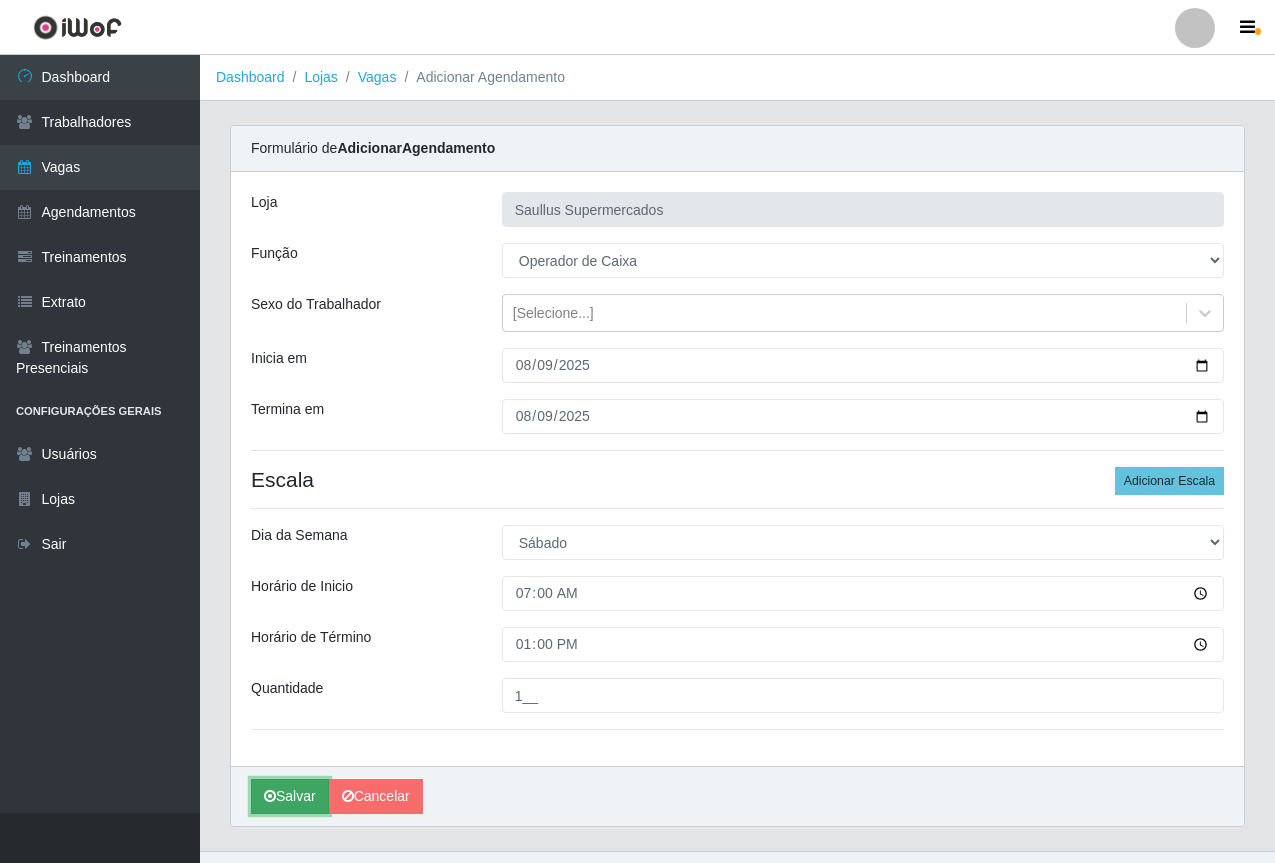click on "Salvar" at bounding box center (290, 796) 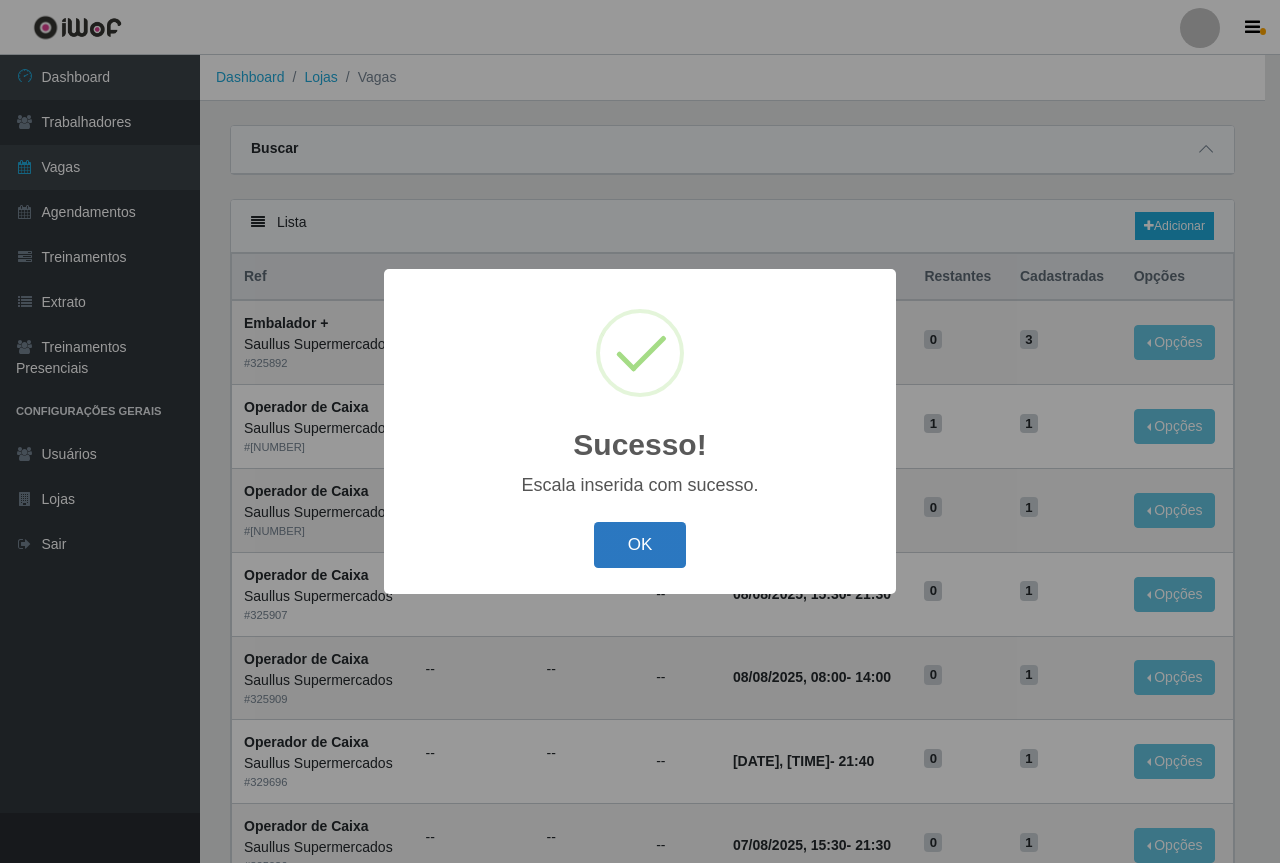 click on "OK" at bounding box center [640, 545] 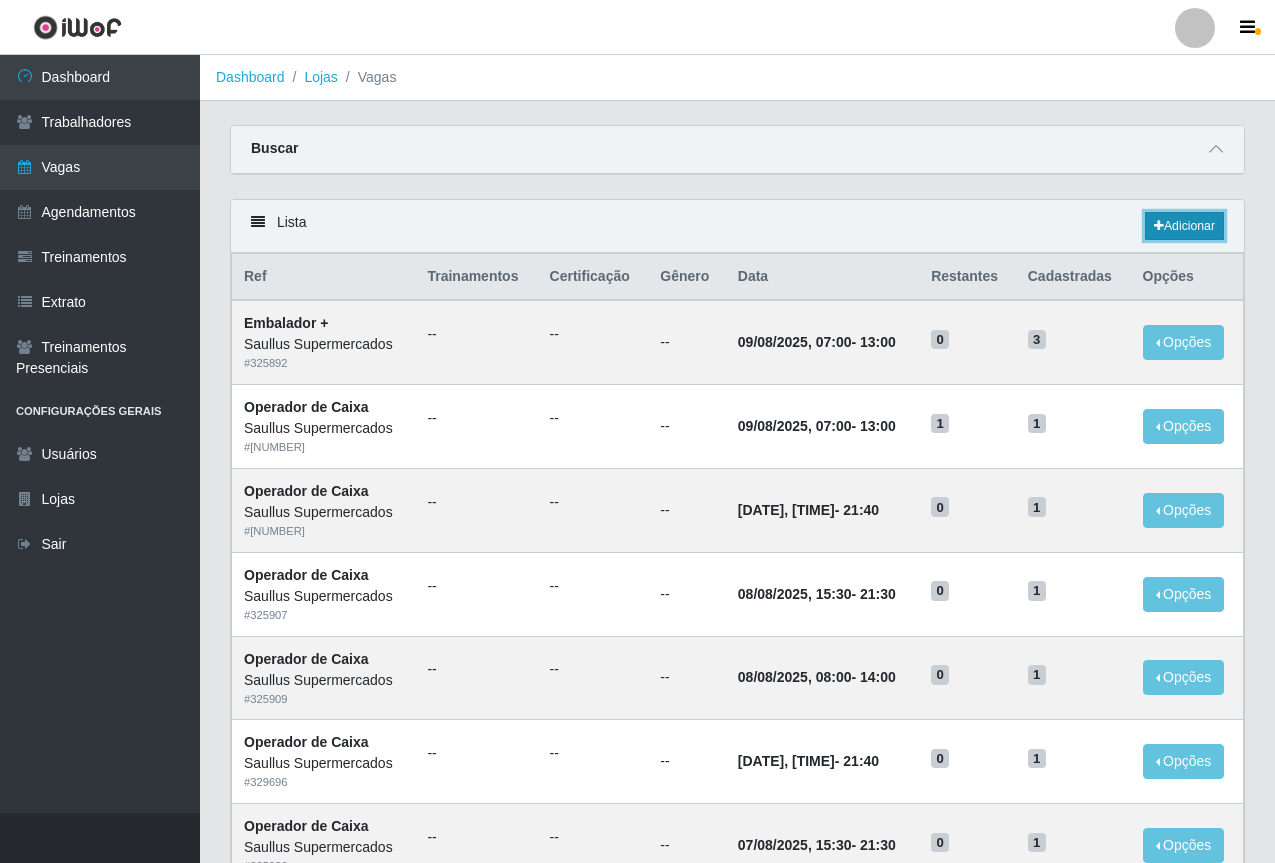 click on "Adicionar" at bounding box center (1184, 226) 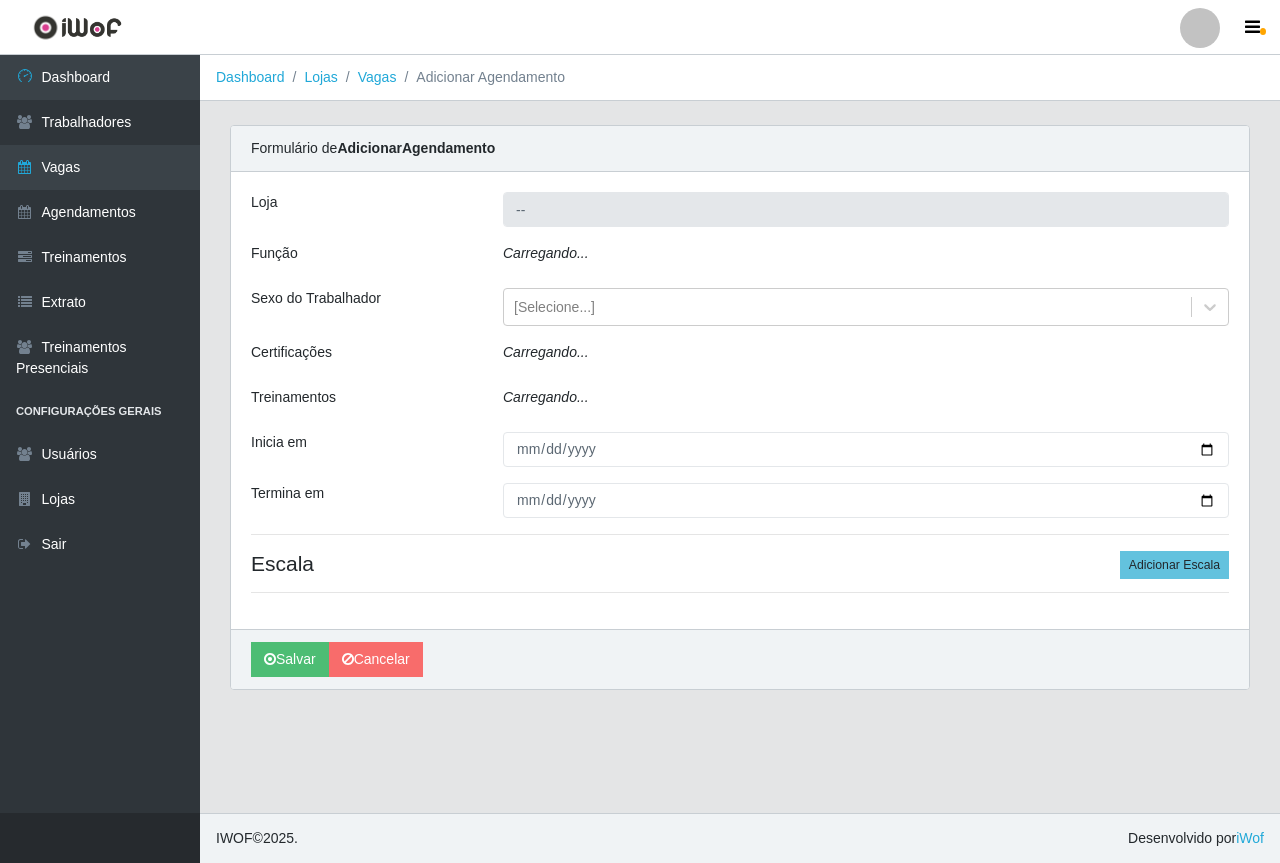 type on "Saullus Supermercados" 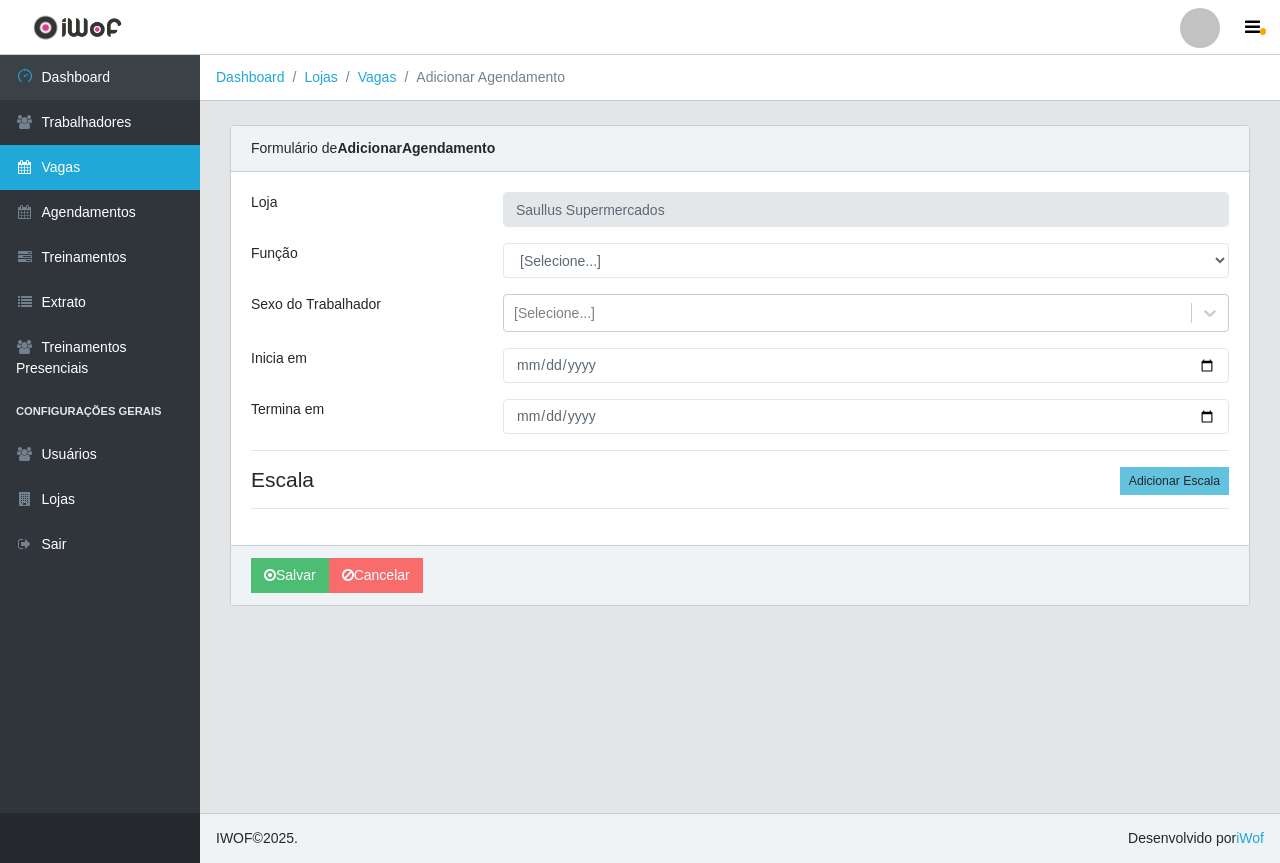 click on "Vagas" at bounding box center (100, 167) 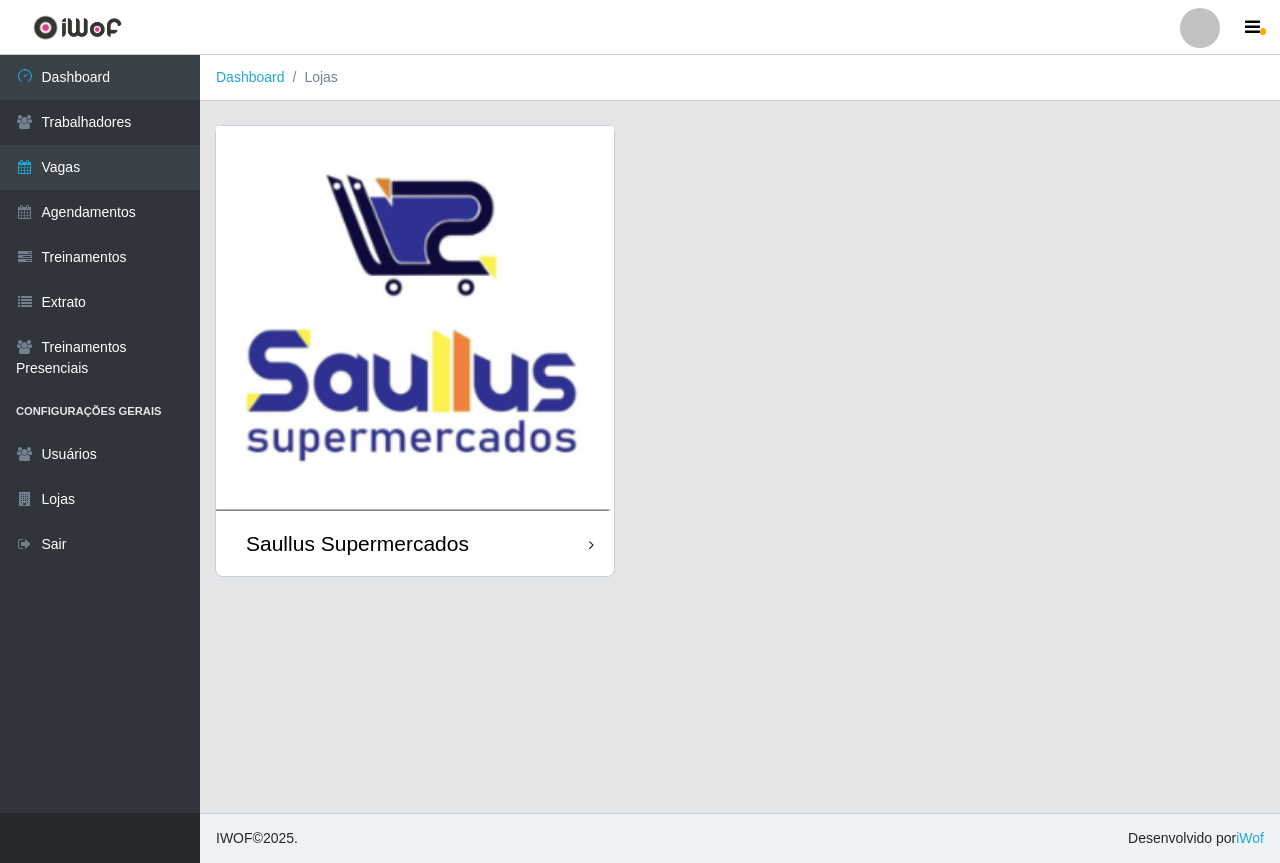 click at bounding box center [415, 318] 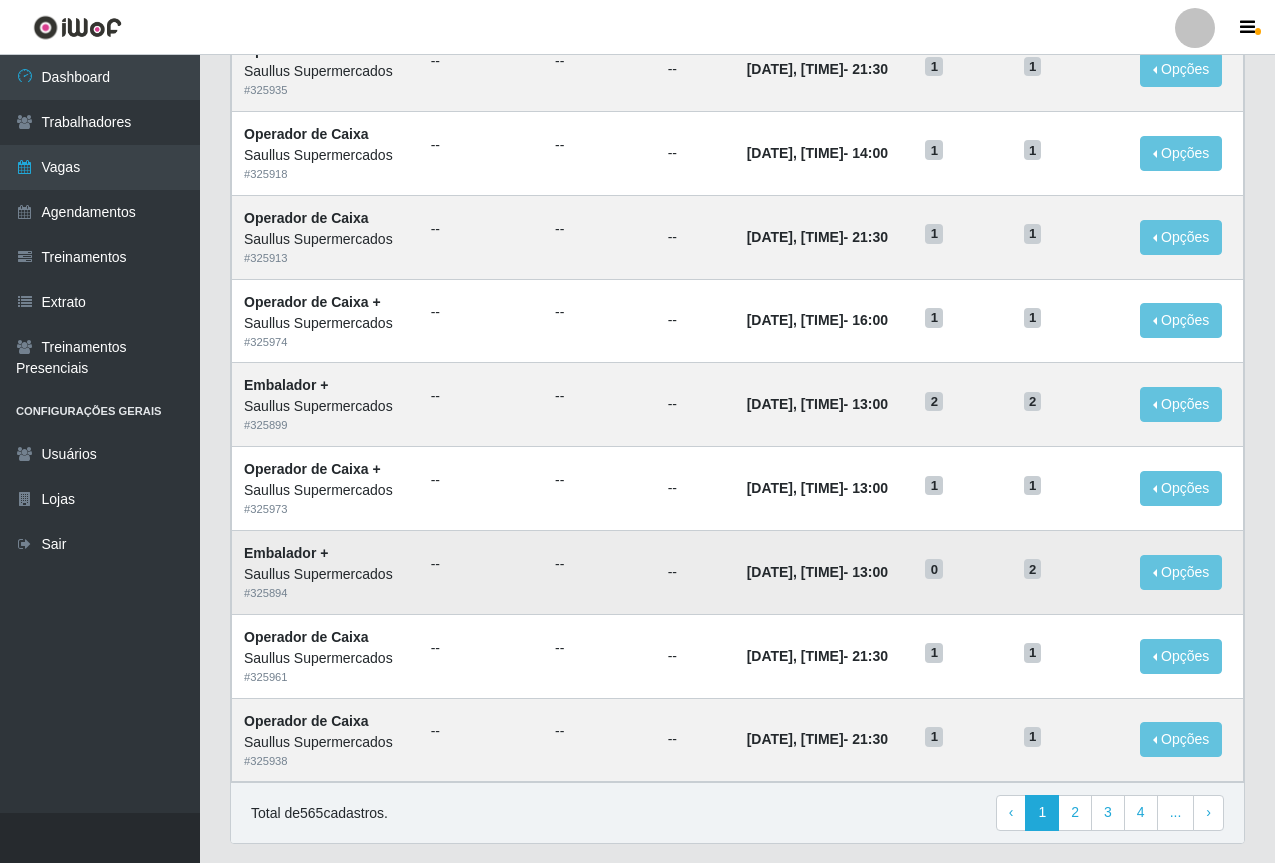 scroll, scrollTop: 832, scrollLeft: 0, axis: vertical 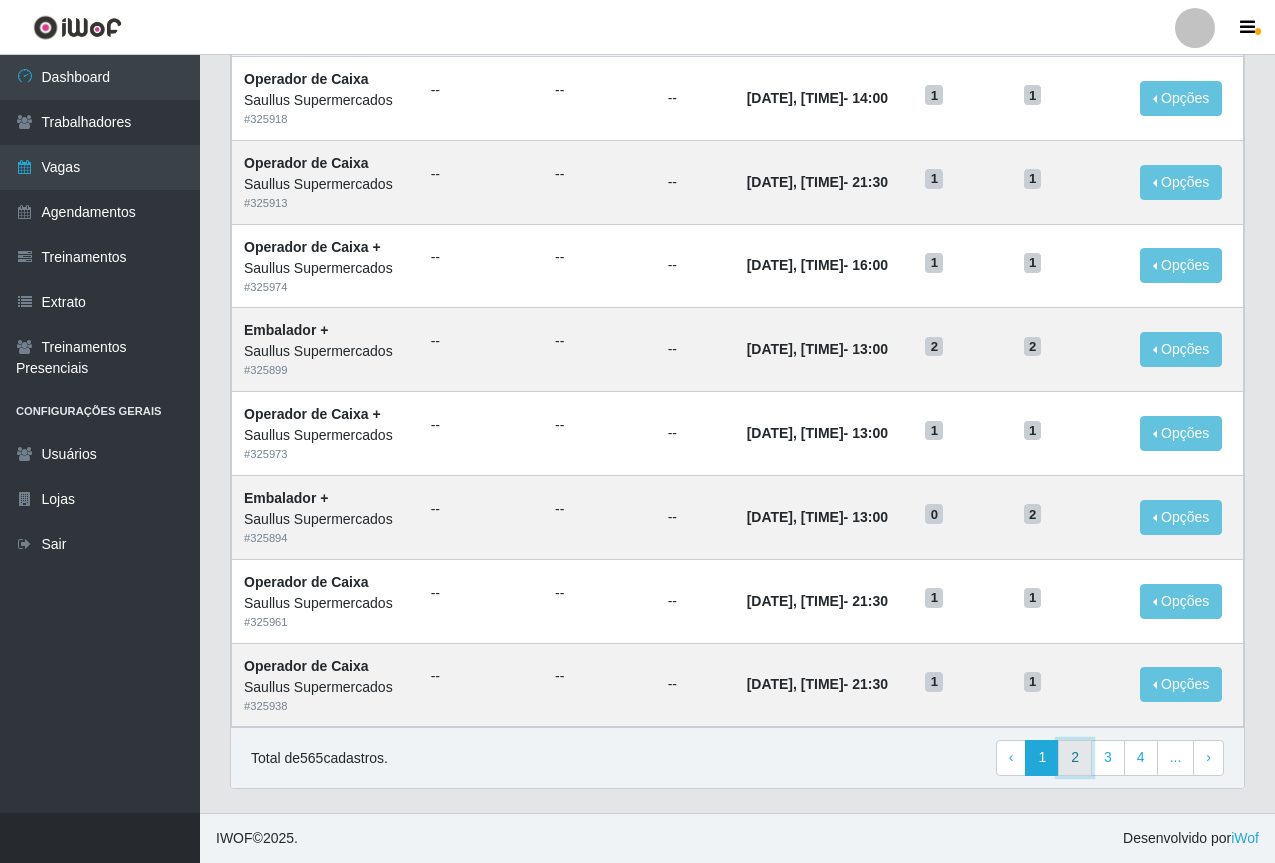 click on "2" at bounding box center [1075, 758] 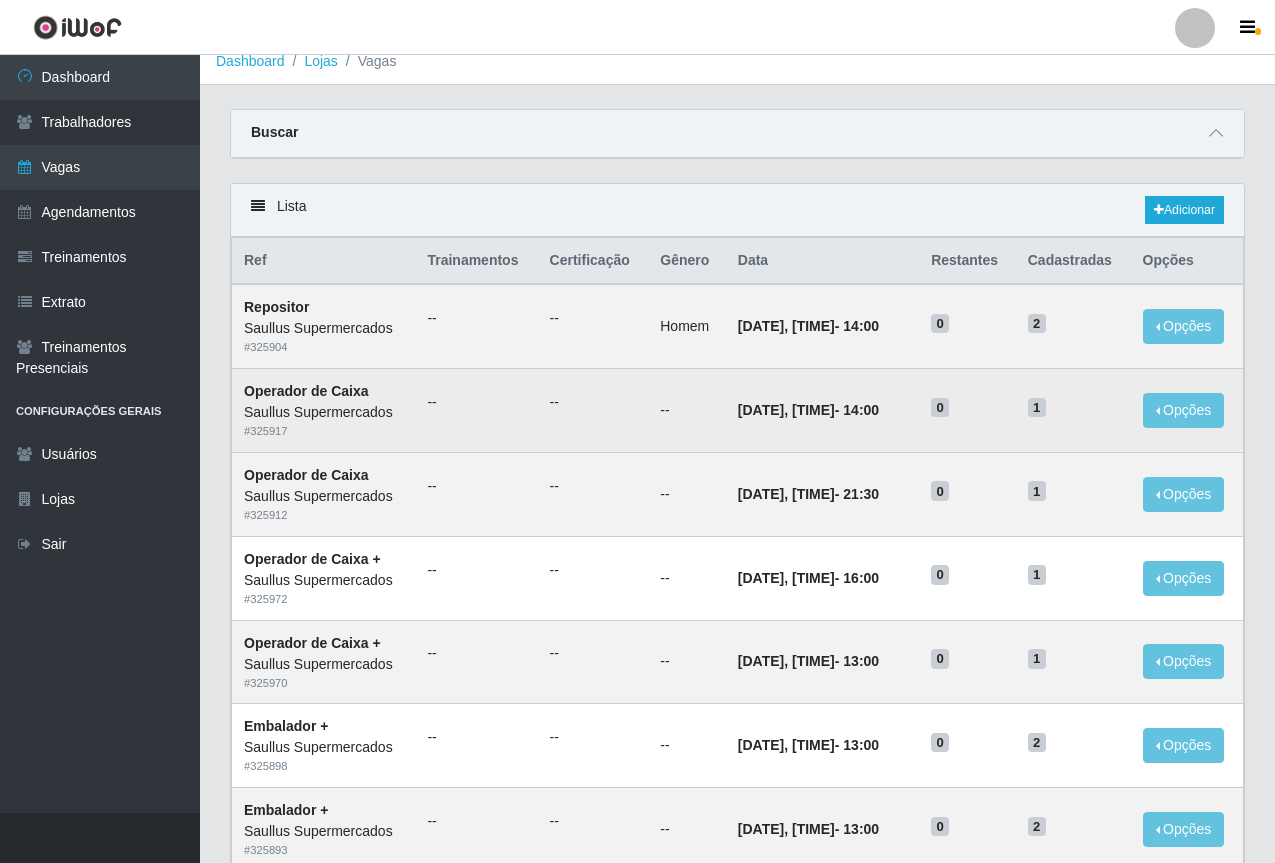 scroll, scrollTop: 0, scrollLeft: 0, axis: both 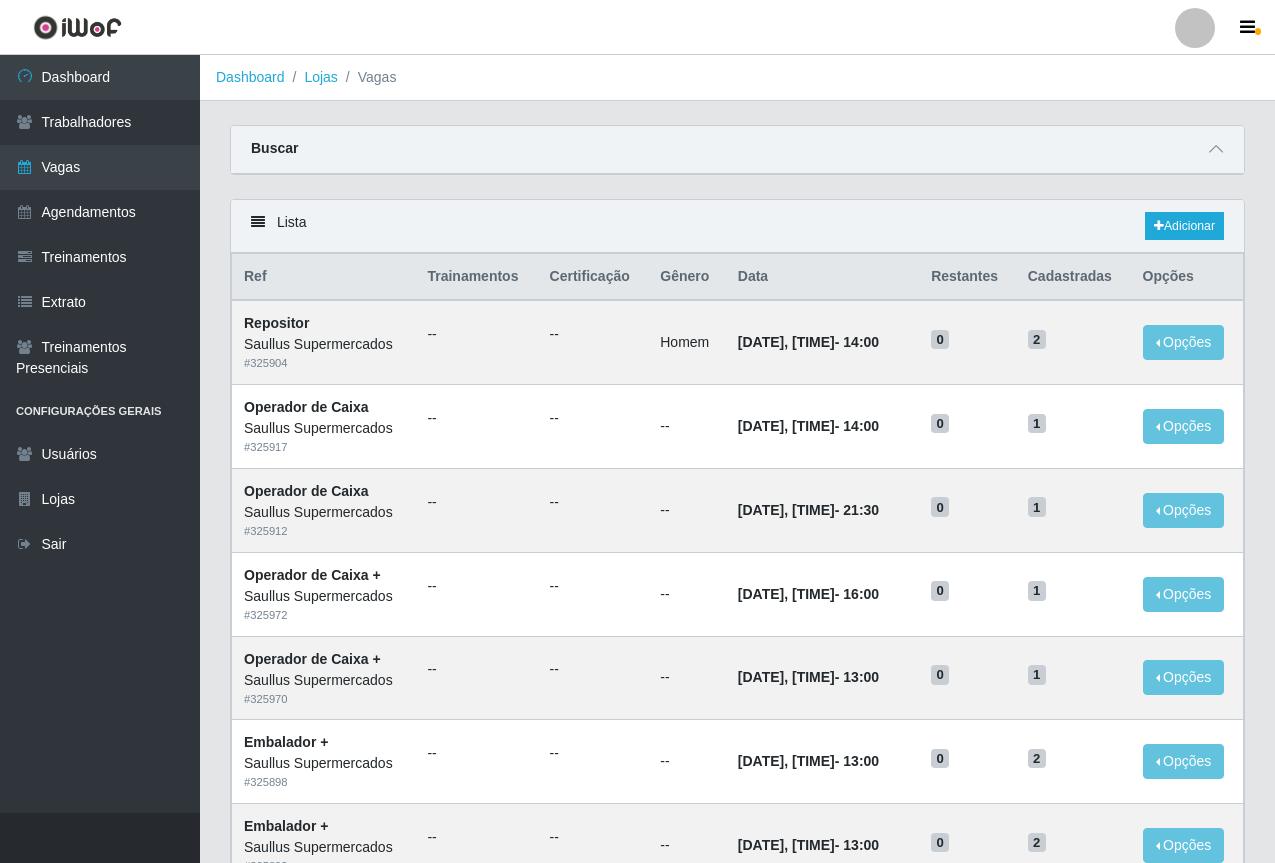 click on "Buscar" at bounding box center [737, 150] 